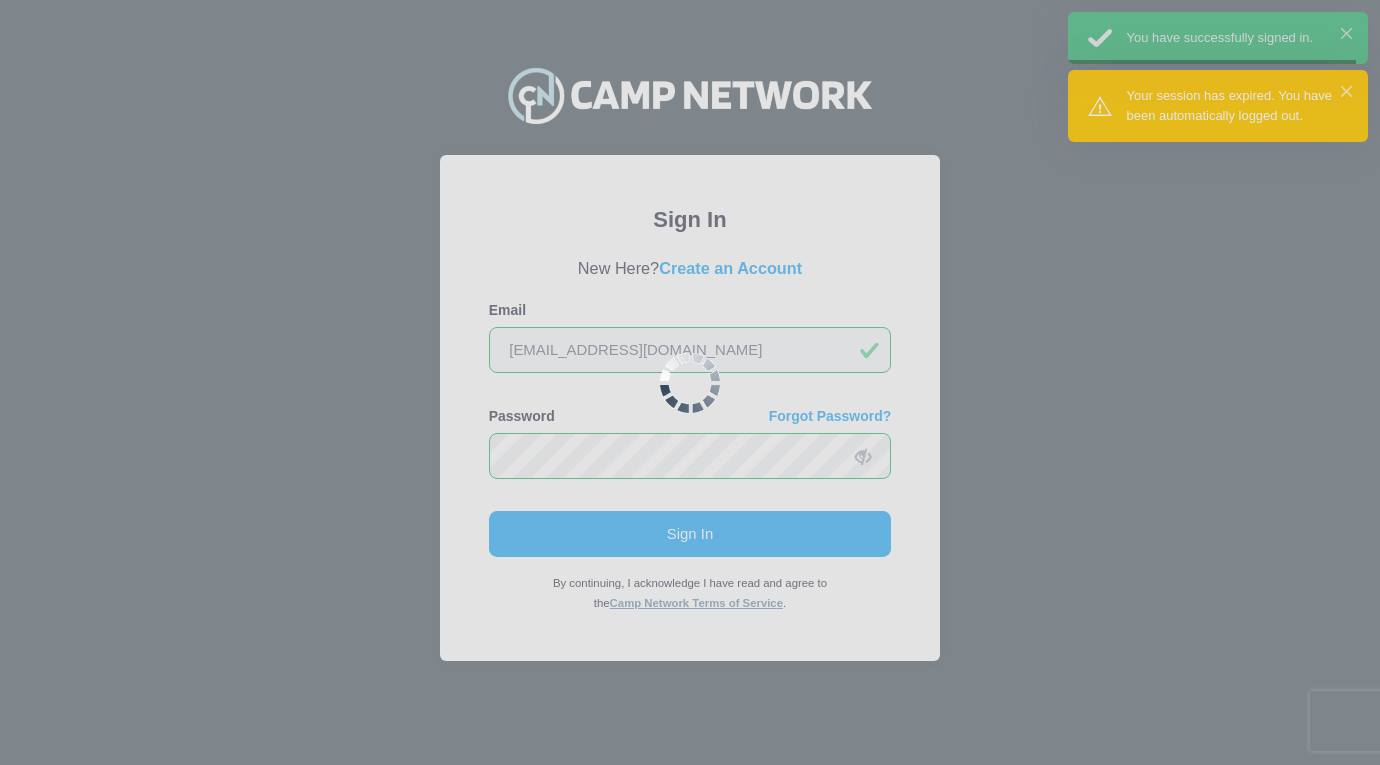 scroll, scrollTop: 0, scrollLeft: 0, axis: both 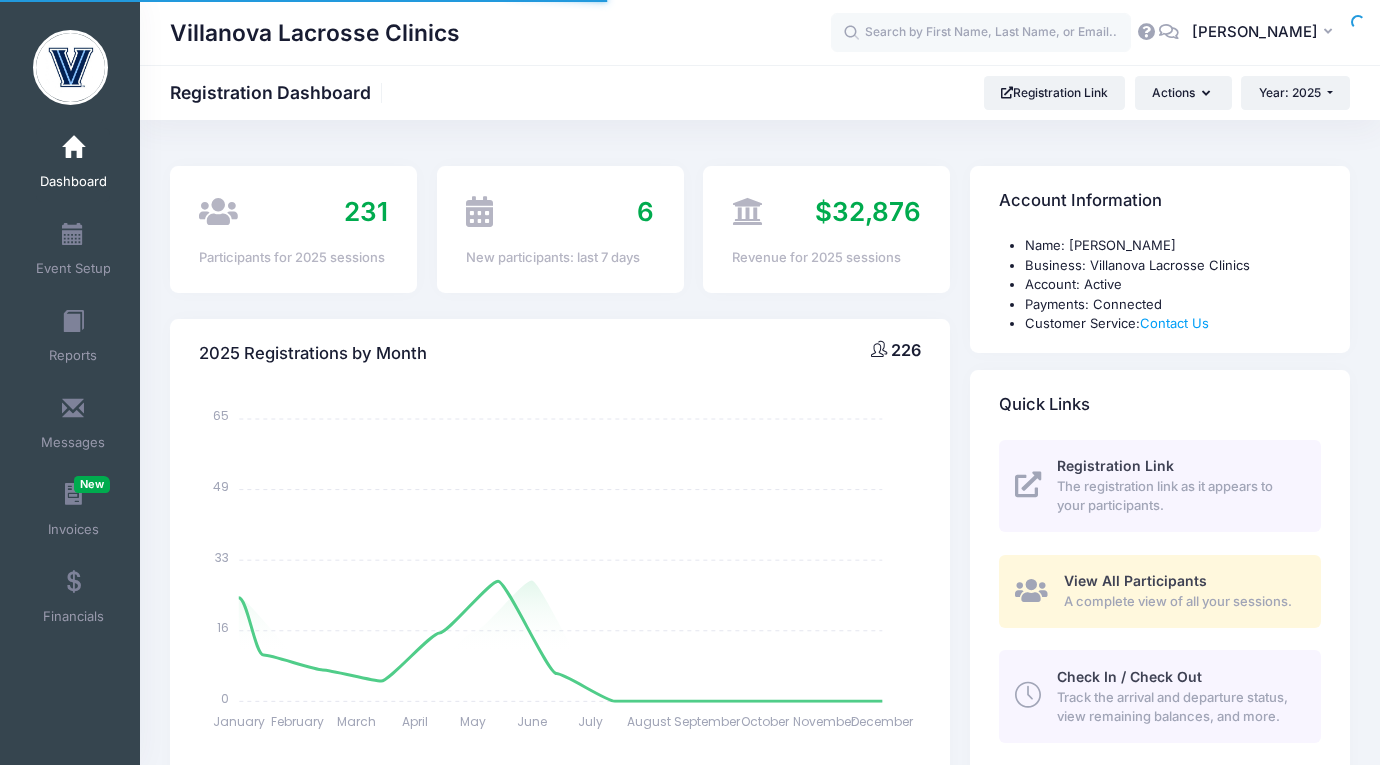 select 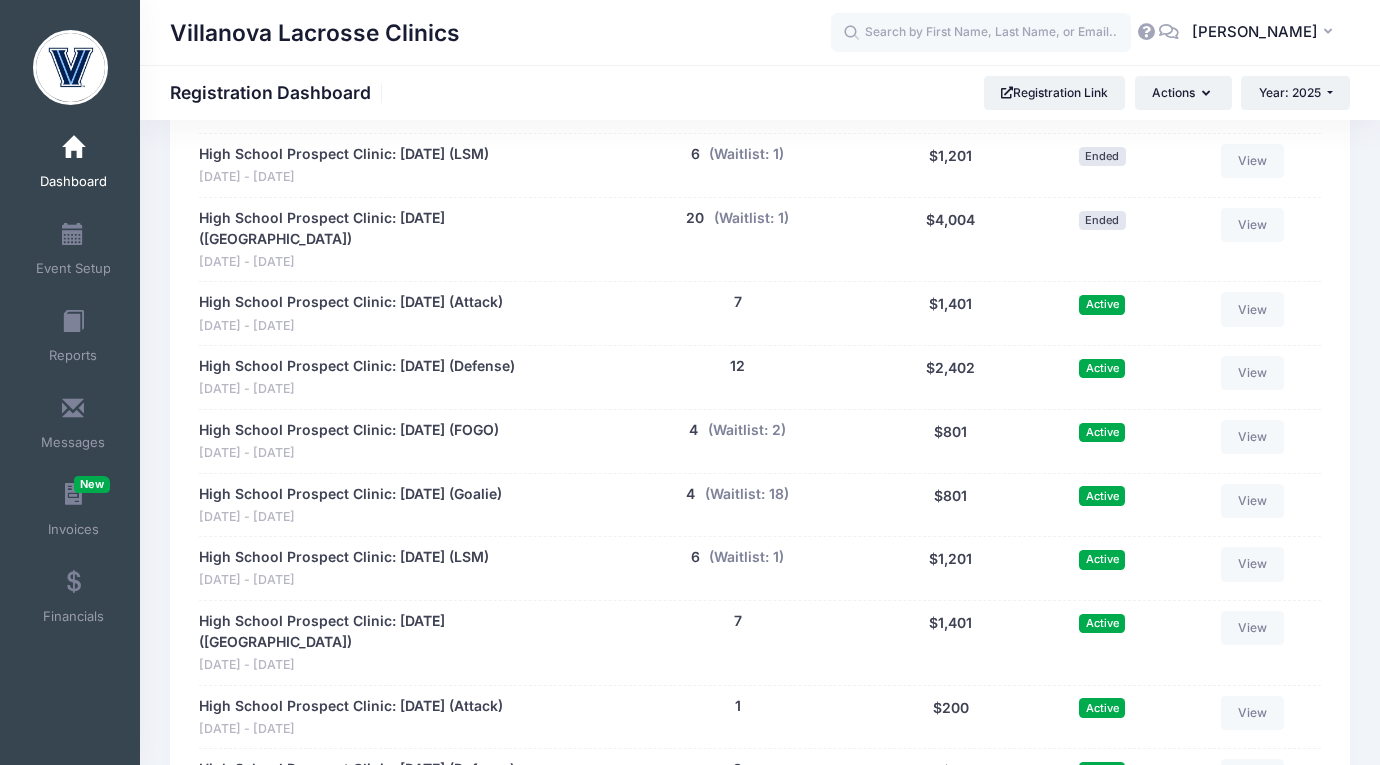 scroll, scrollTop: 2503, scrollLeft: 0, axis: vertical 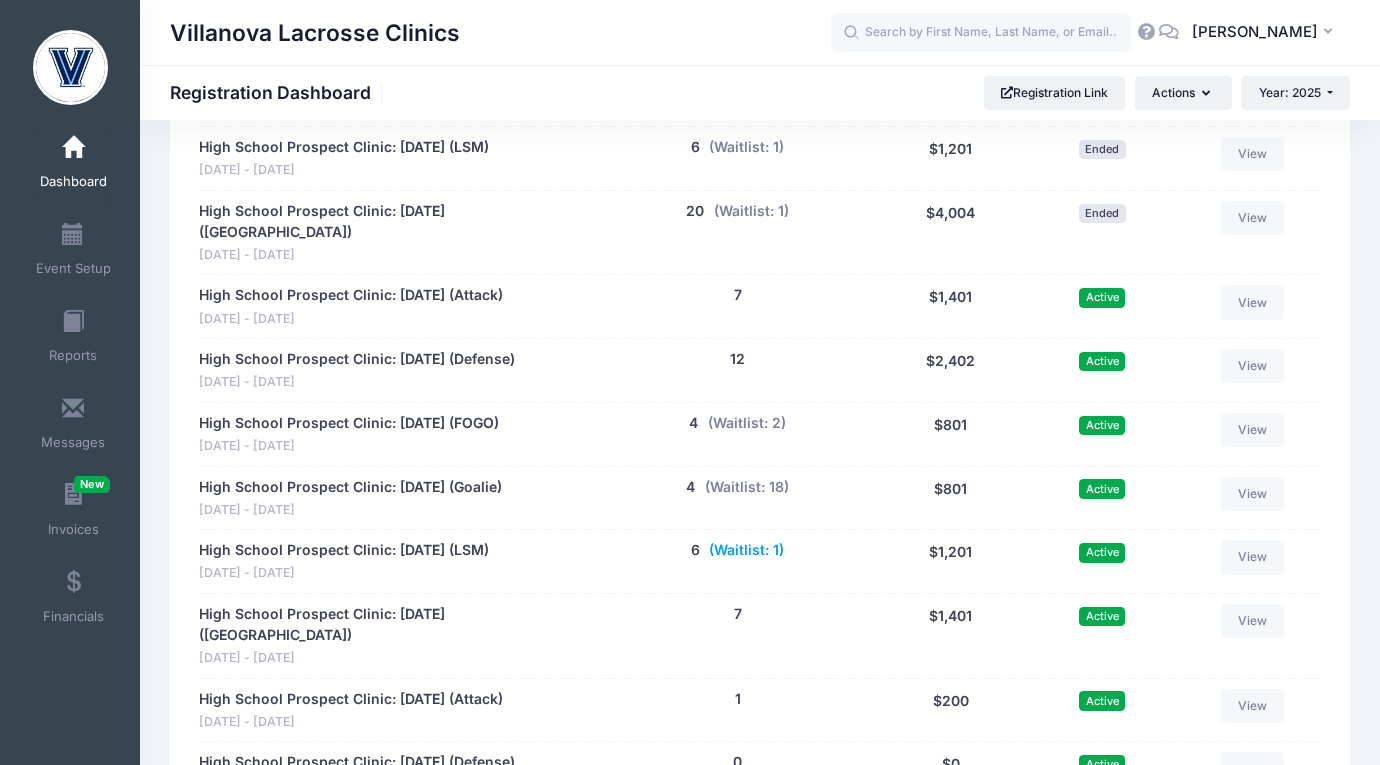 click on "(Waitlist: 1)" at bounding box center (746, 550) 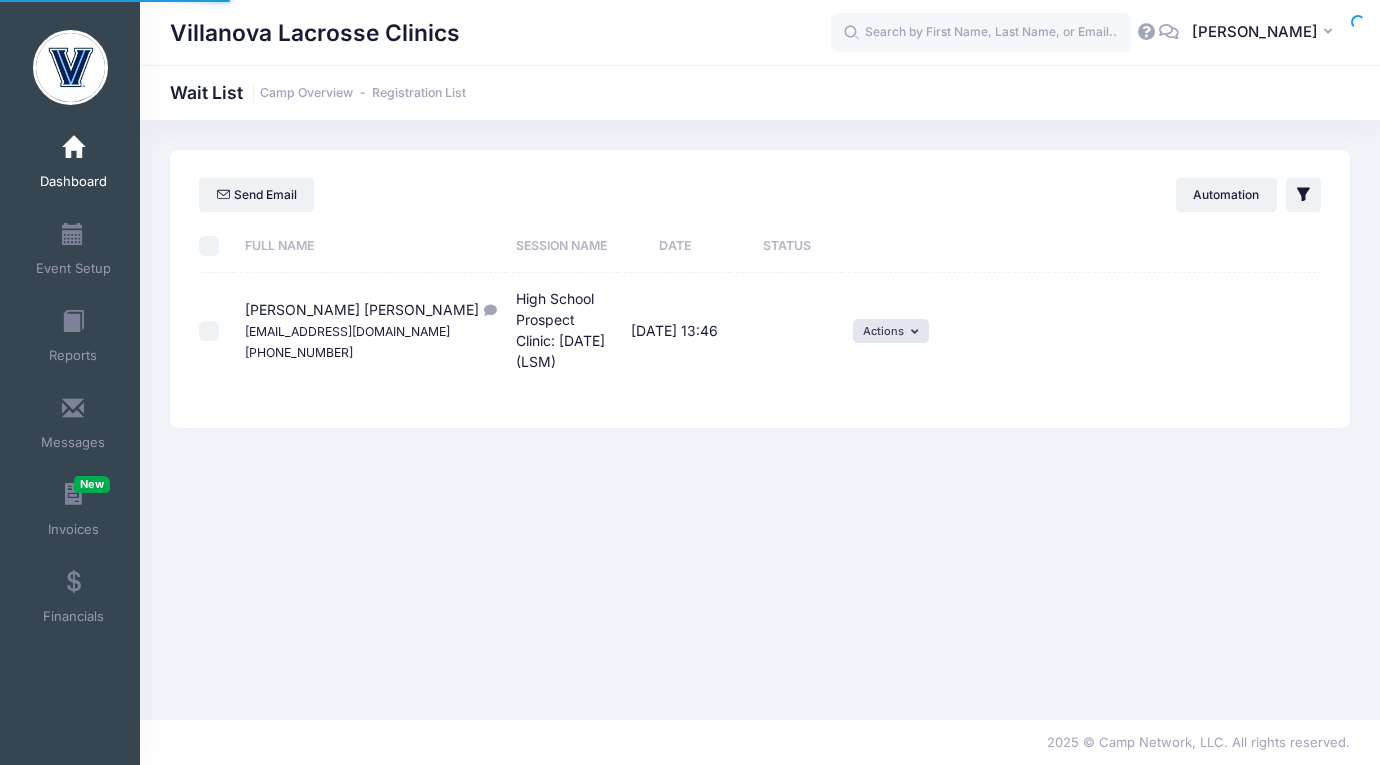 scroll, scrollTop: 0, scrollLeft: 0, axis: both 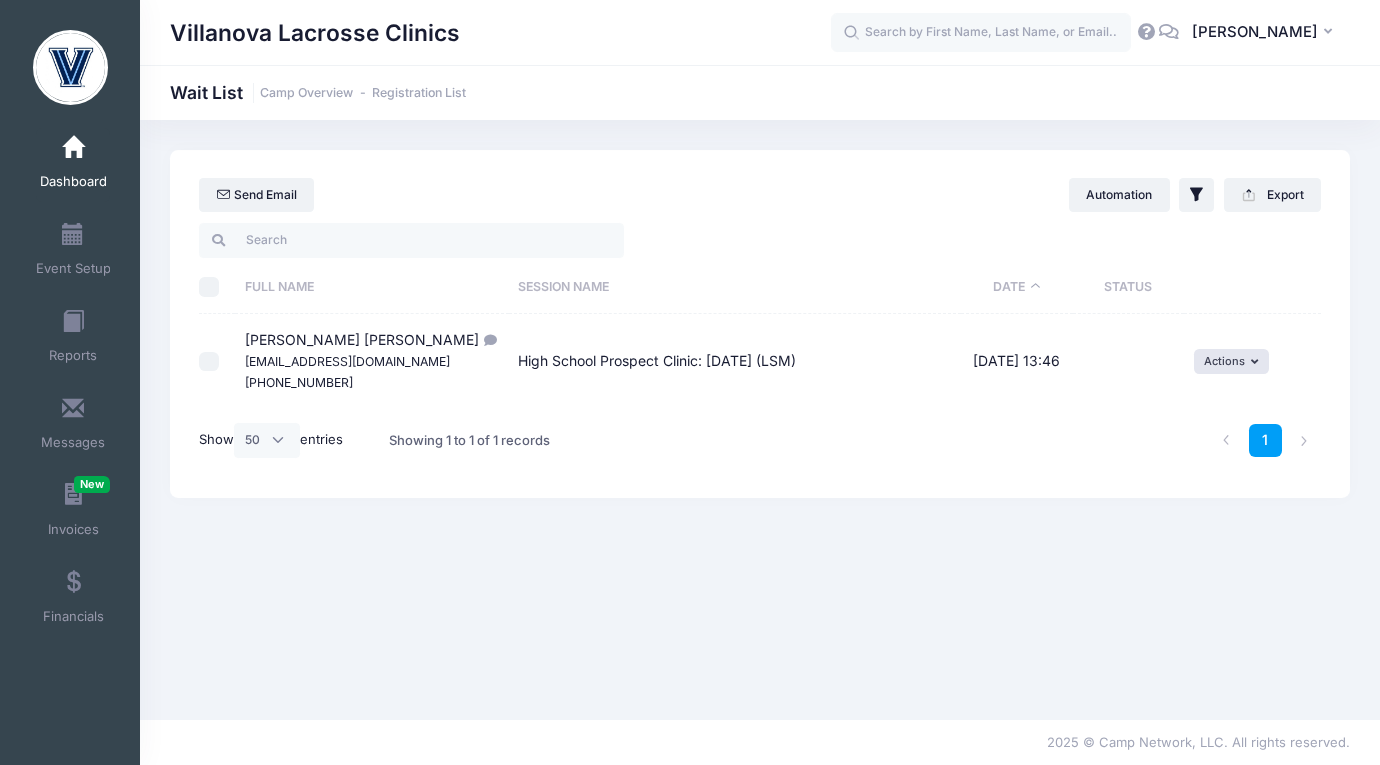 click at bounding box center [209, 362] 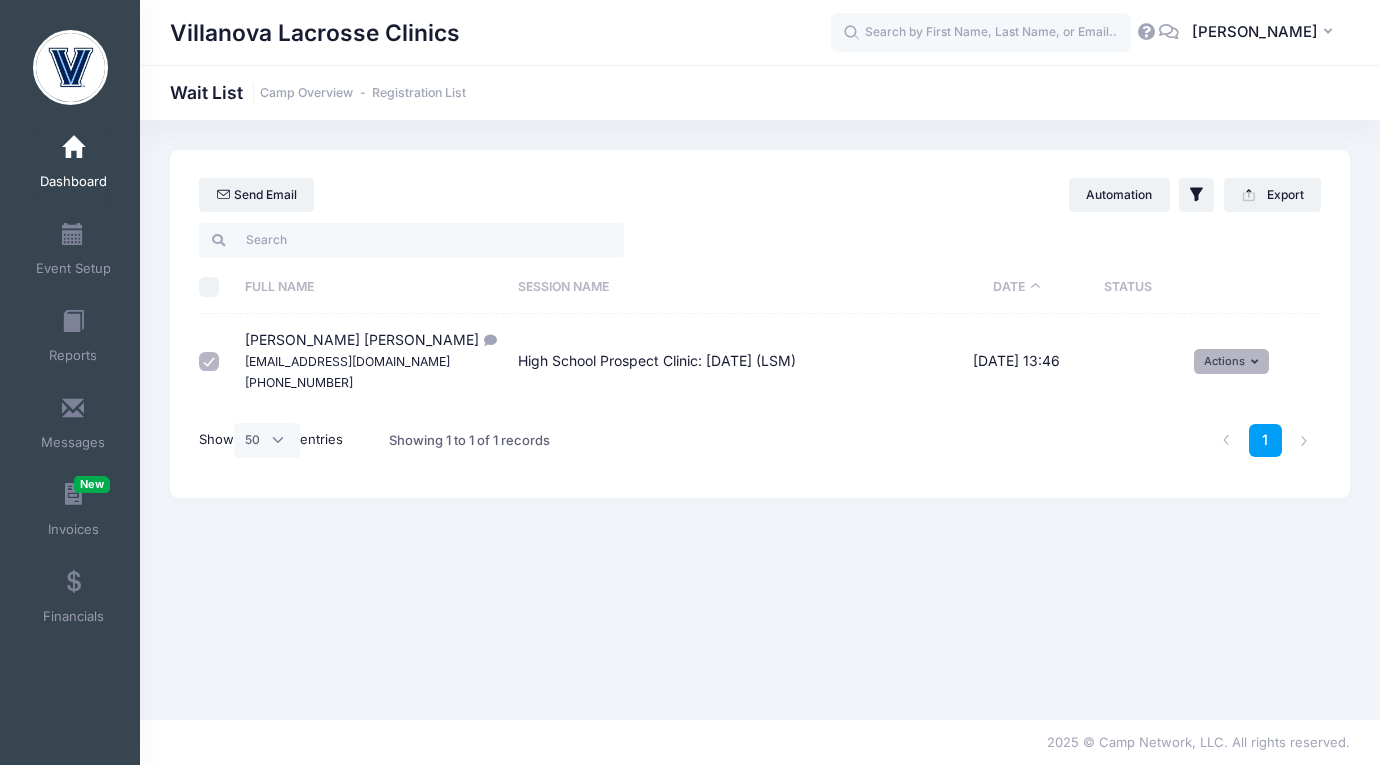 click on "Actions" at bounding box center [1232, 361] 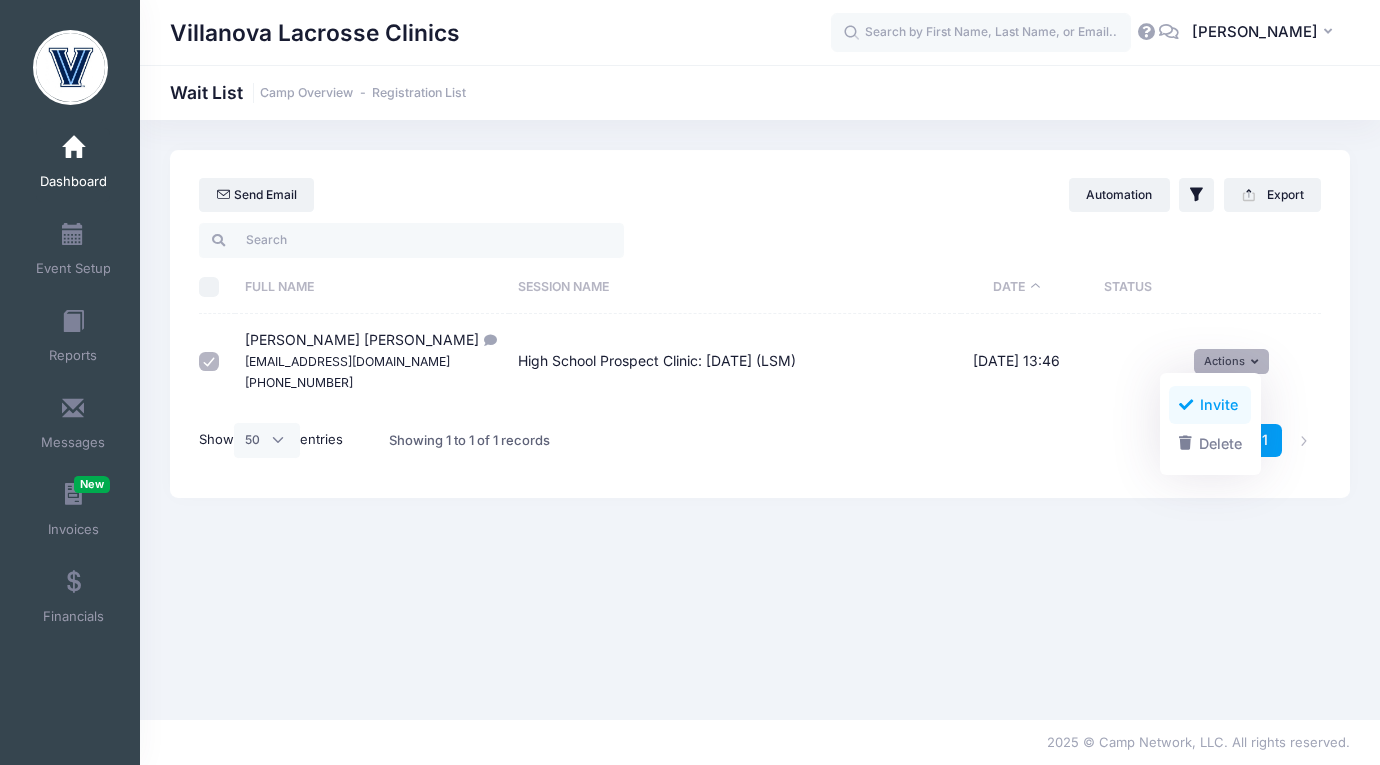 click on "Invite" at bounding box center [1210, 405] 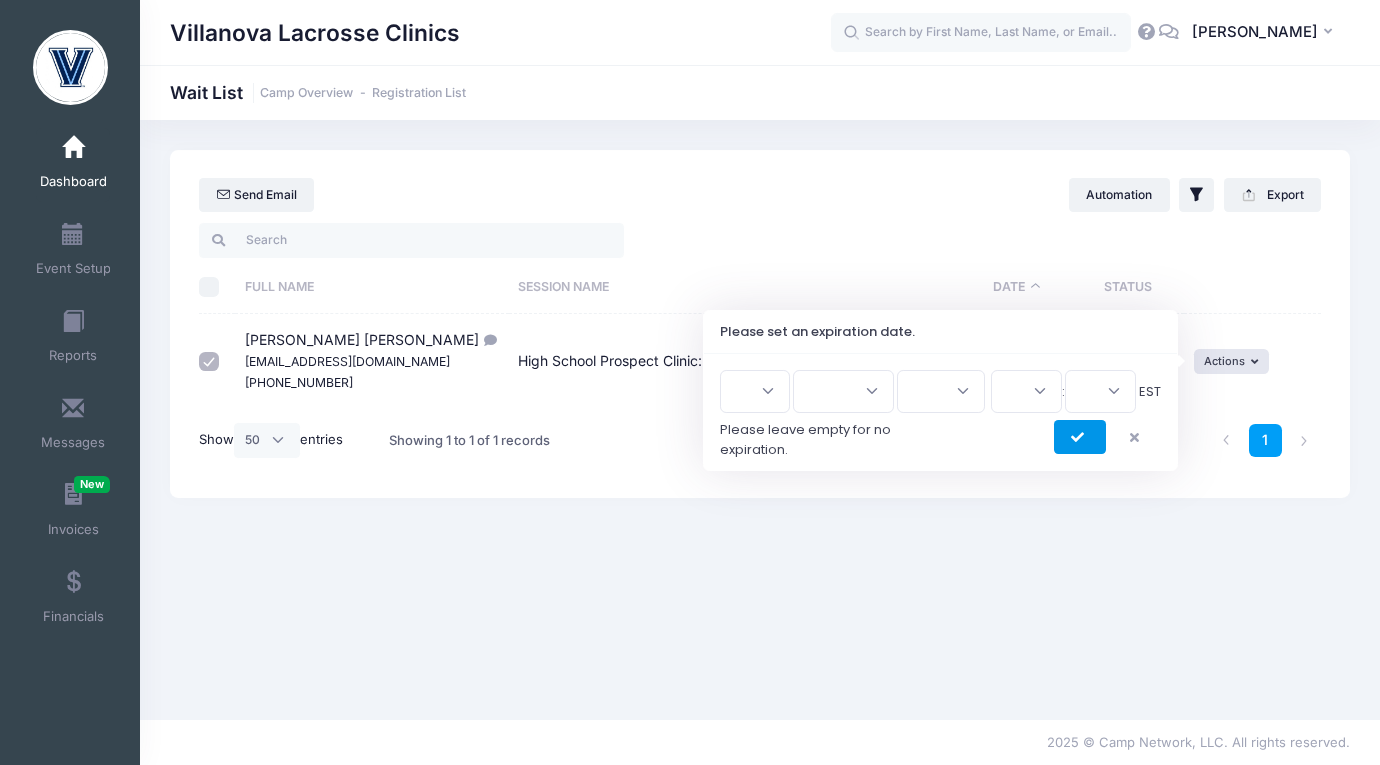 click at bounding box center (1080, 437) 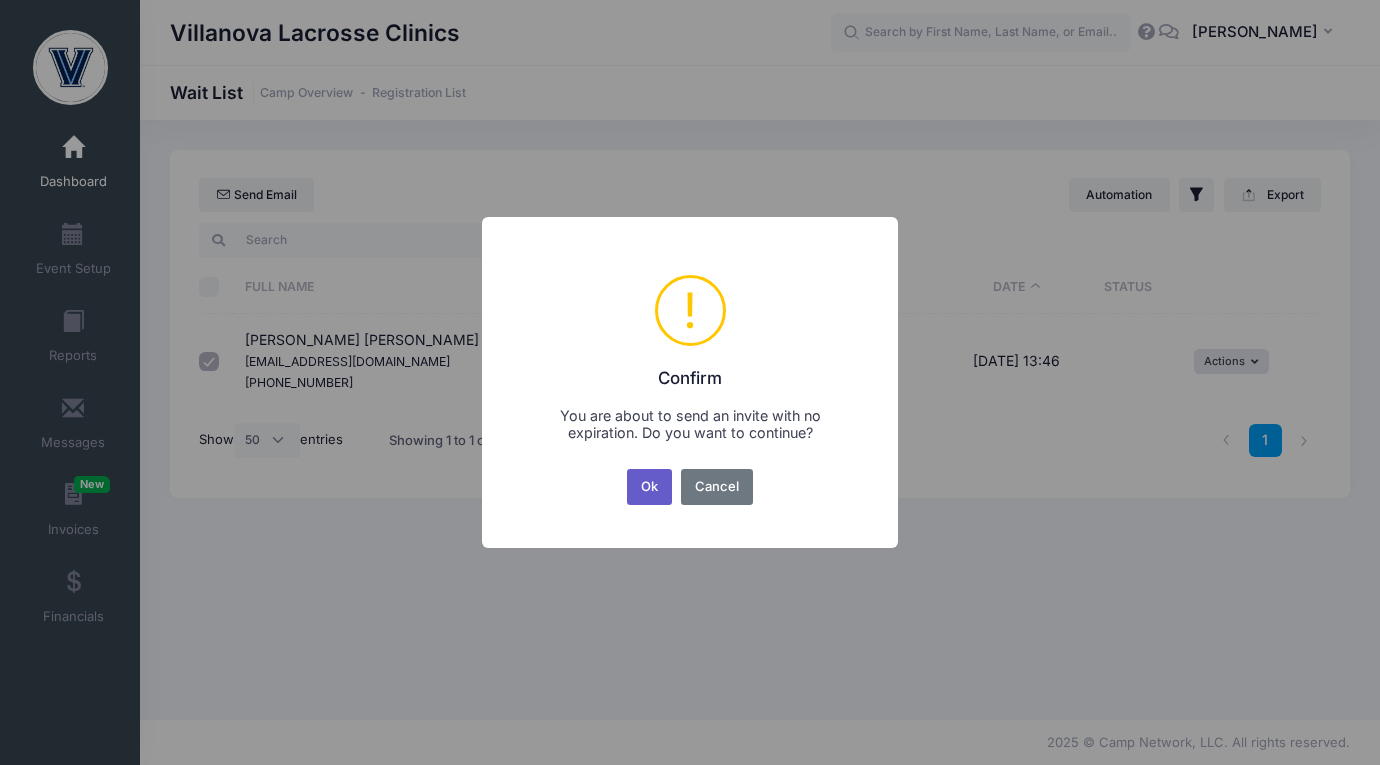 click on "Ok" at bounding box center [650, 487] 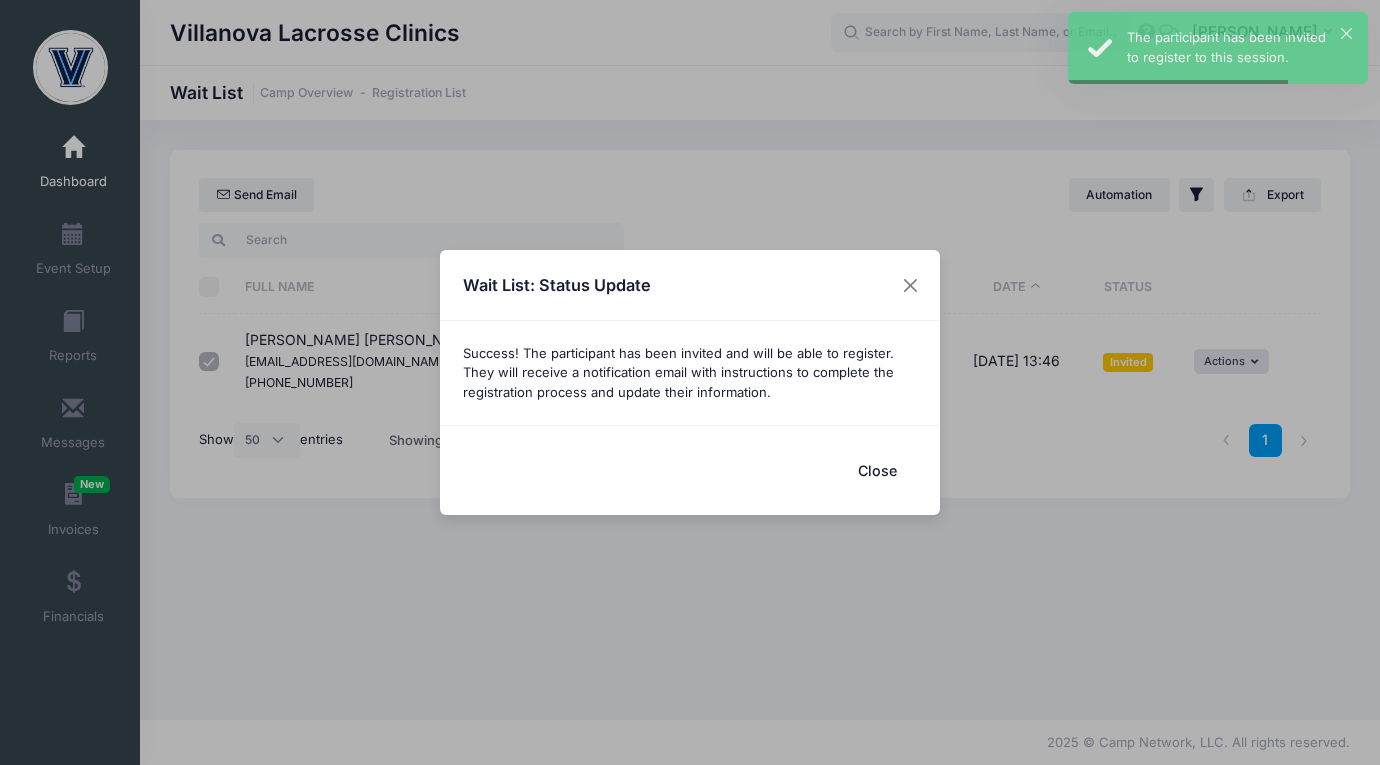 click on "Close" at bounding box center (877, 470) 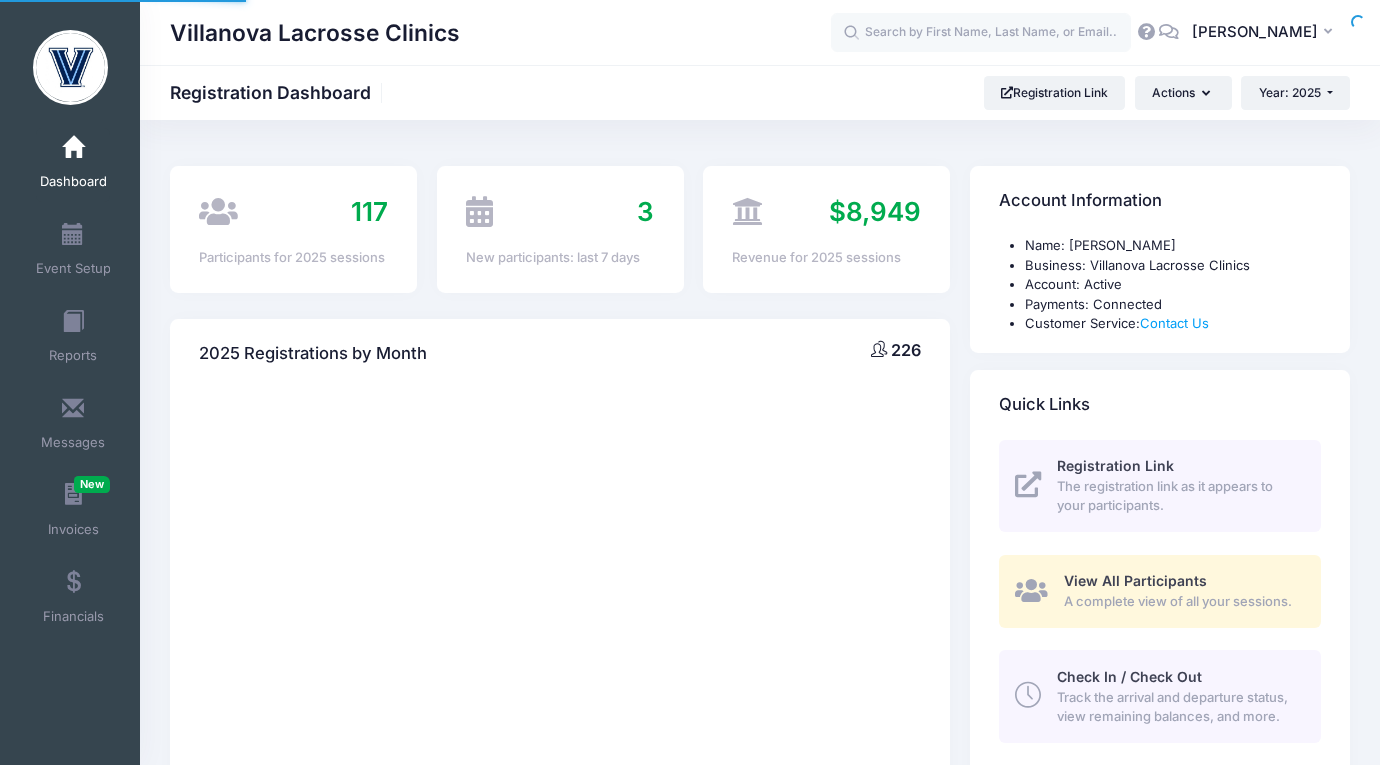 scroll, scrollTop: 933, scrollLeft: 0, axis: vertical 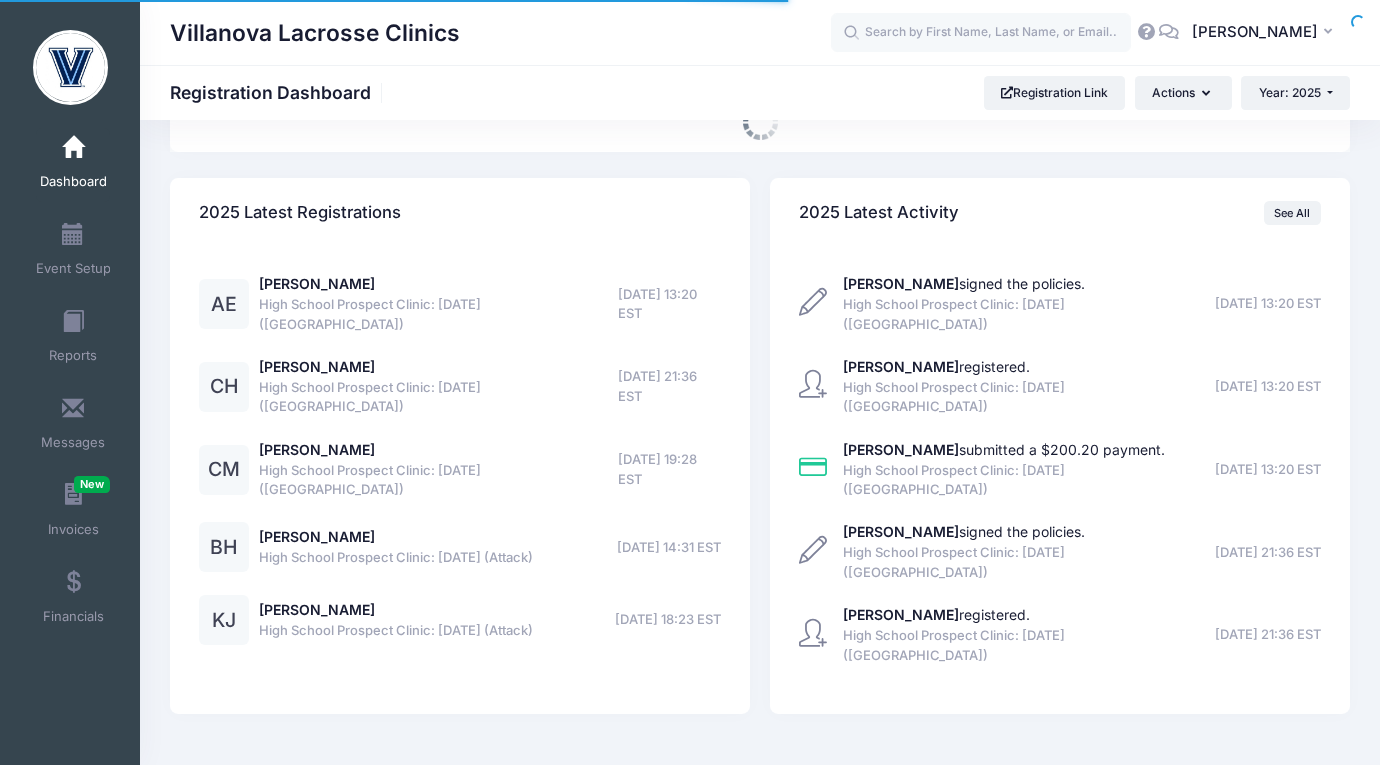 select 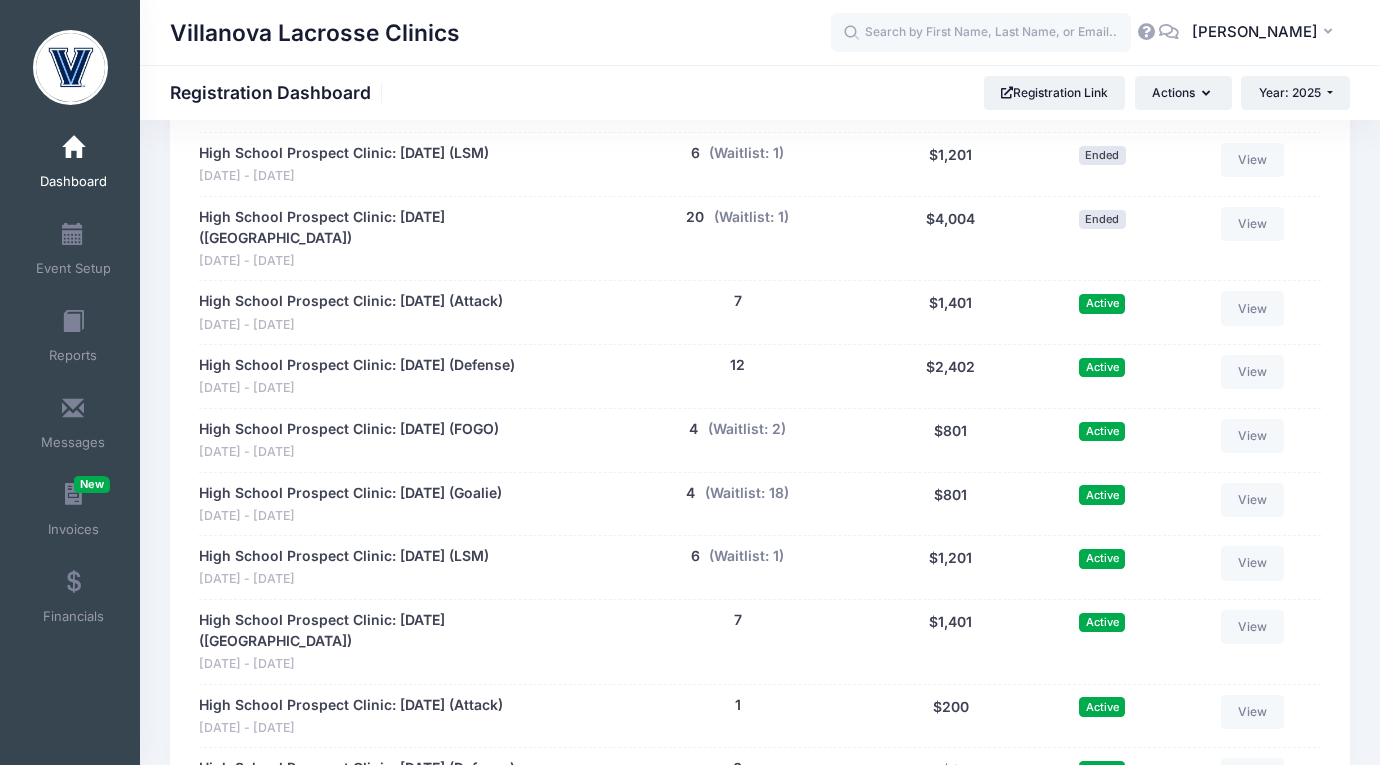 scroll, scrollTop: 2471, scrollLeft: 0, axis: vertical 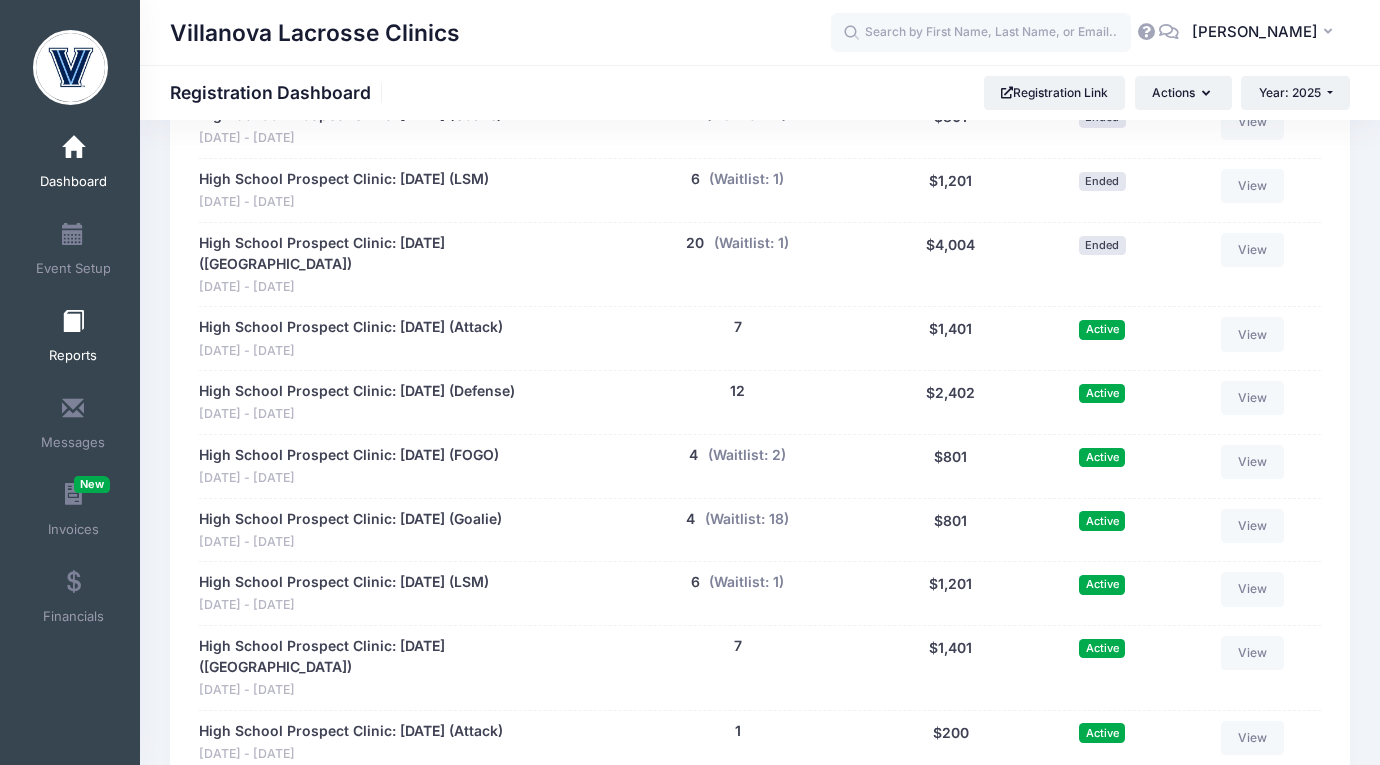 click at bounding box center [73, 322] 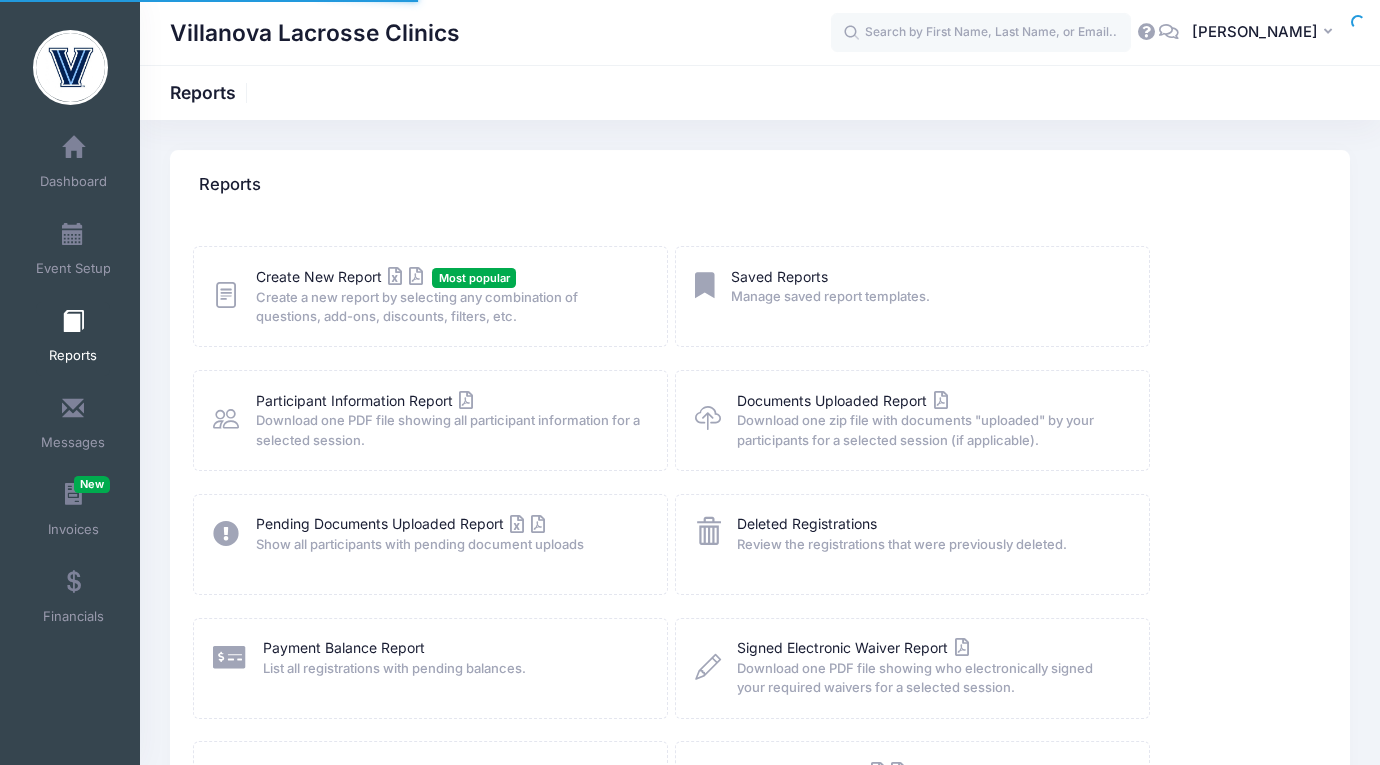 scroll, scrollTop: 0, scrollLeft: 0, axis: both 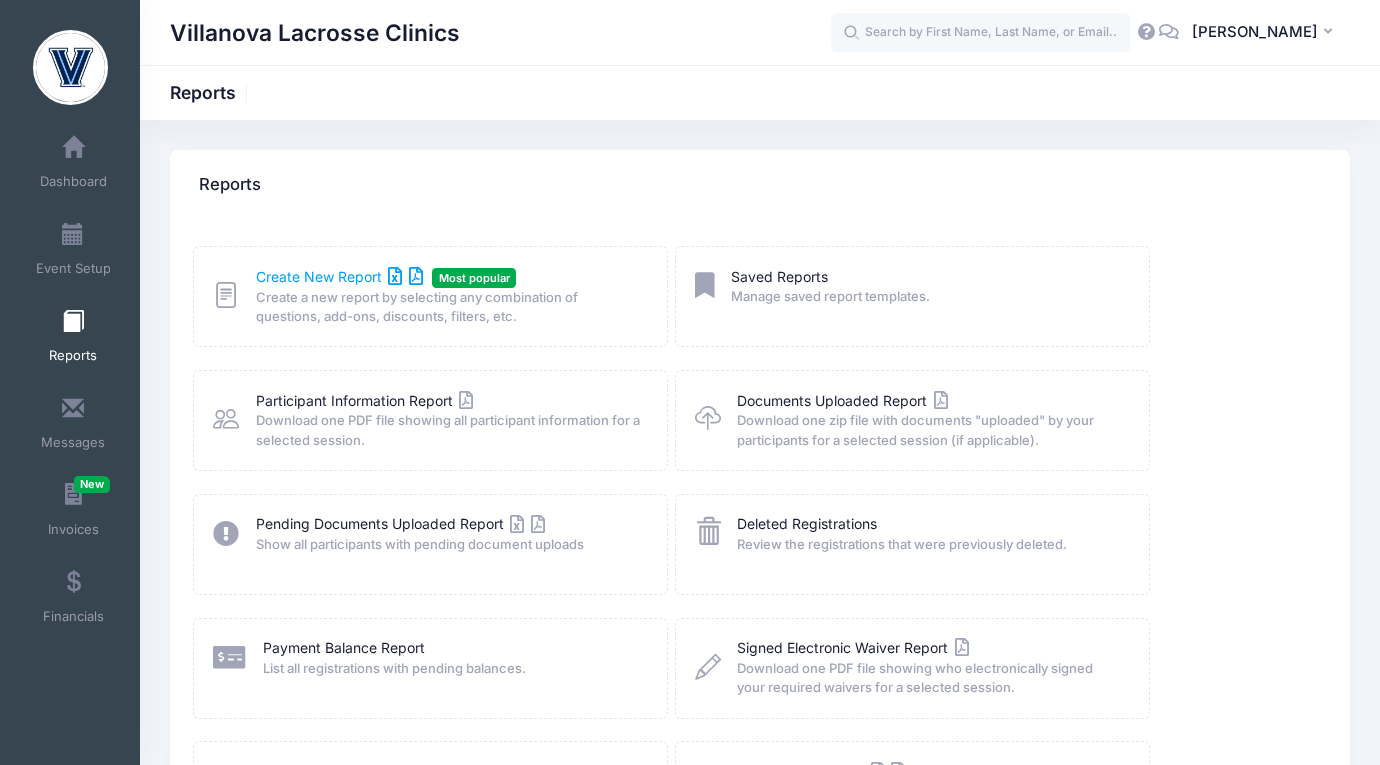 click on "Create New Report" at bounding box center [339, 276] 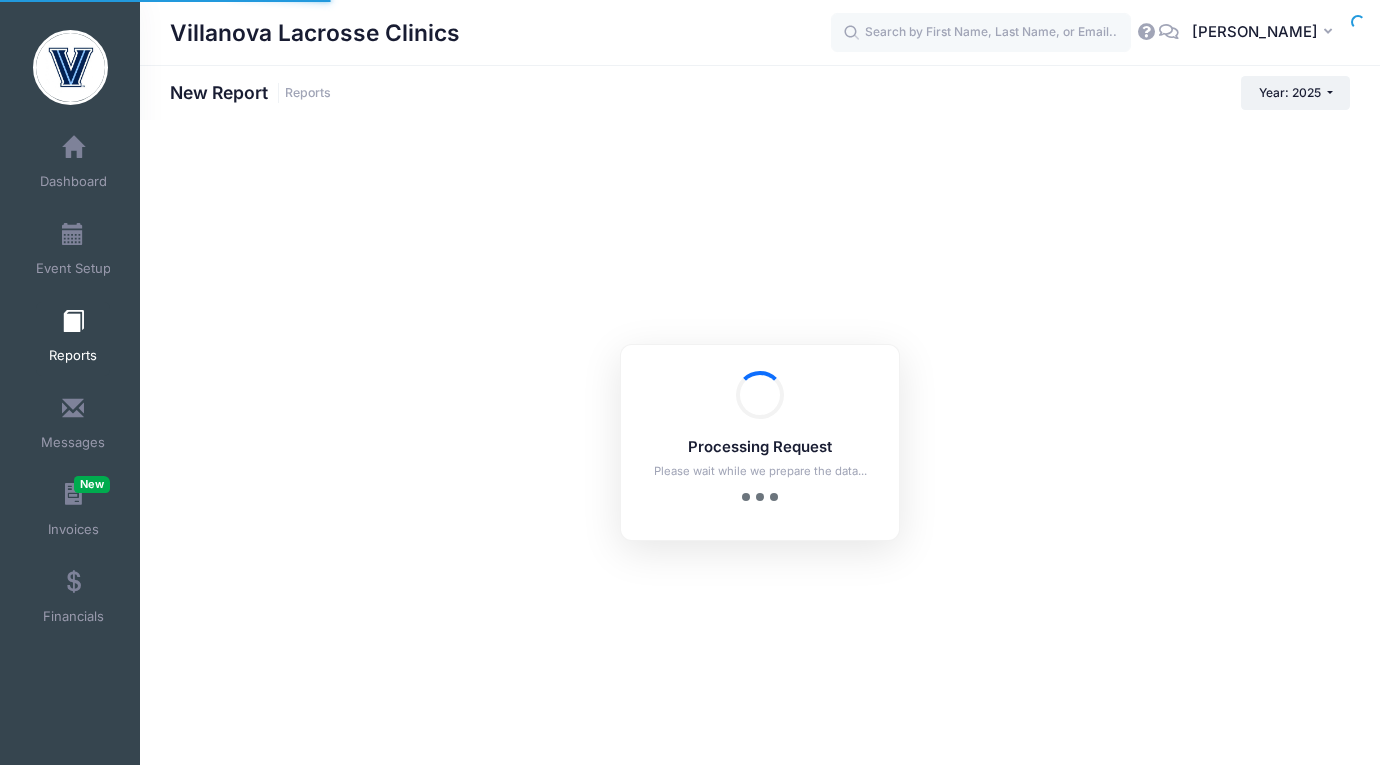 scroll, scrollTop: 0, scrollLeft: 0, axis: both 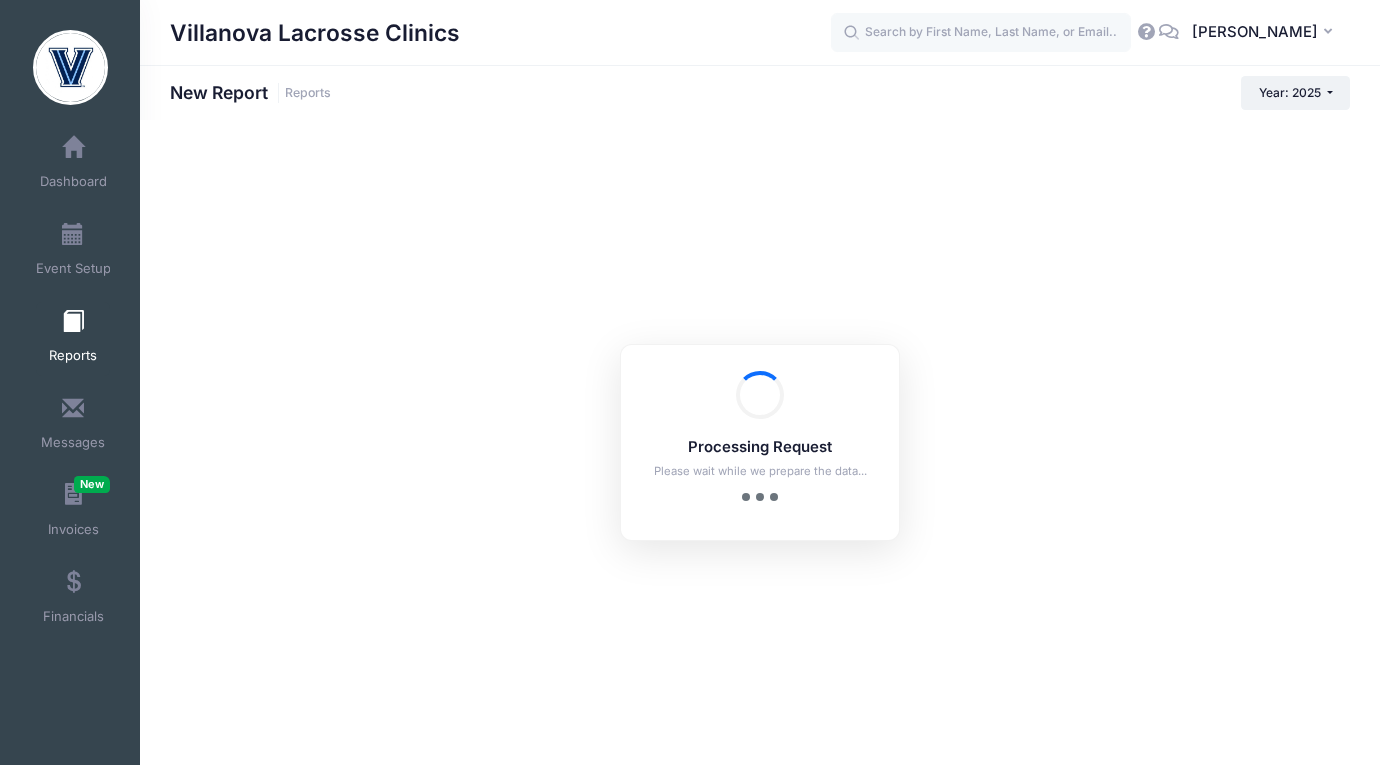 checkbox on "true" 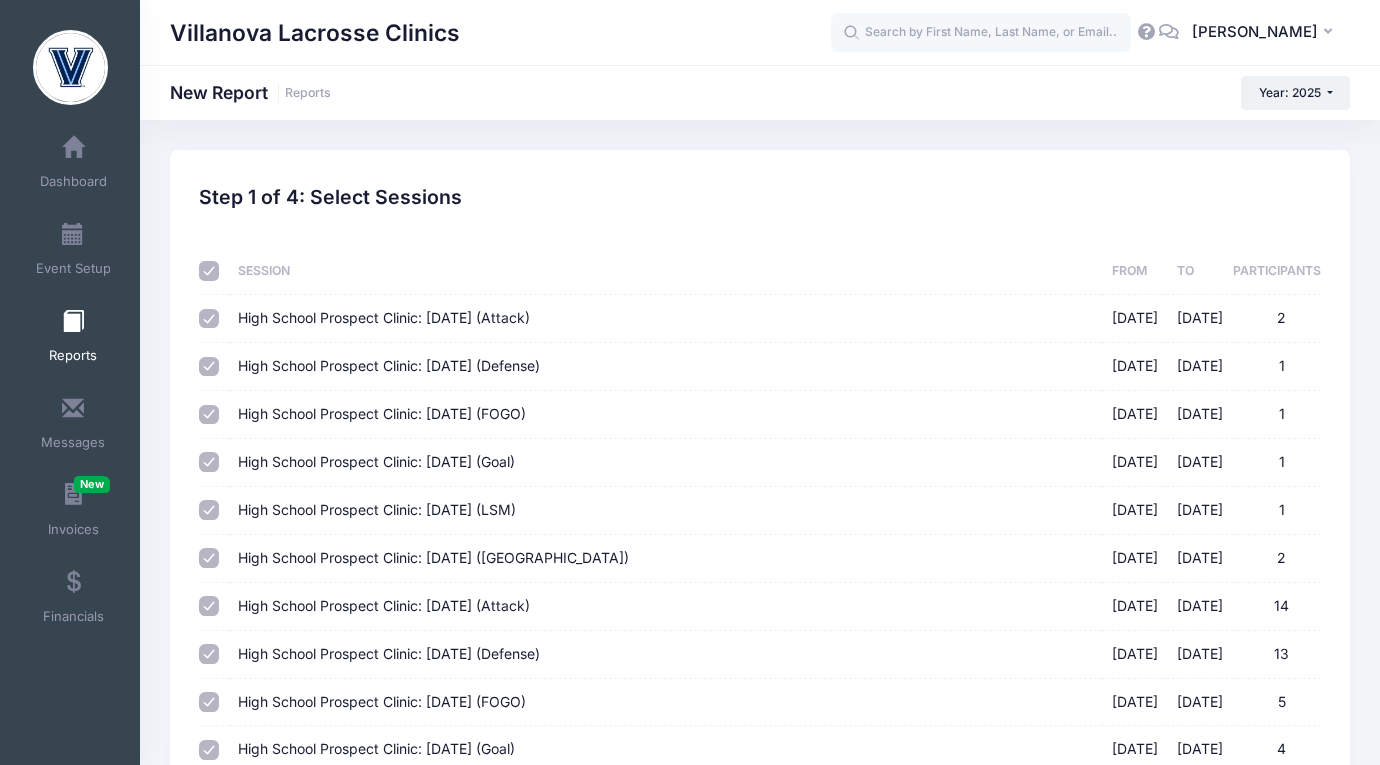 click at bounding box center (209, 271) 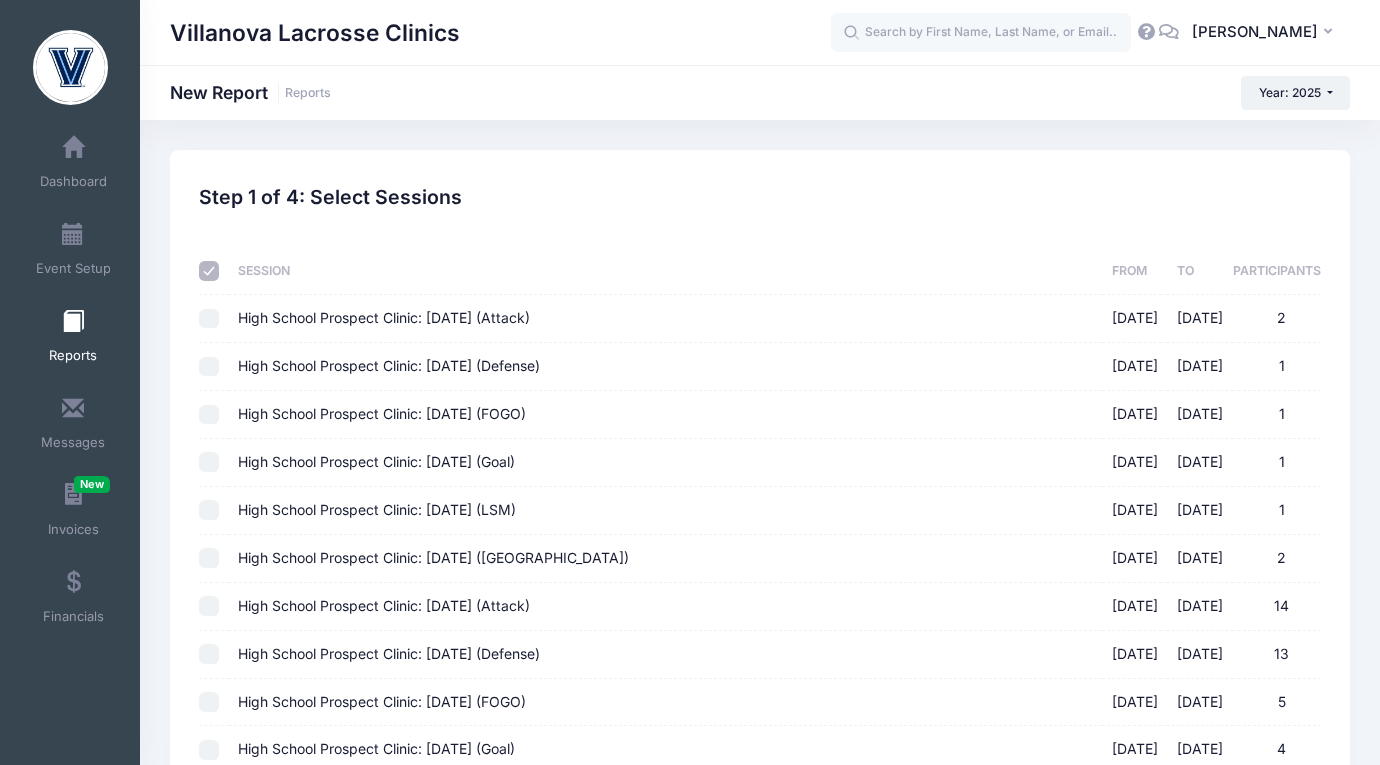 checkbox on "false" 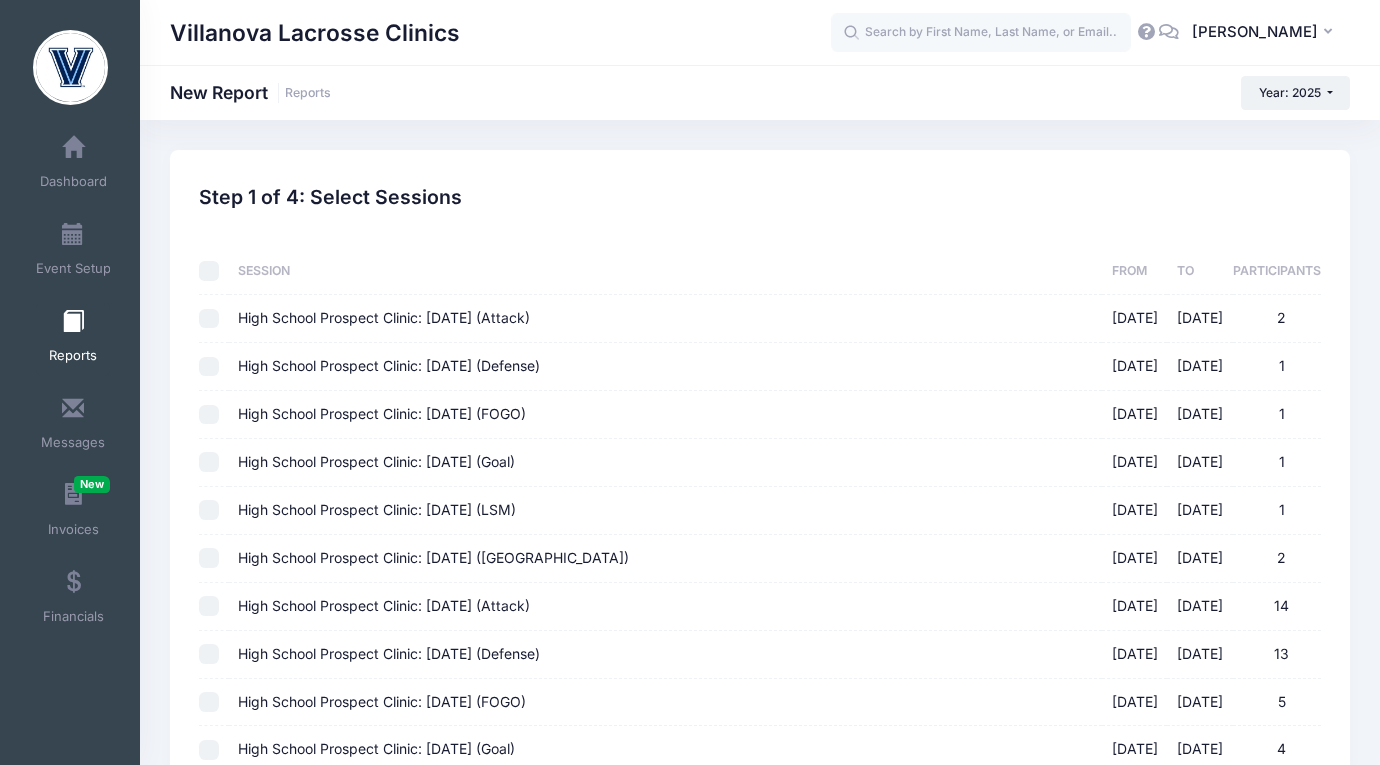 checkbox on "false" 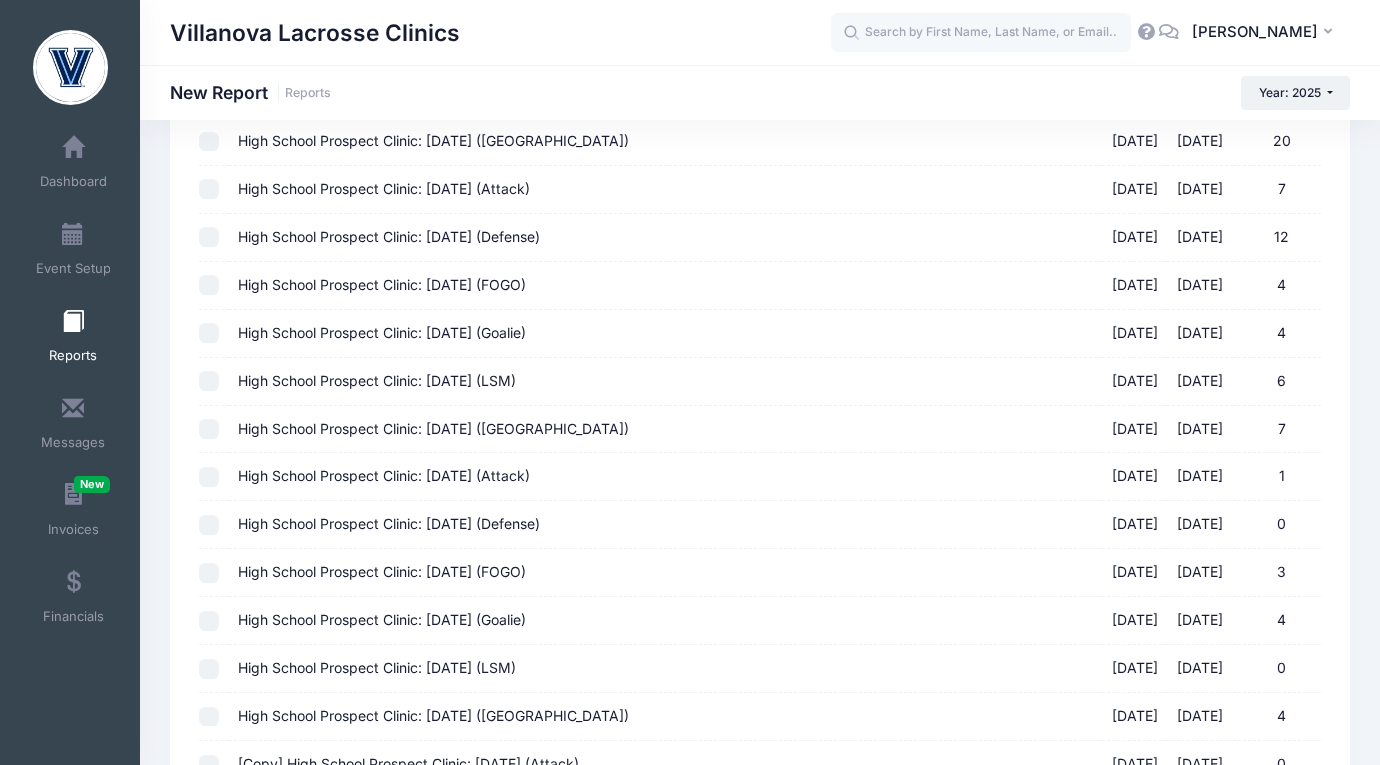 scroll, scrollTop: 1281, scrollLeft: 0, axis: vertical 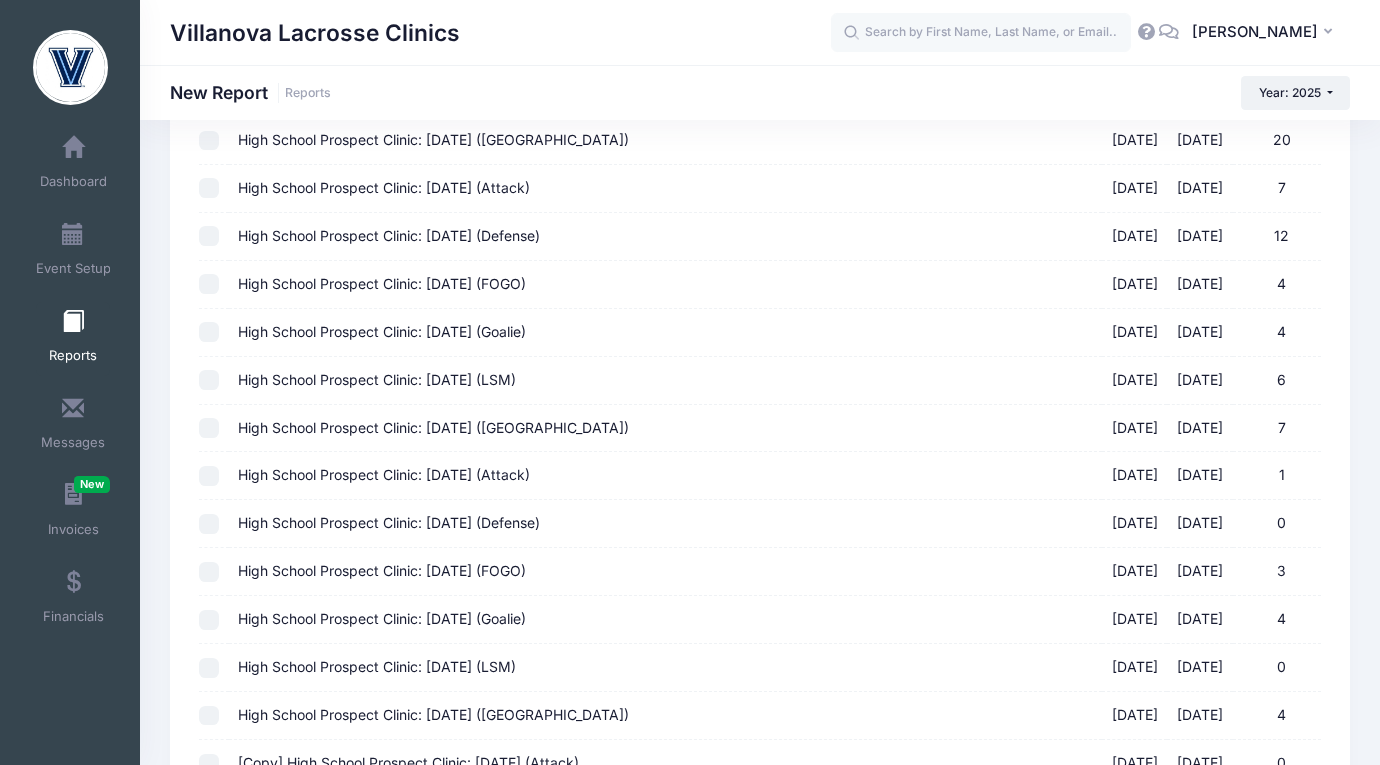 click on "High School Prospect Clinic: July 14th (Attack) 07/14/2025 - 07/14/2025  7" at bounding box center (209, 188) 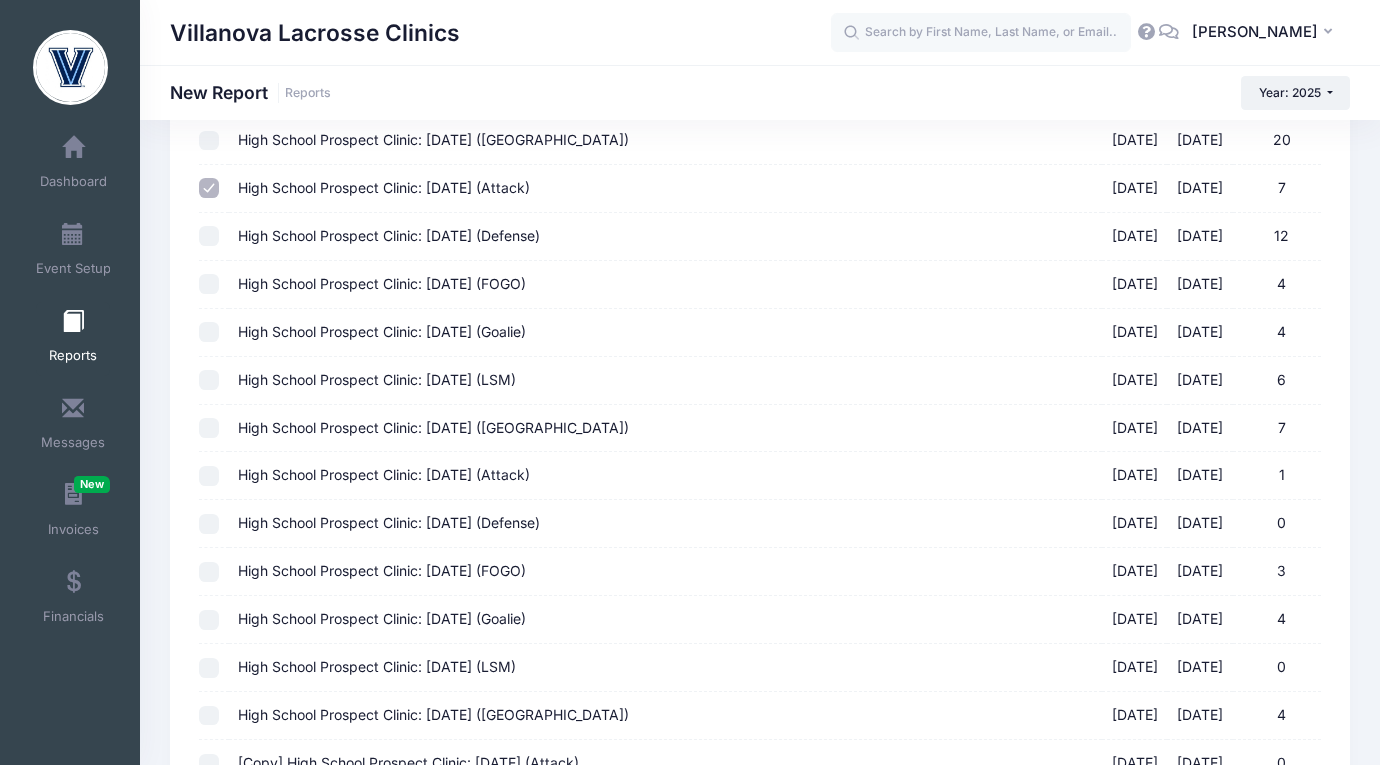 click on "High School Prospect Clinic: July 14th (Defense) 07/14/2025 - 07/14/2025  12" at bounding box center (209, 236) 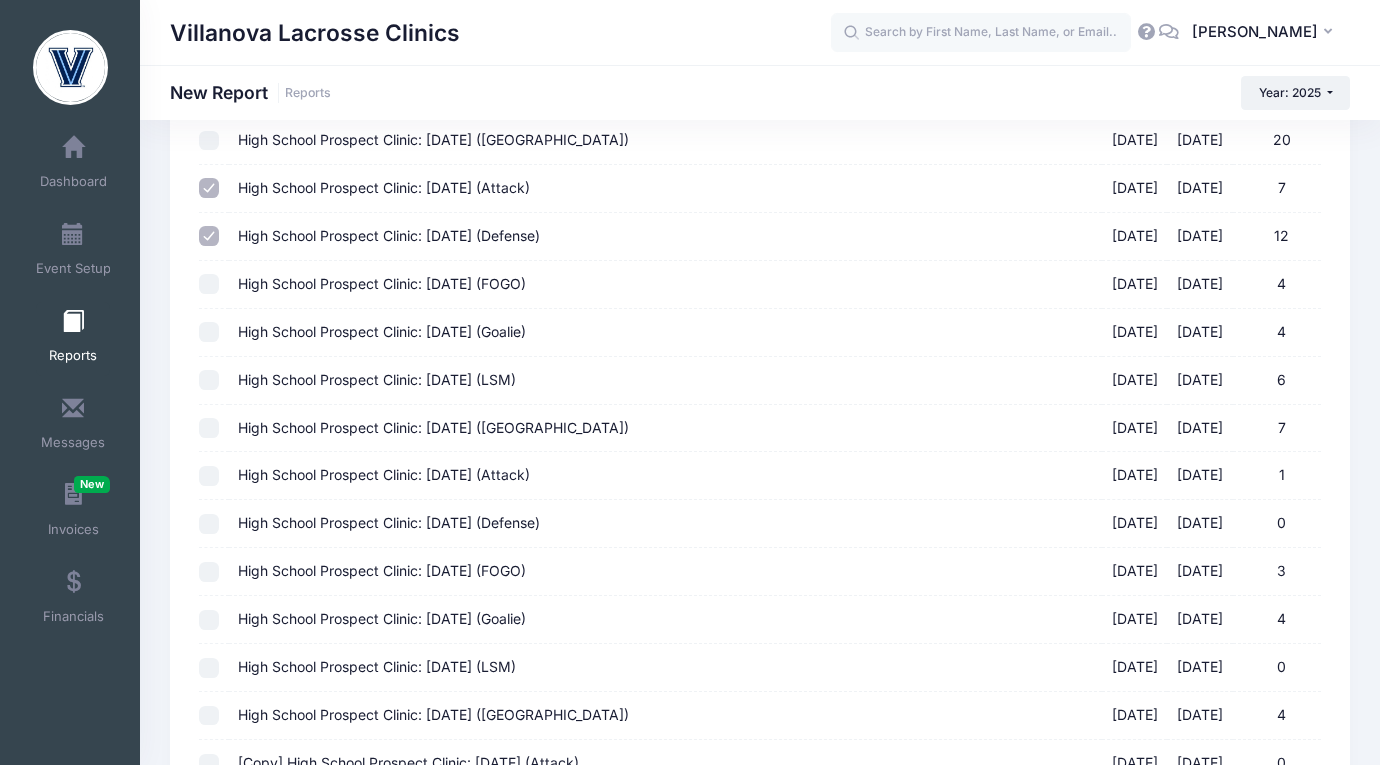 click on "High School Prospect Clinic: July 14th (FOGO) 07/14/2025 - 07/14/2025  4" at bounding box center (209, 284) 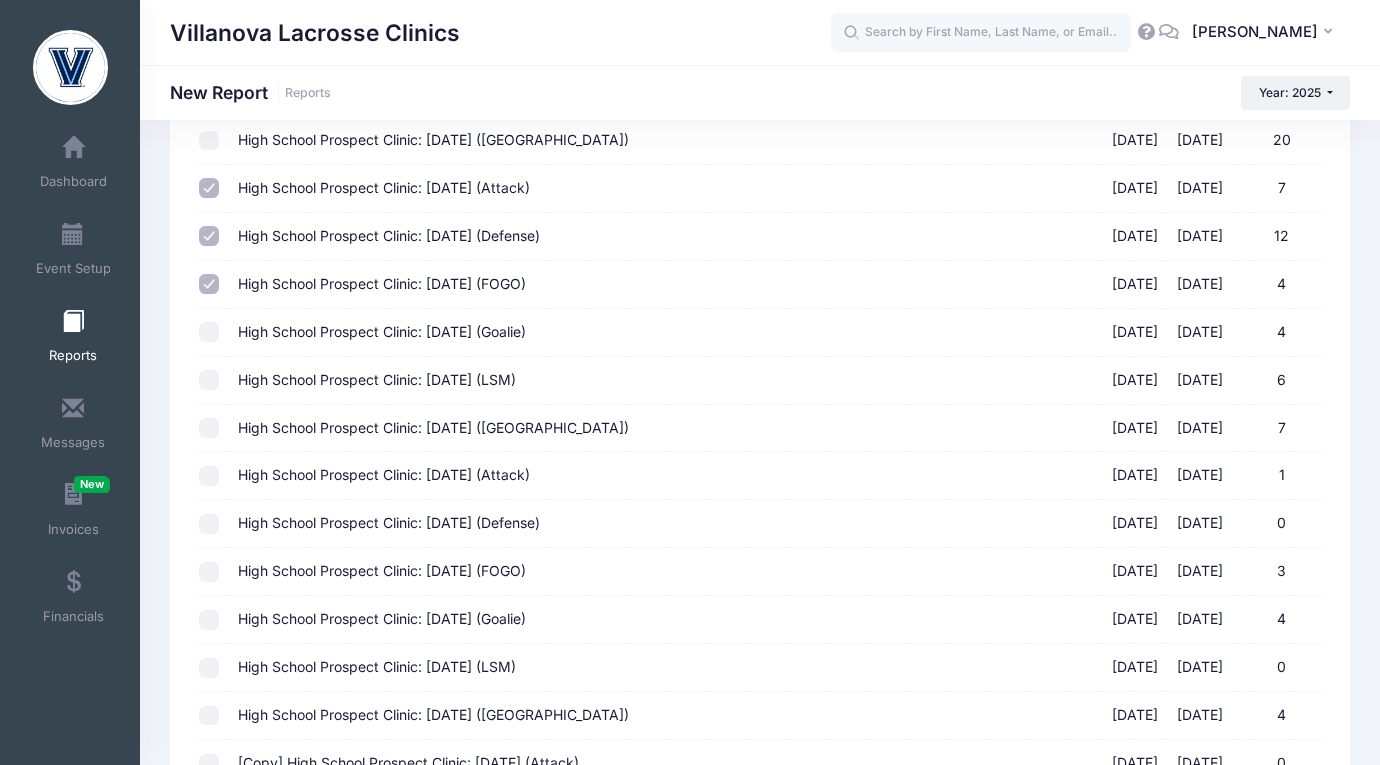 click on "High School Prospect Clinic: July 14th (Goalie) 07/14/2025 - 07/14/2025  4" at bounding box center [209, 332] 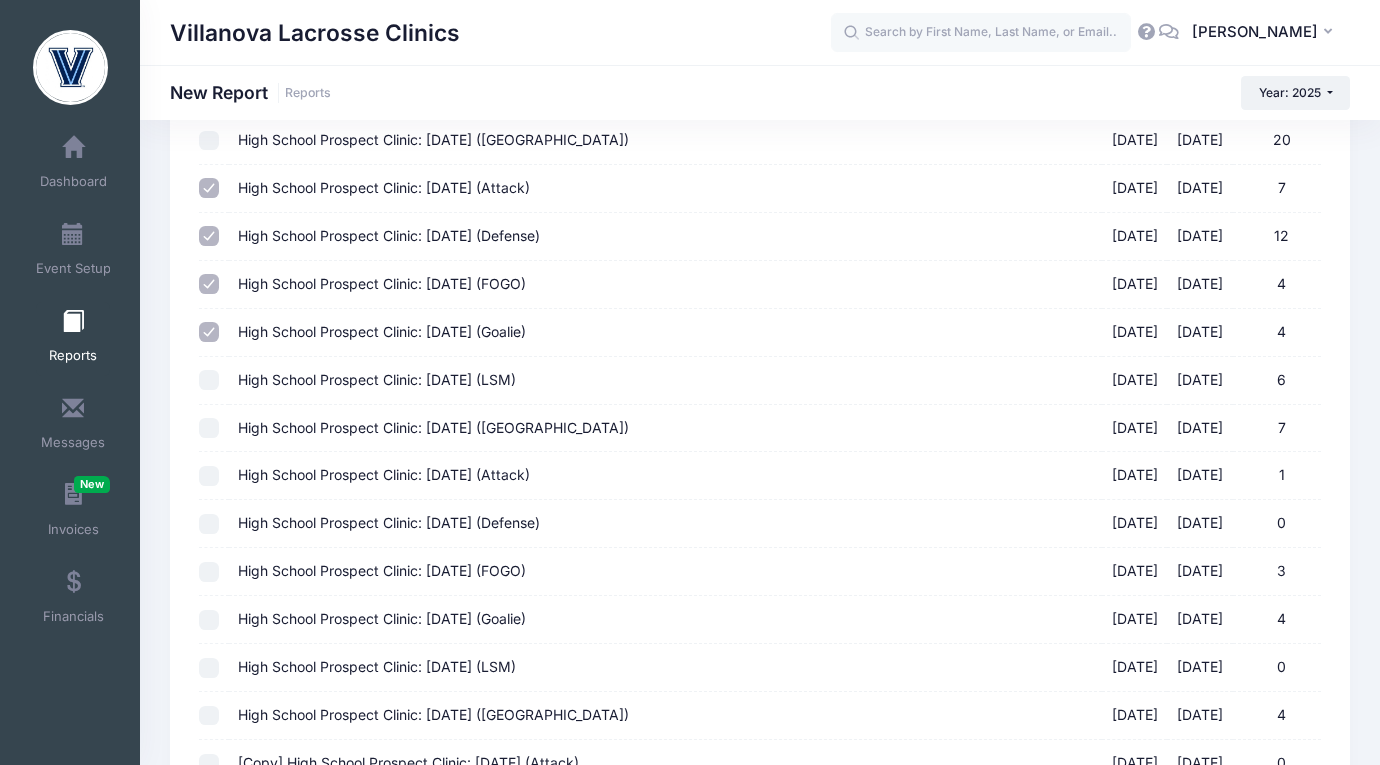 click on "High School Prospect Clinic: July 14th (LSM) 07/14/2025 - 07/14/2025  6" at bounding box center [209, 380] 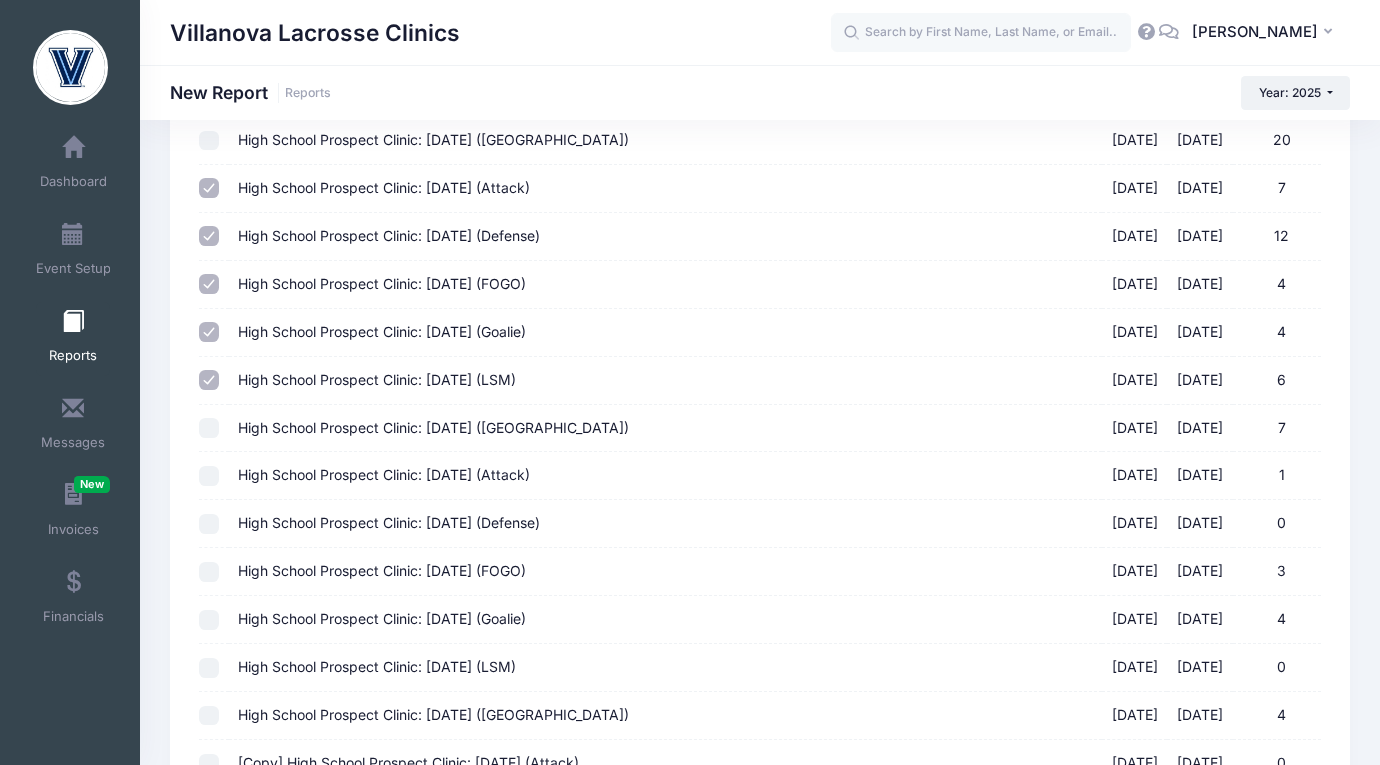 click on "High School Prospect Clinic: July 14th (Midfield) 07/14/2025 - 07/14/2025  7" at bounding box center [209, 428] 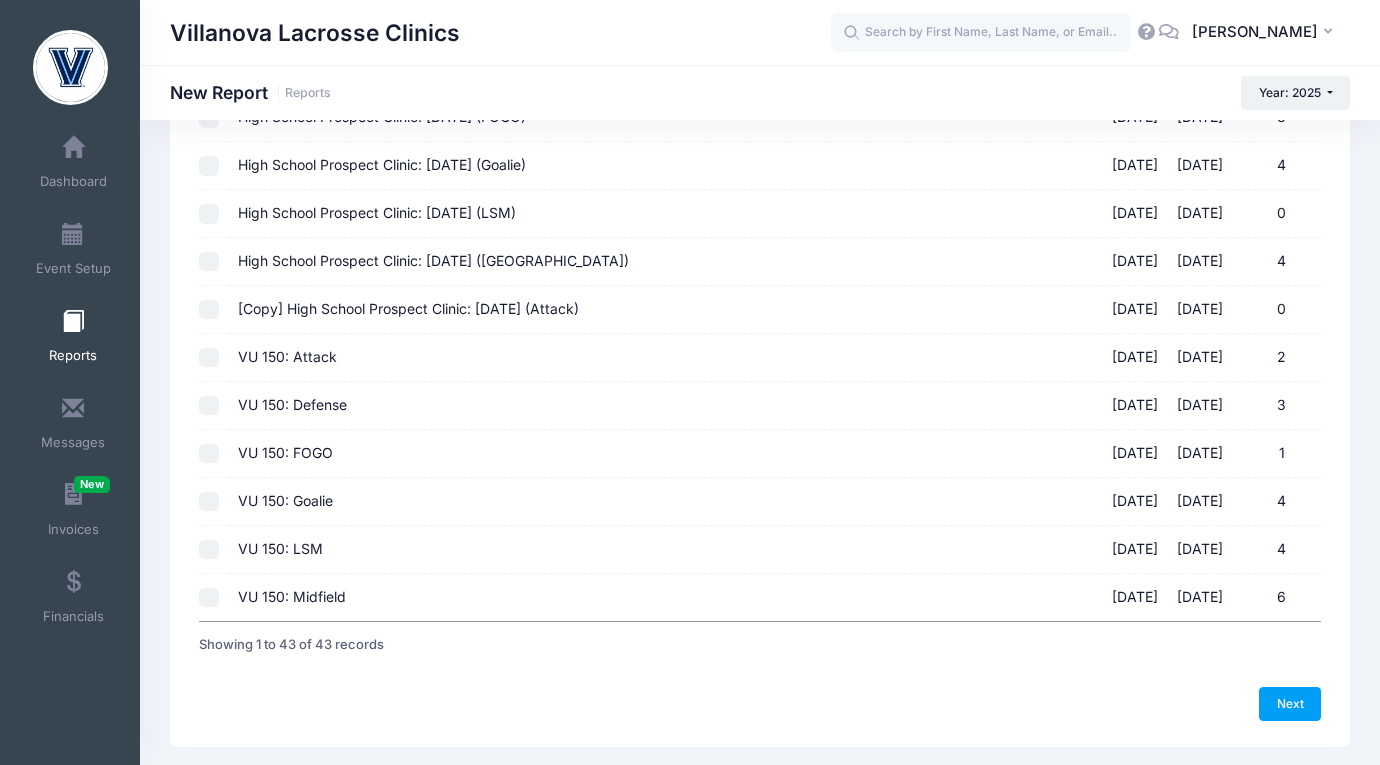 scroll, scrollTop: 1793, scrollLeft: 0, axis: vertical 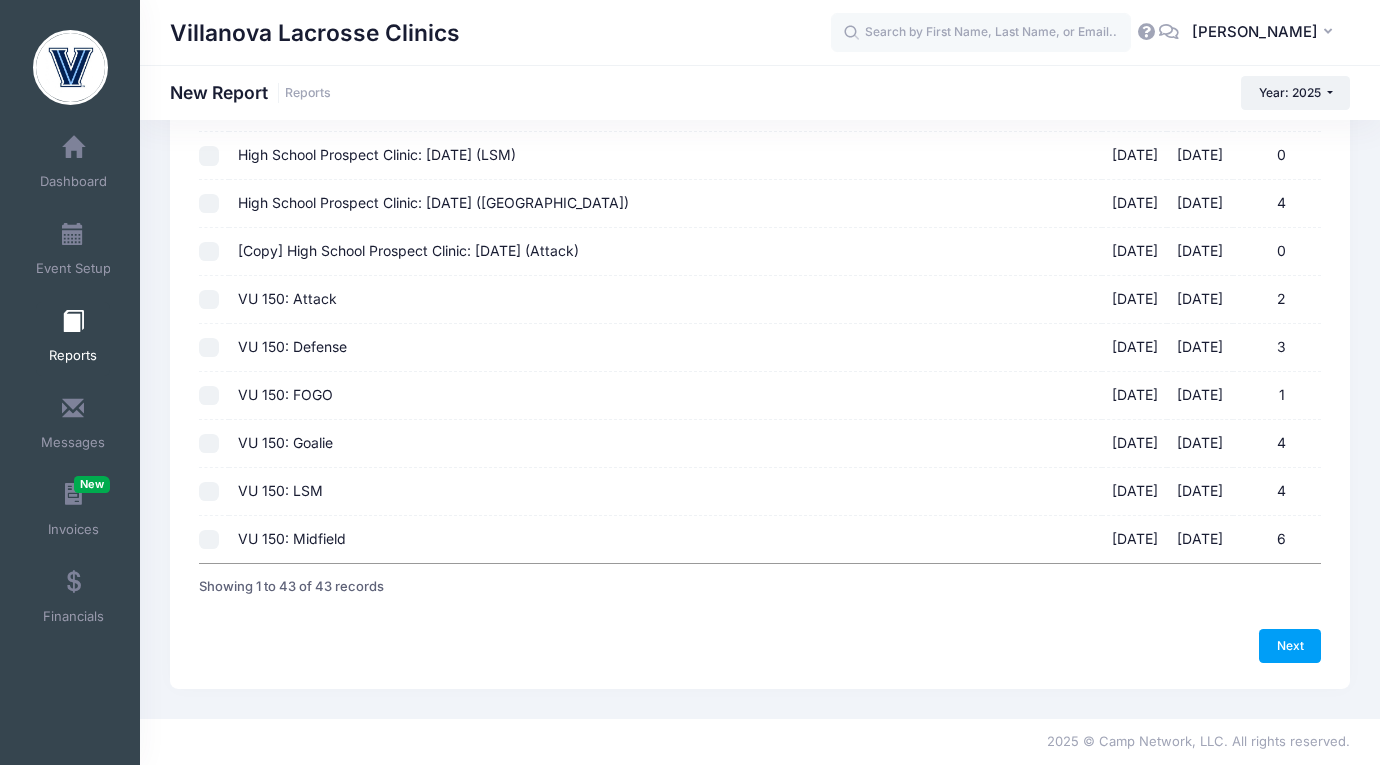 click on "Previous
Next
Step  1  of 4:  Select Sessions
1  Select Sessions
2 Select Information
3  Select Filters
4 Create Report
Created By Participant
Added by Director
Step 1 of 4: Select Sessions
Sessions
From 2" at bounding box center (760, -477) 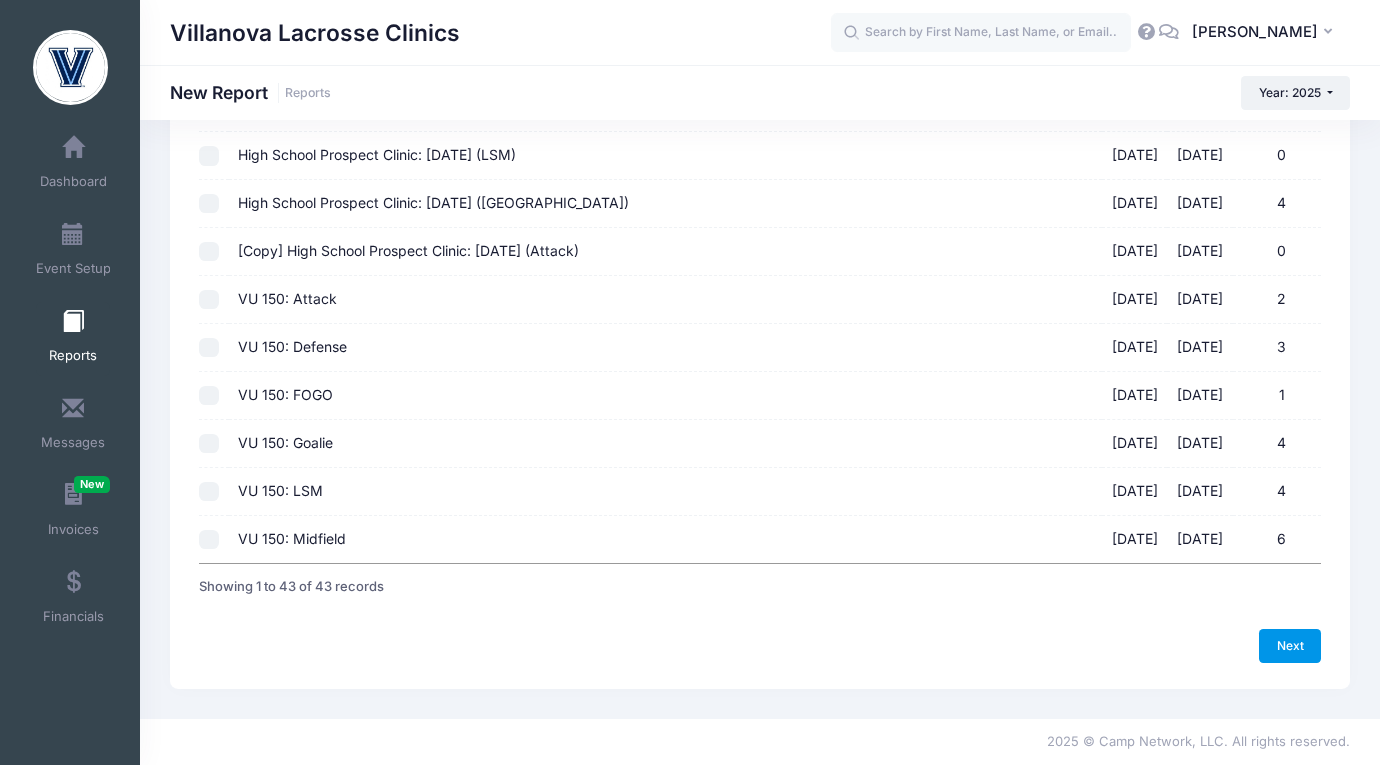 click on "Next" at bounding box center (1290, 646) 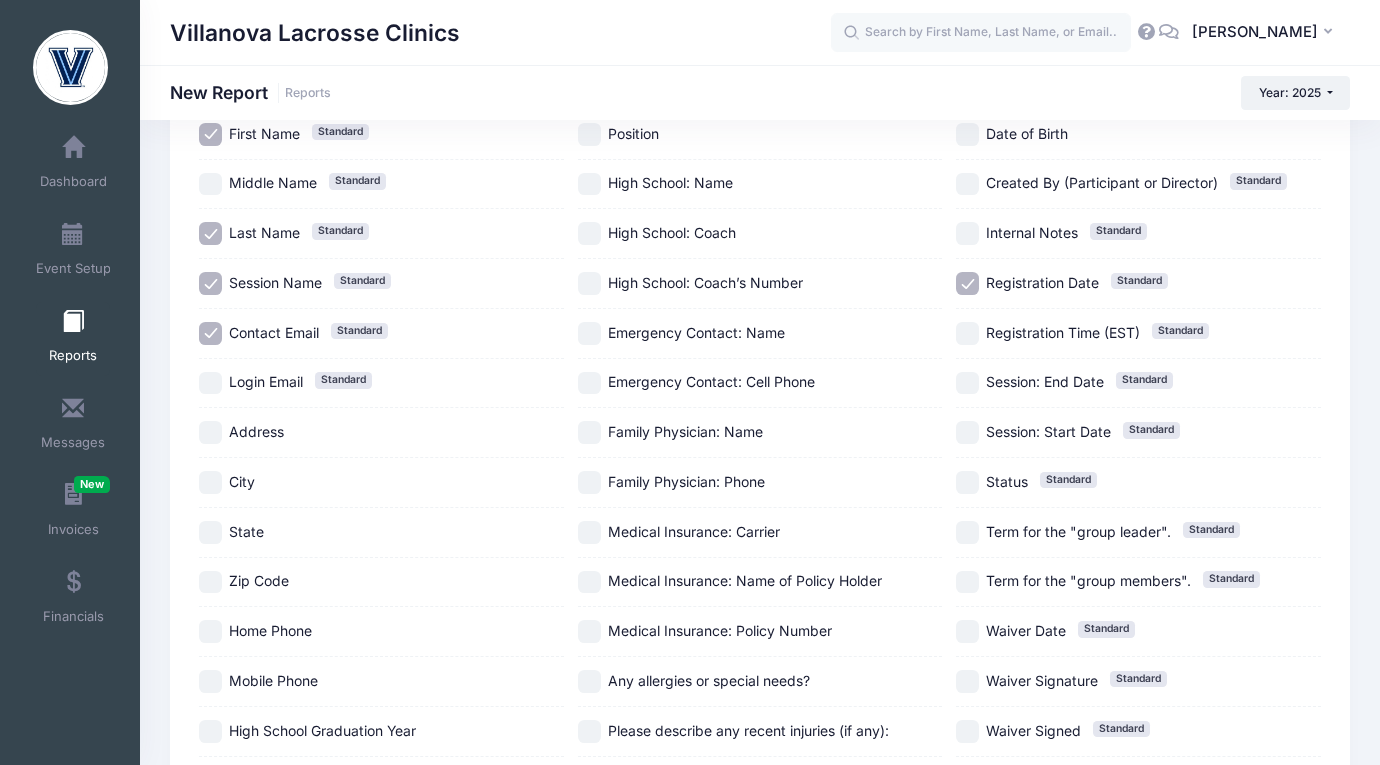 scroll, scrollTop: 158, scrollLeft: 0, axis: vertical 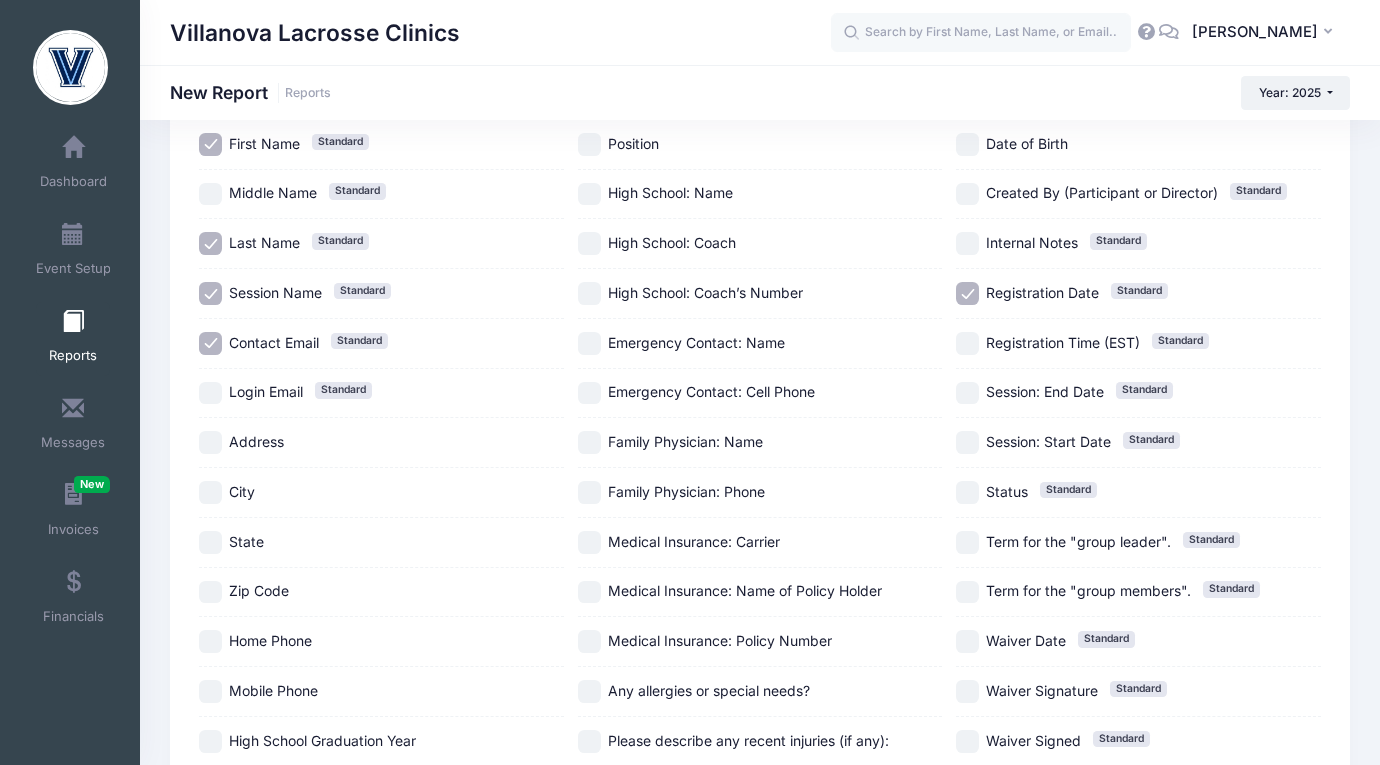 click on "Address" at bounding box center [210, 442] 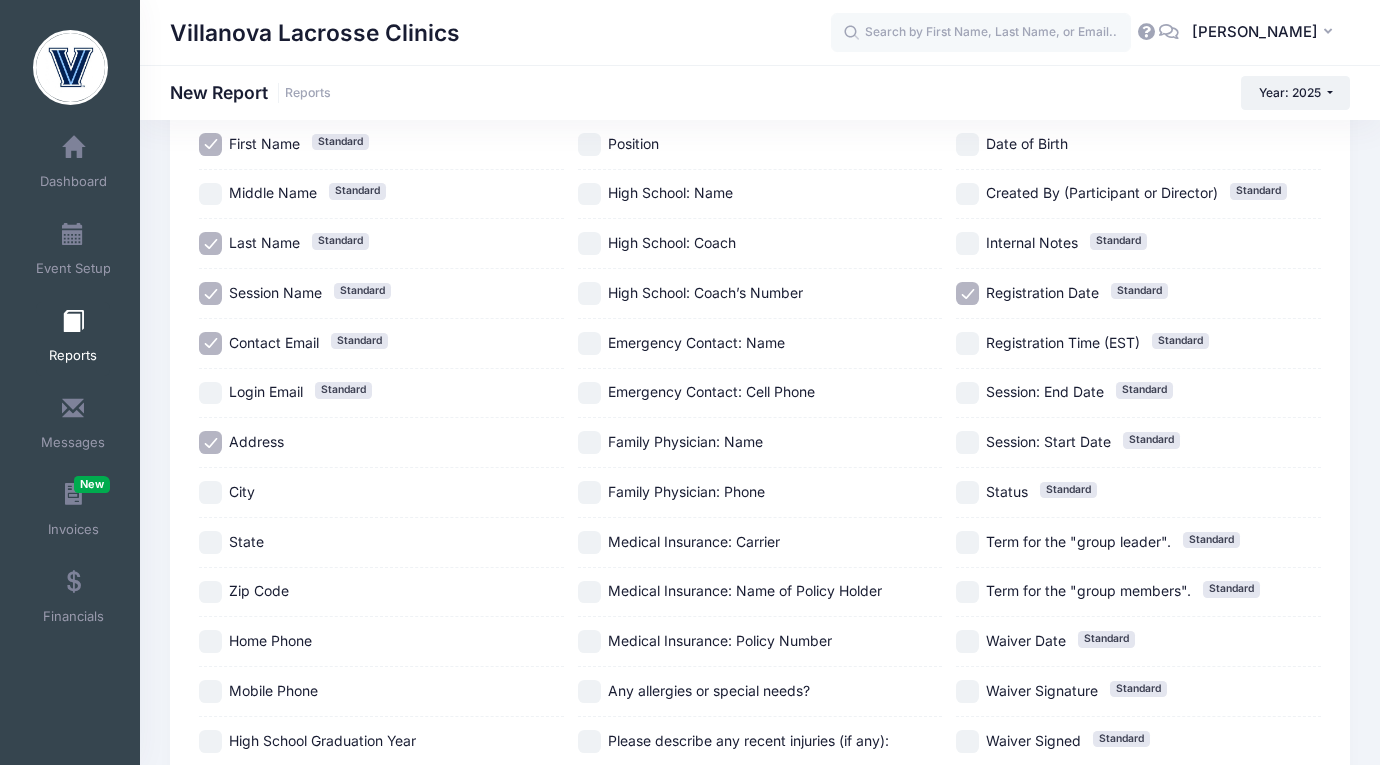 click on "City" at bounding box center (381, 493) 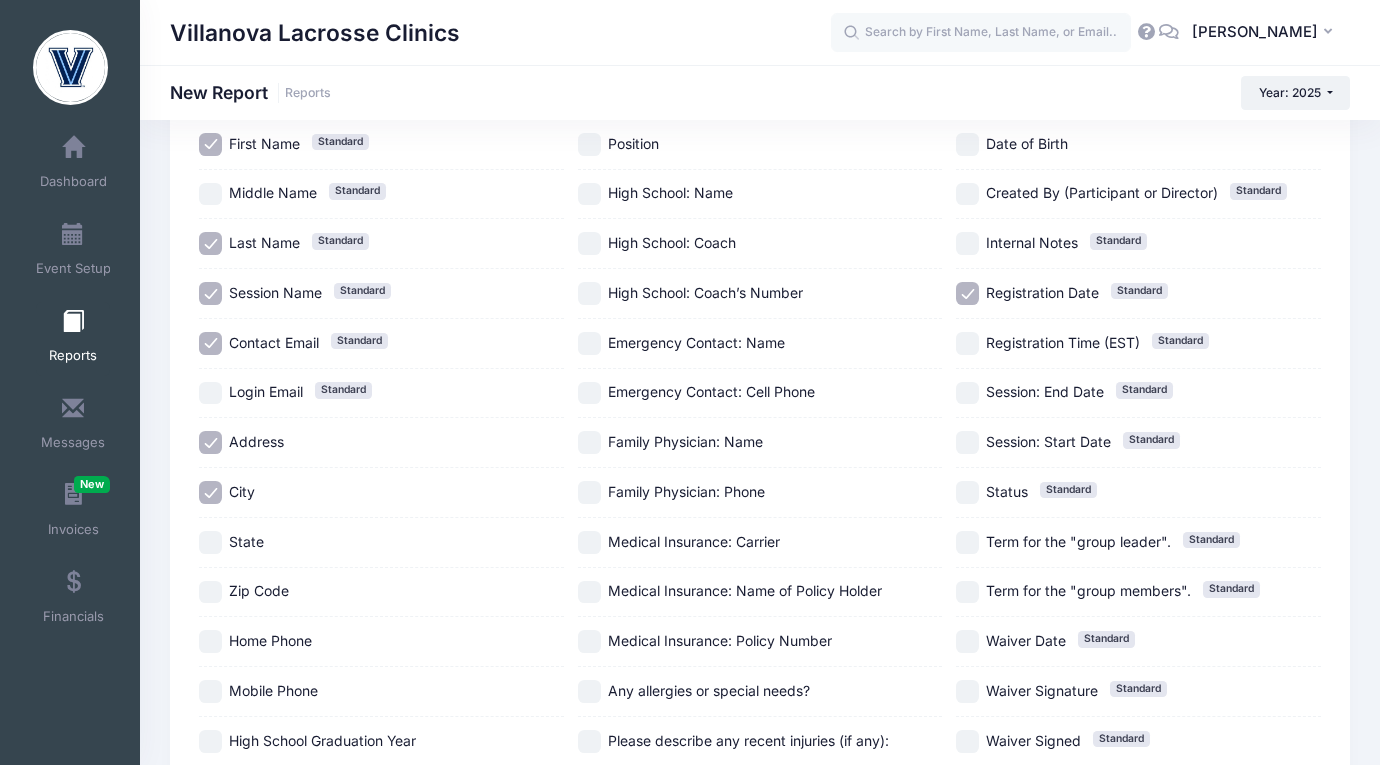 click on "State" at bounding box center (210, 542) 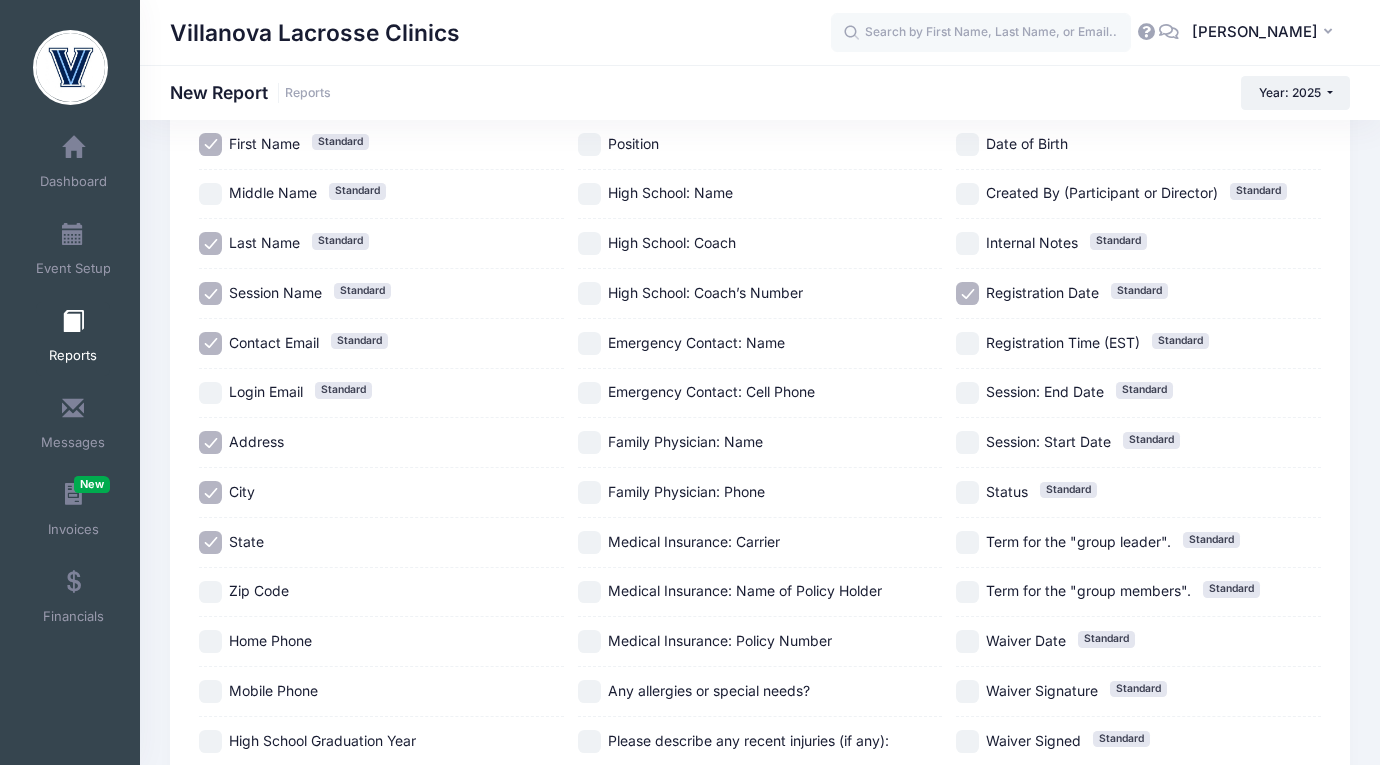 click on "Zip Code" at bounding box center (210, 592) 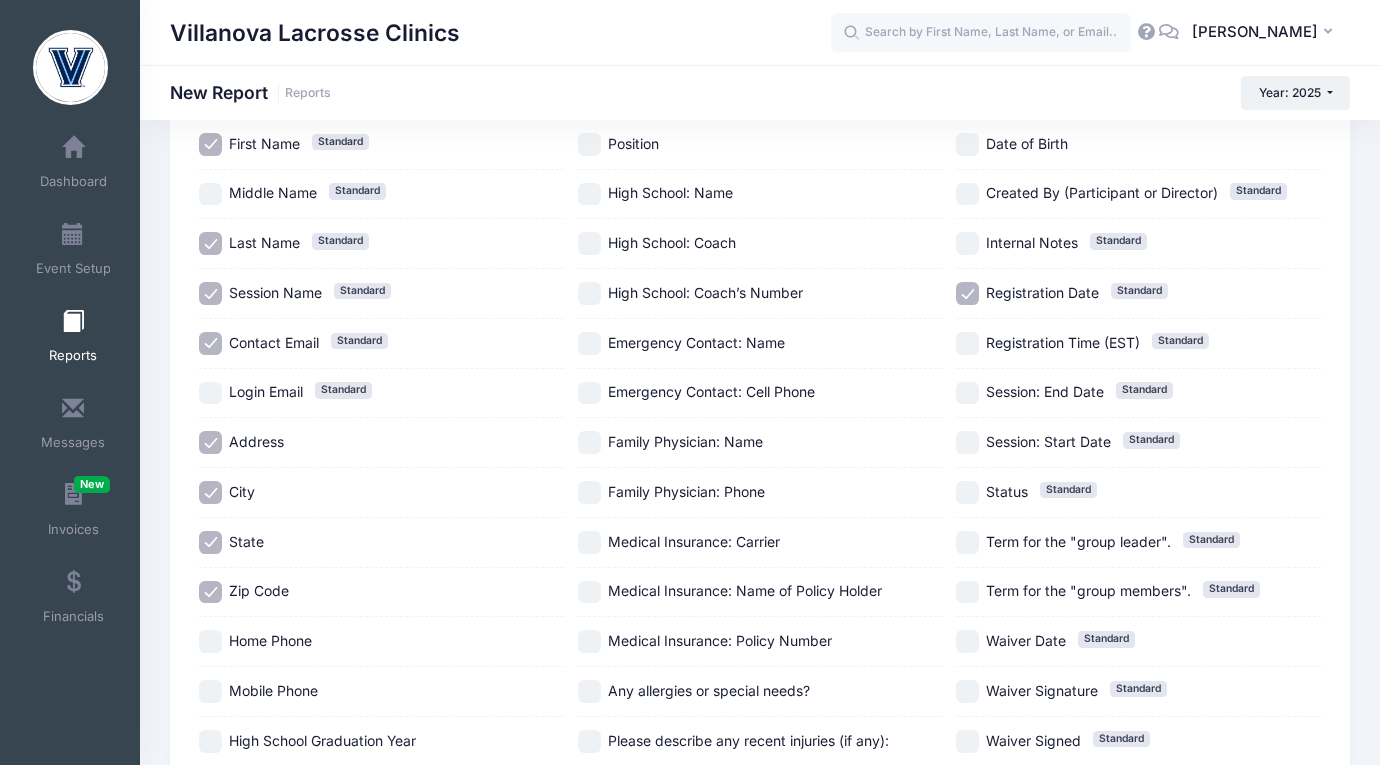 click on "Home Phone" at bounding box center (210, 641) 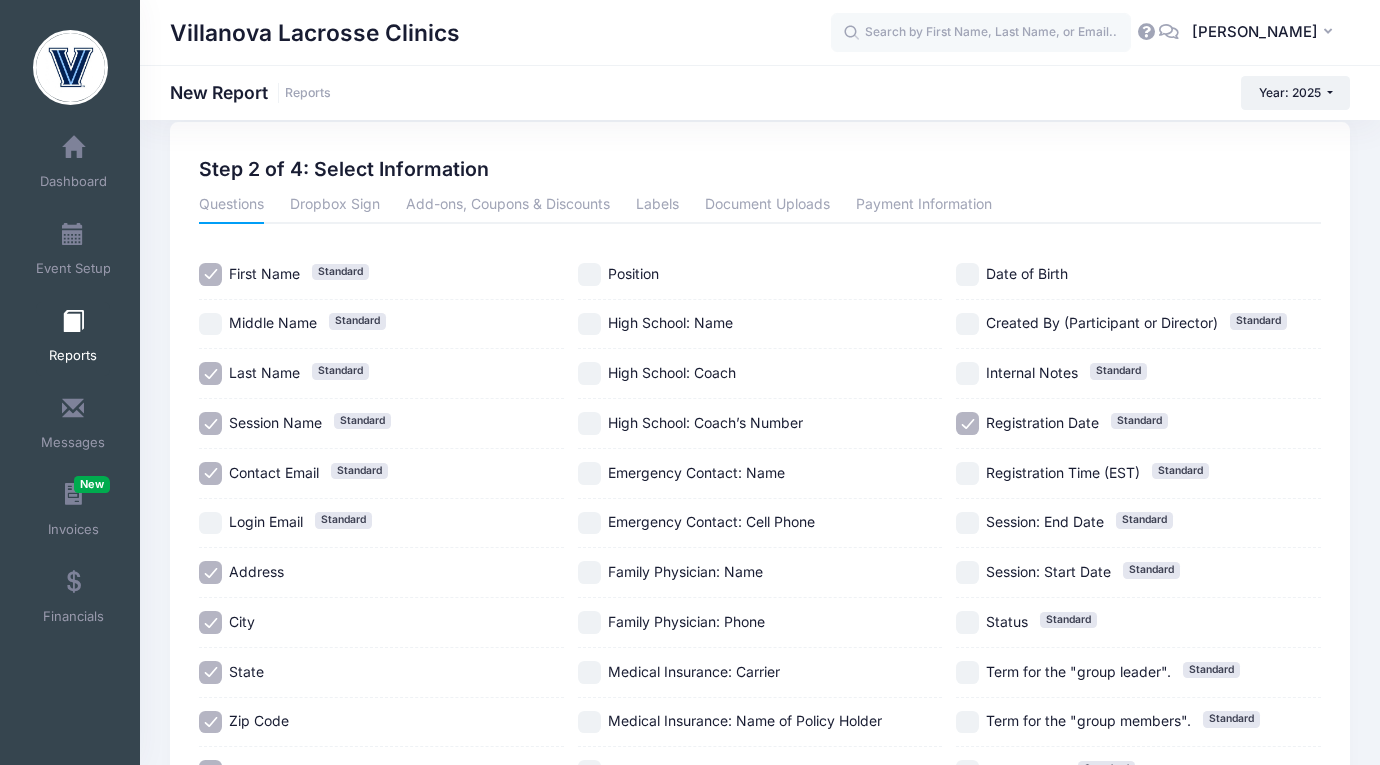 scroll, scrollTop: 22, scrollLeft: 0, axis: vertical 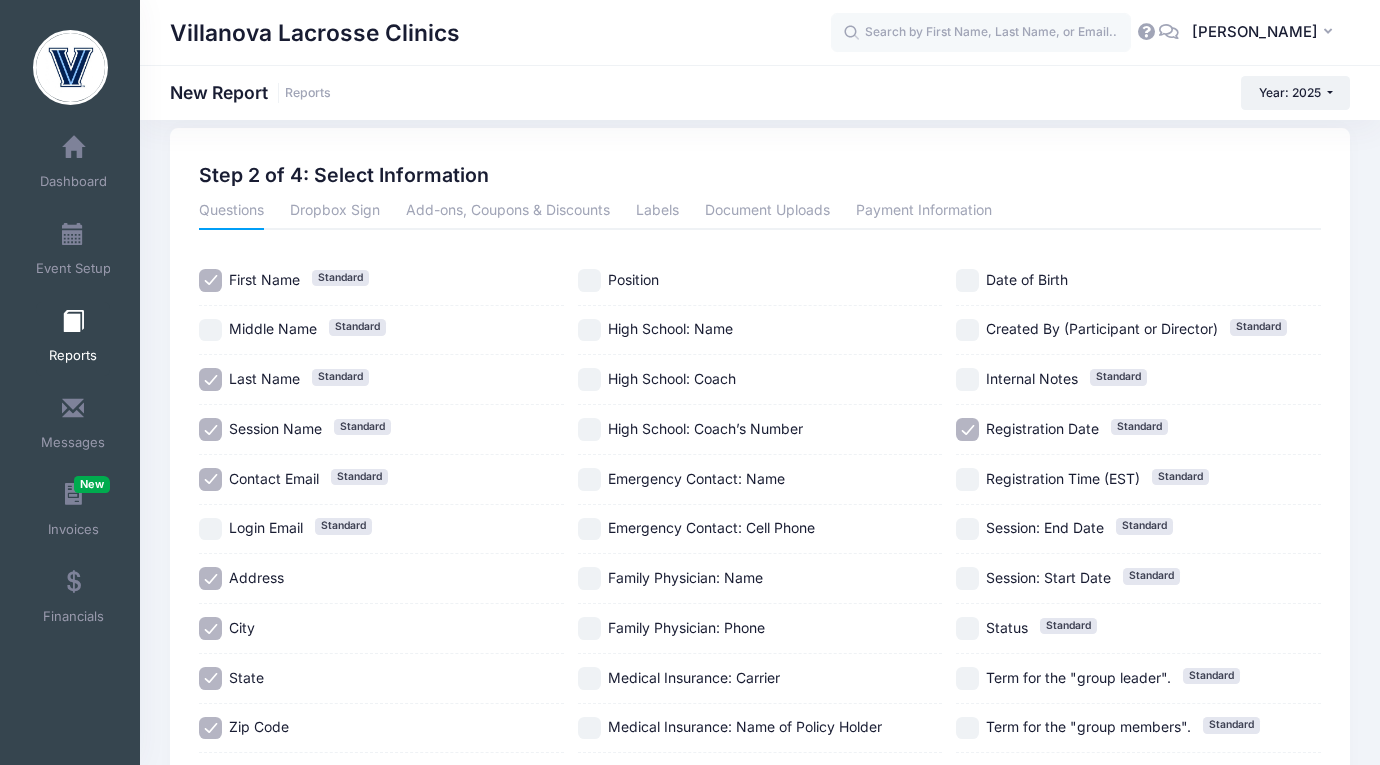 click on "Emergency Contact: Name" at bounding box center (589, 479) 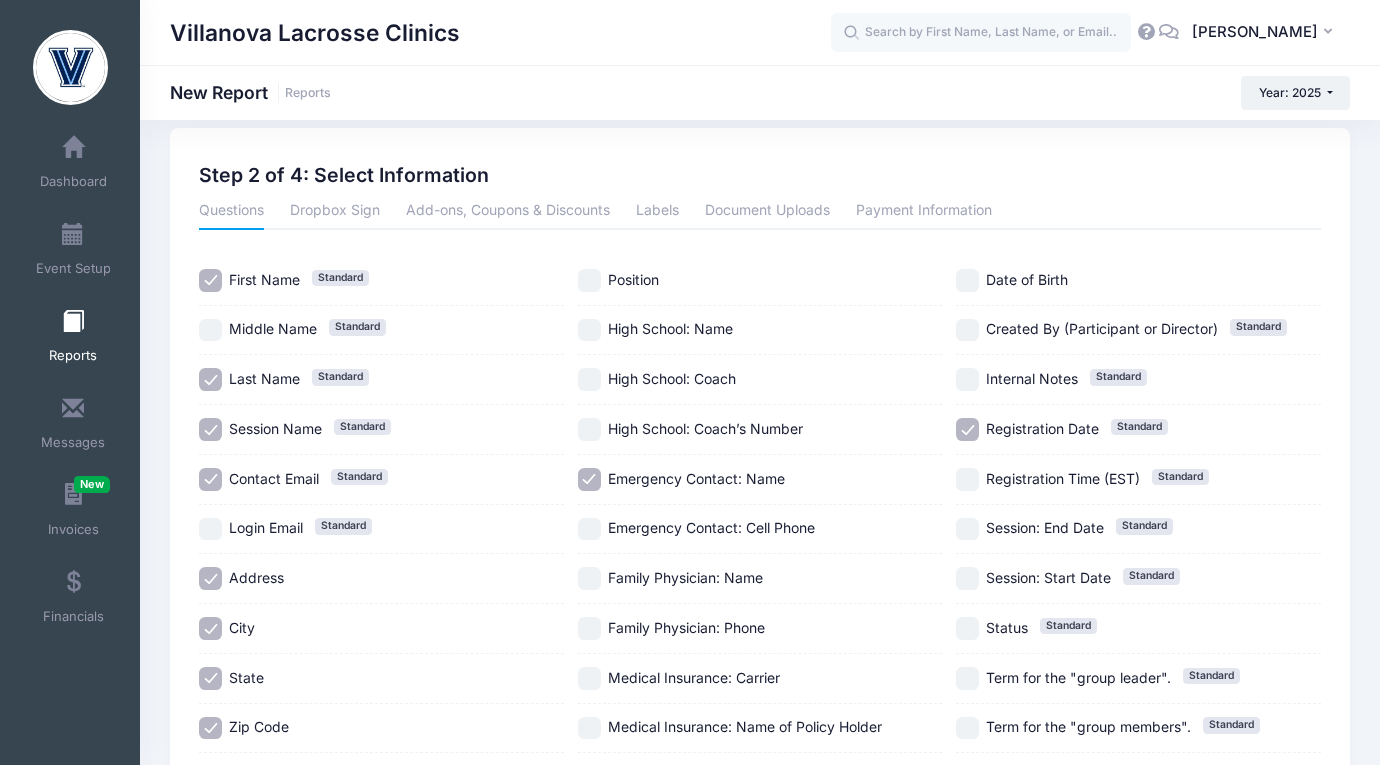 click on "Emergency Contact: Cell Phone" at bounding box center [589, 529] 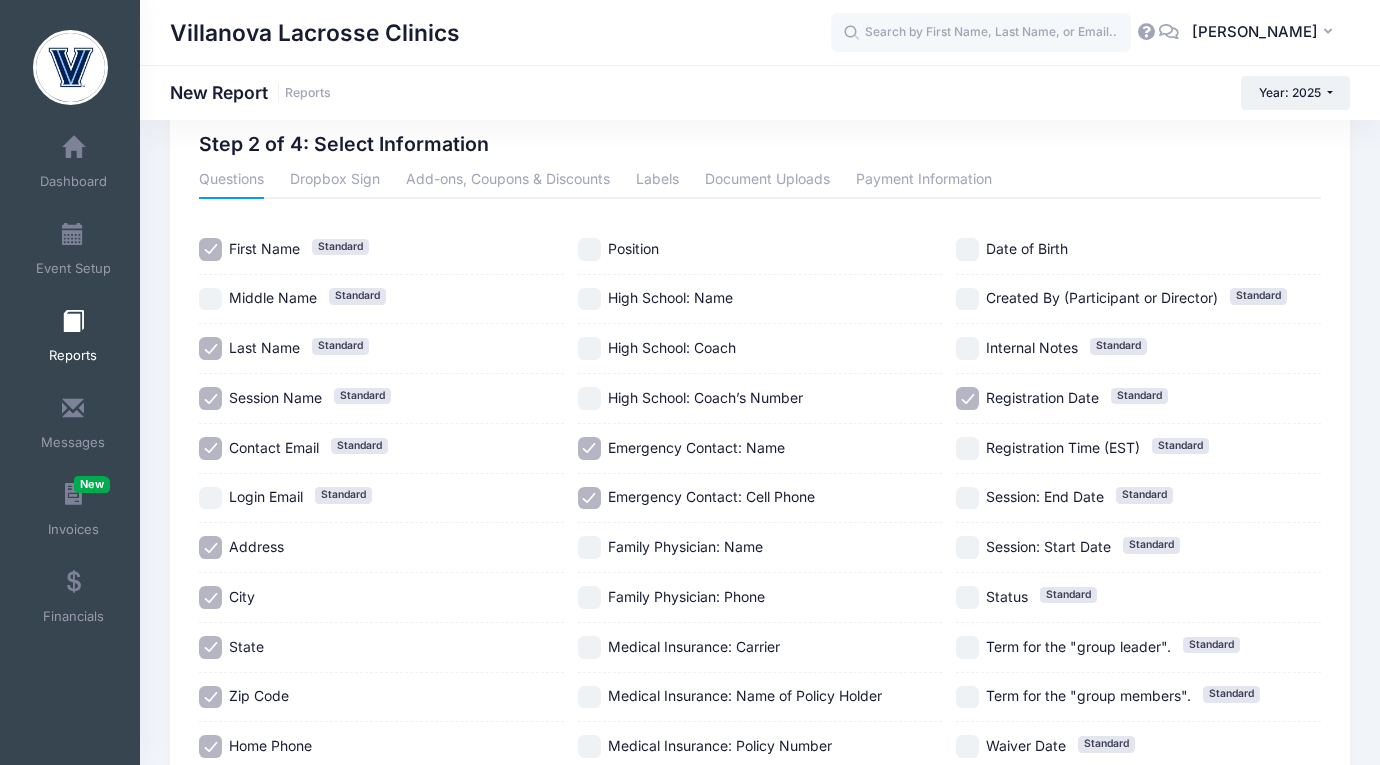 scroll, scrollTop: 82, scrollLeft: 0, axis: vertical 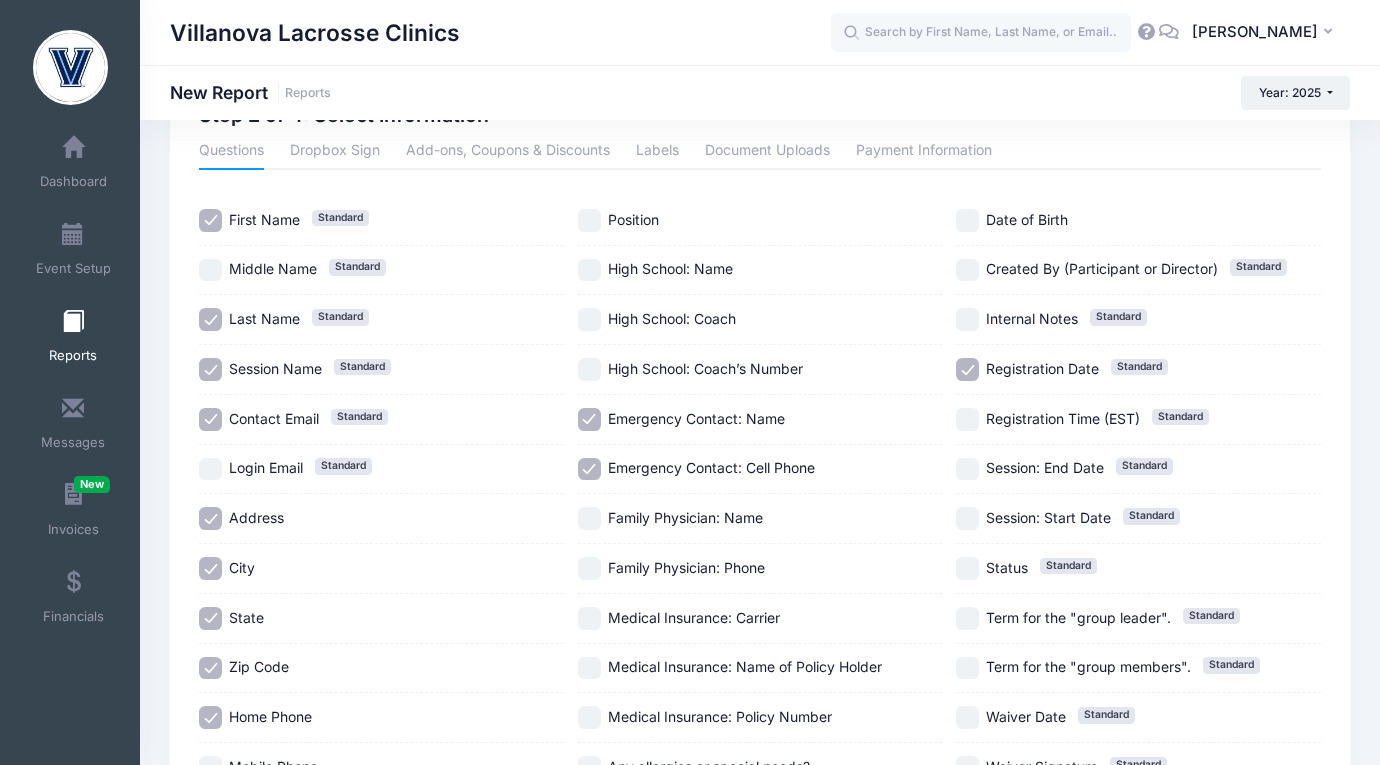 click on "Date of Birth" at bounding box center (967, 220) 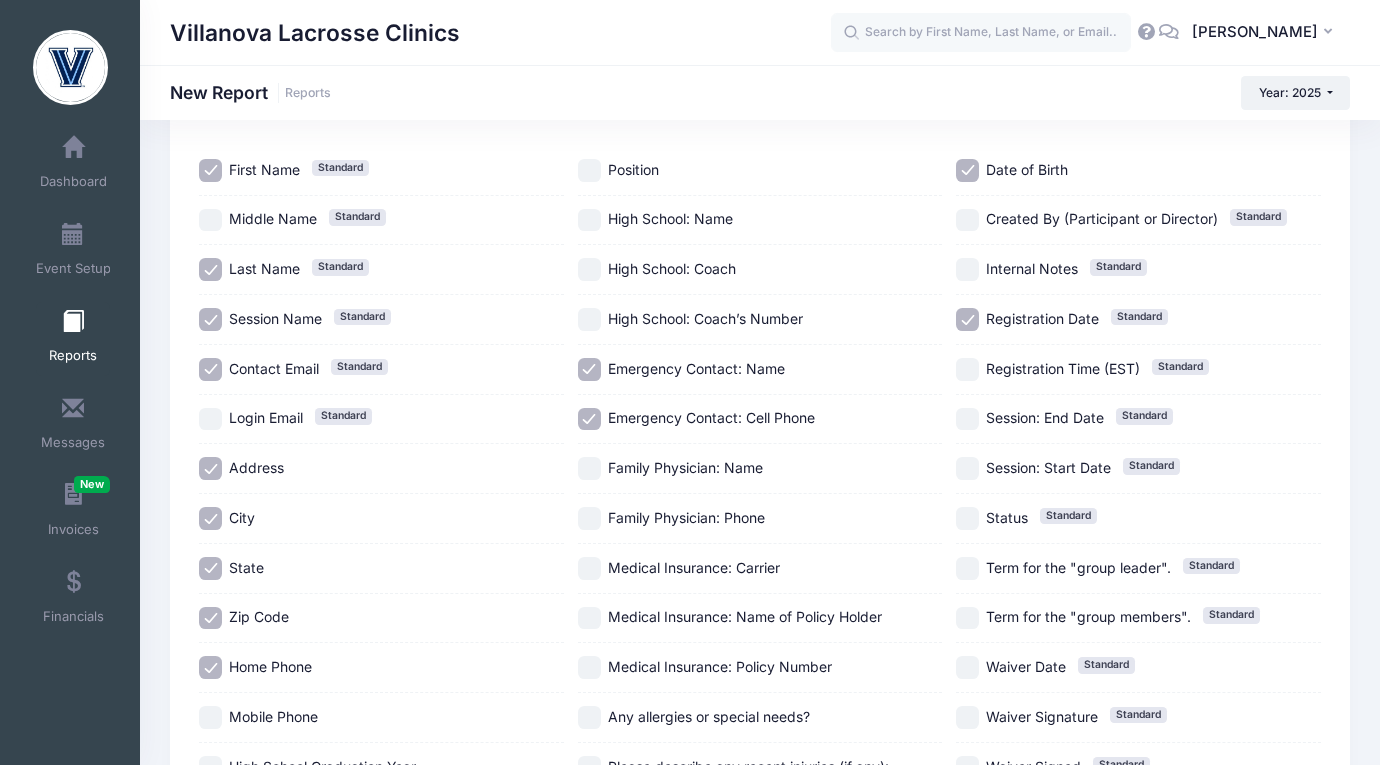 scroll, scrollTop: 134, scrollLeft: 0, axis: vertical 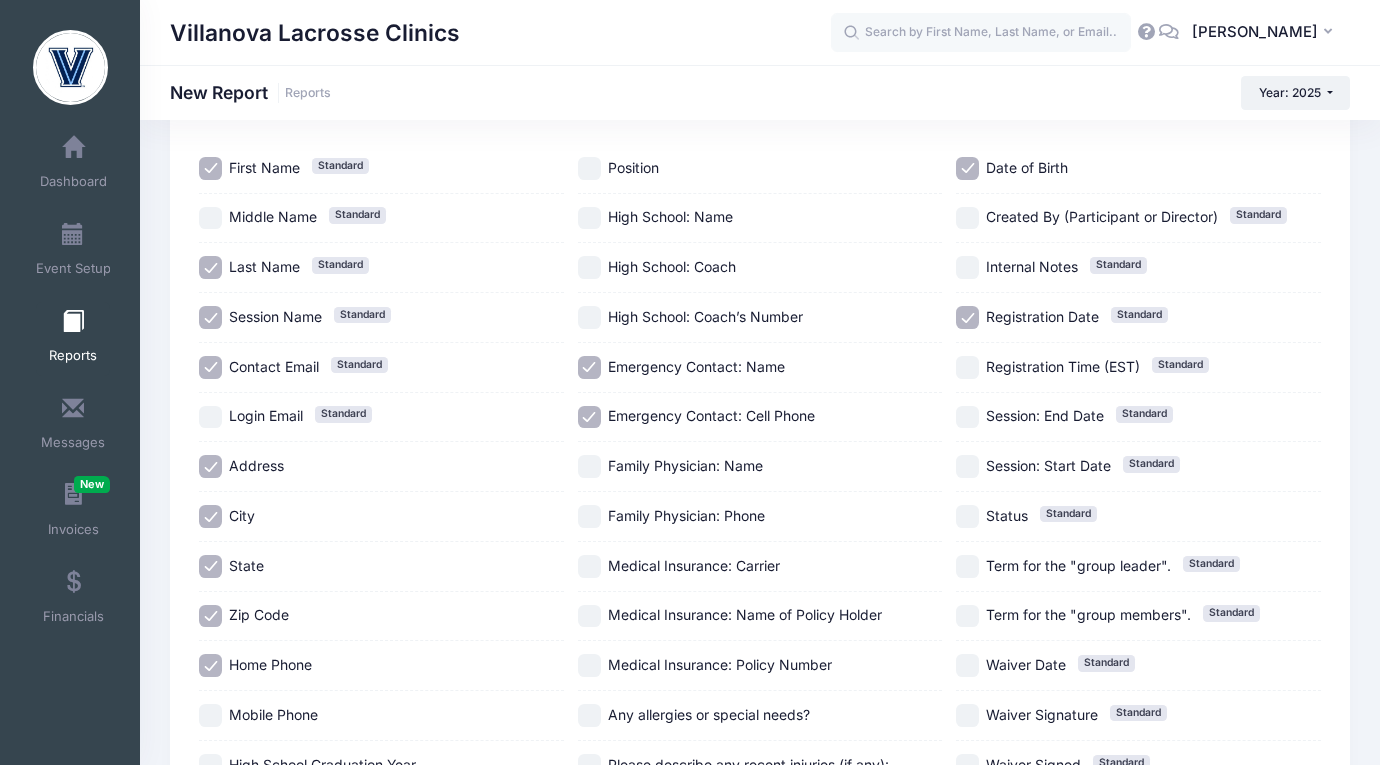 click on "Emergency Contact: Name" at bounding box center [589, 367] 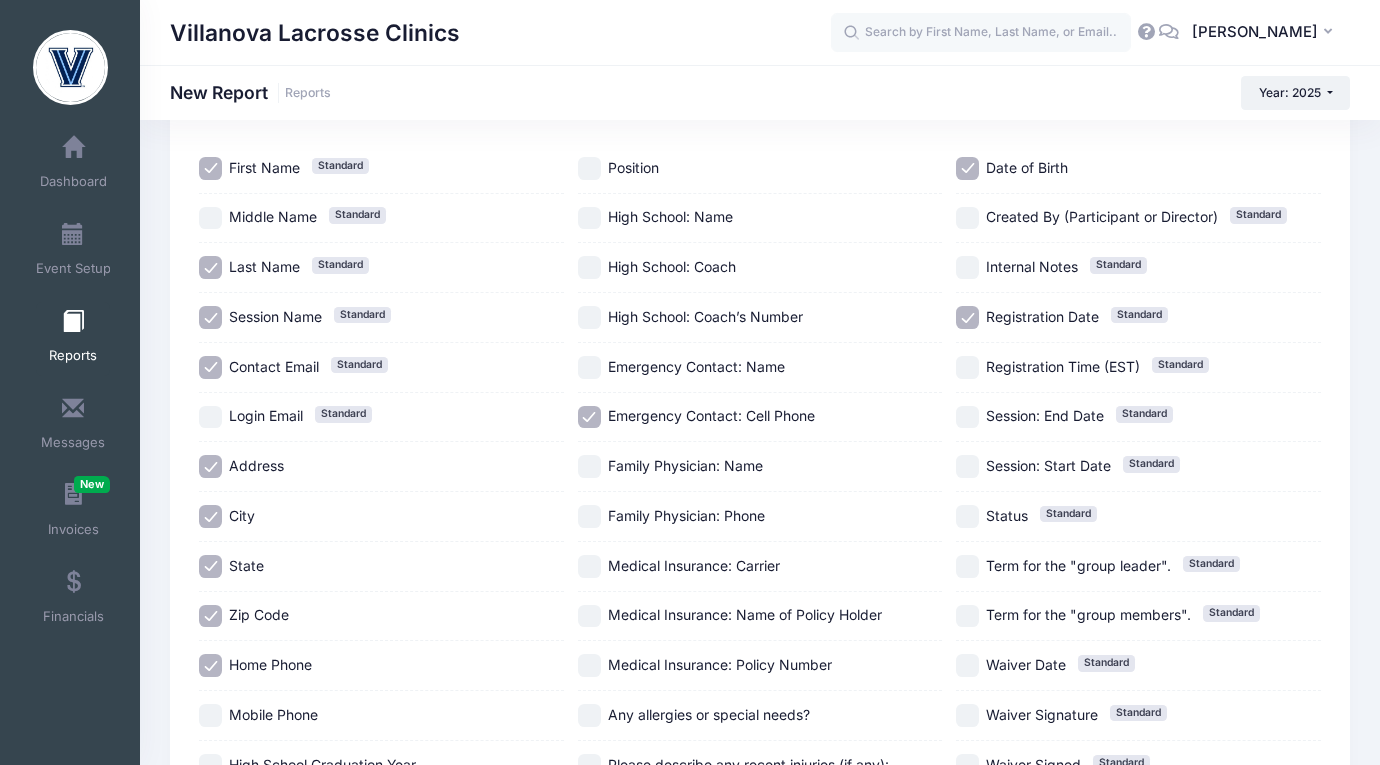 click on "Emergency Contact: Cell Phone" at bounding box center (589, 417) 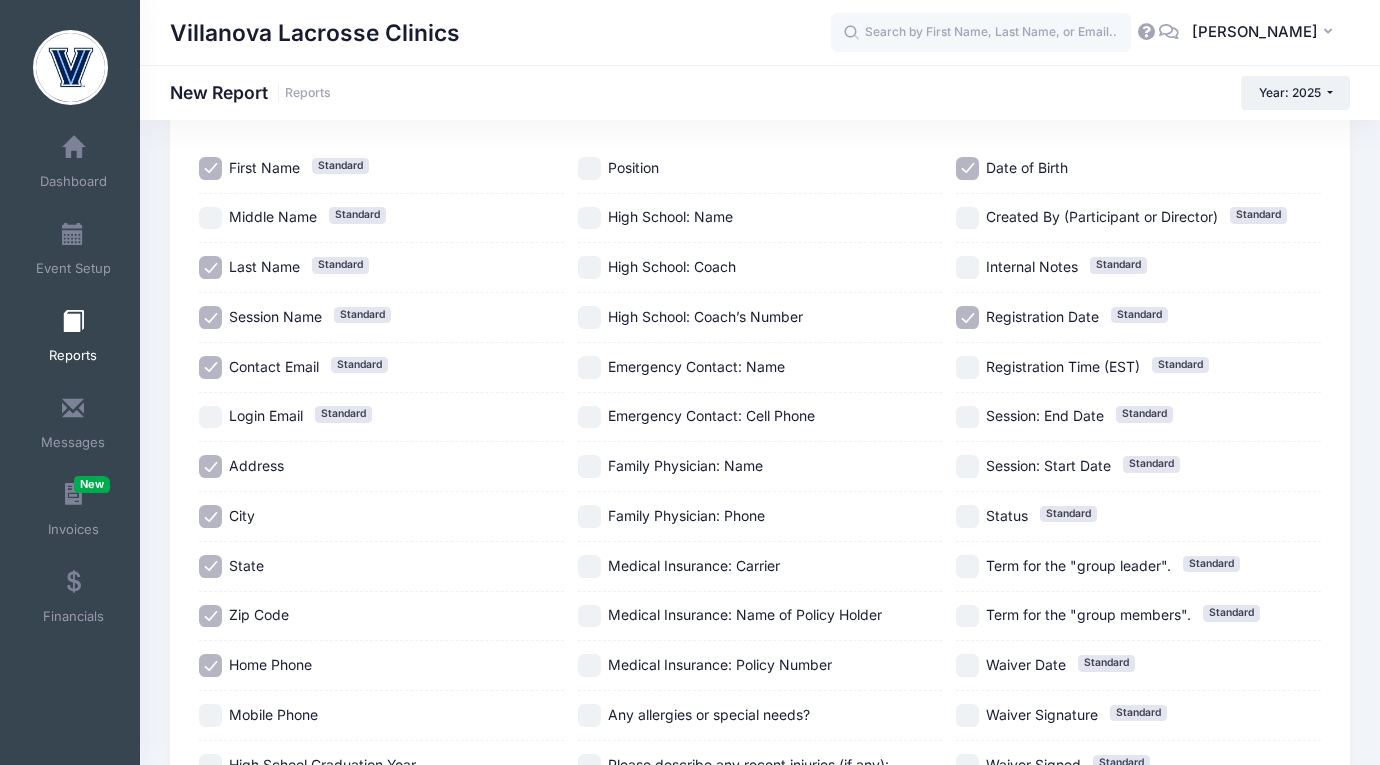 click on "Registration Date Standard" at bounding box center [1138, 317] 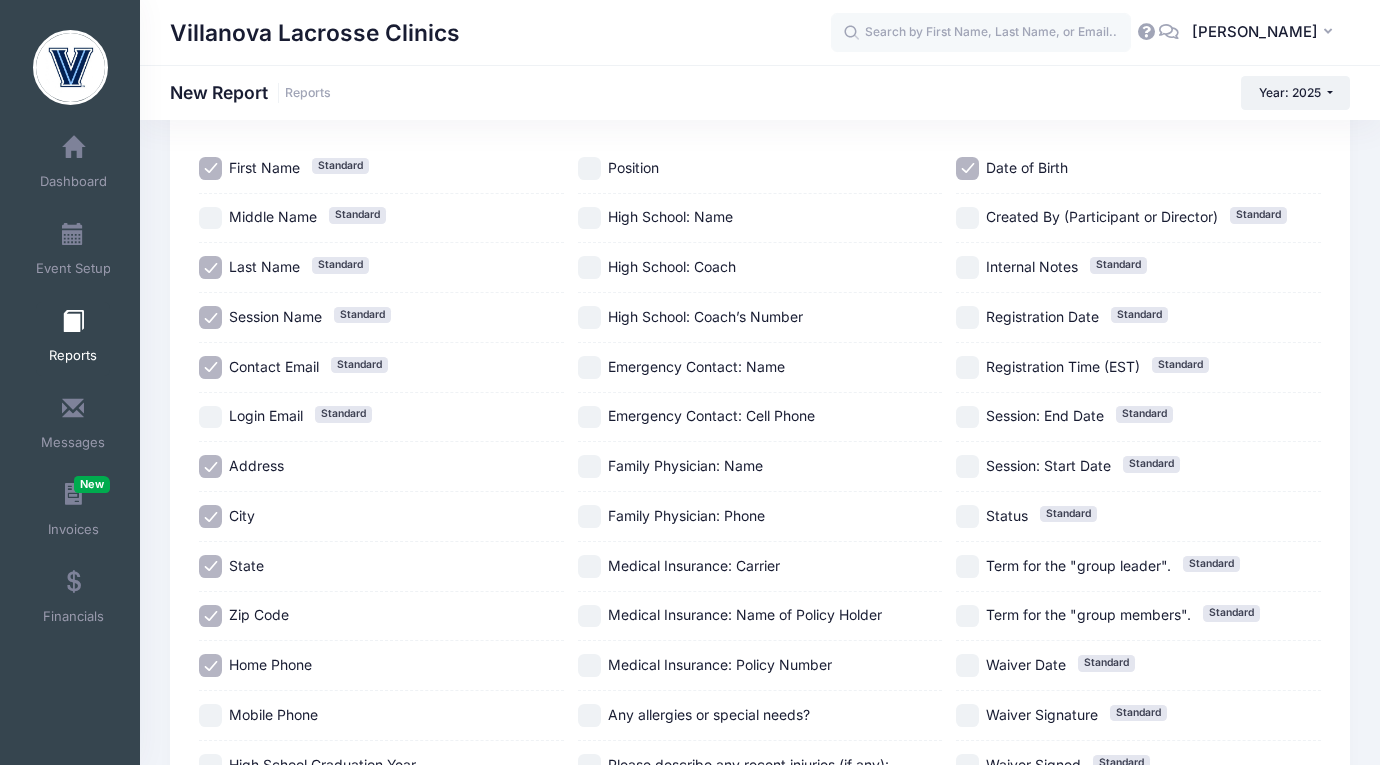 click on "Date of Birth" at bounding box center (967, 168) 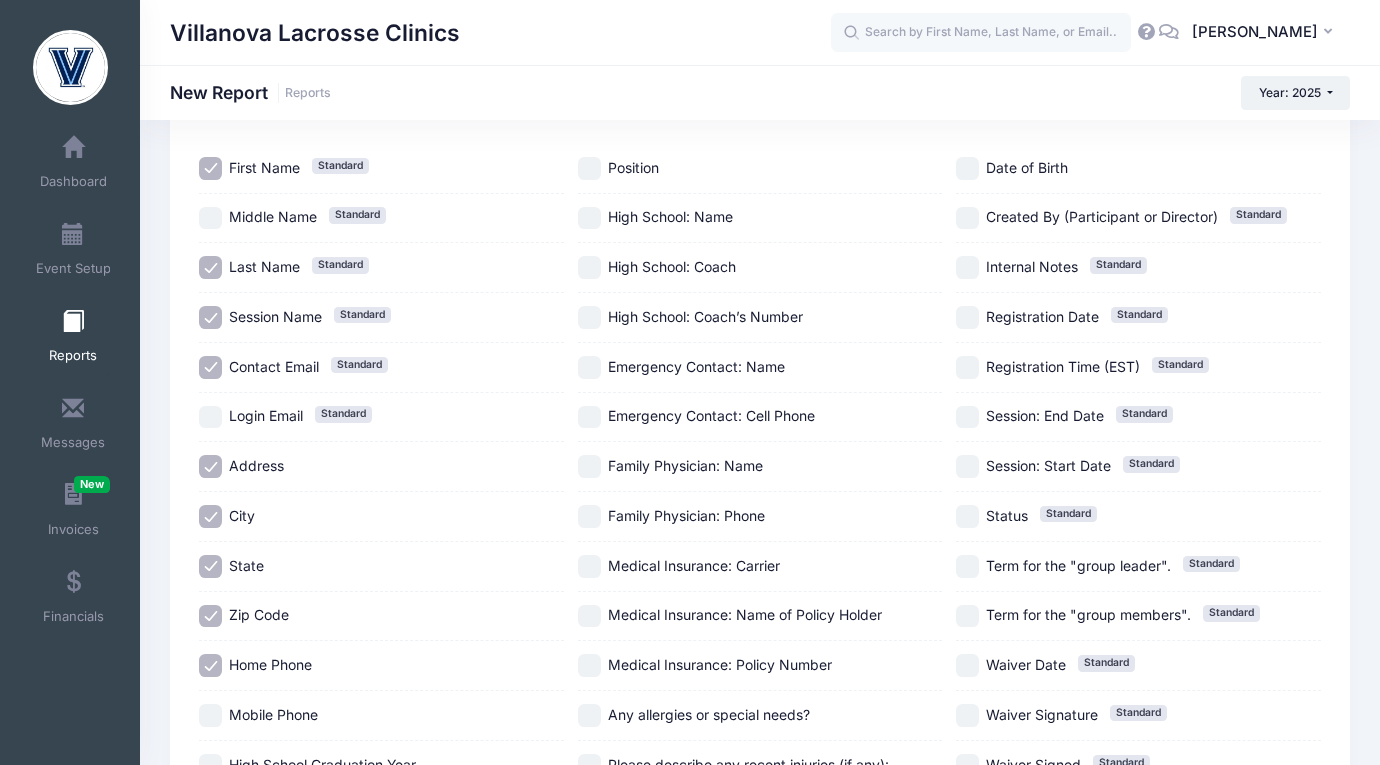 click on "Position" at bounding box center (589, 168) 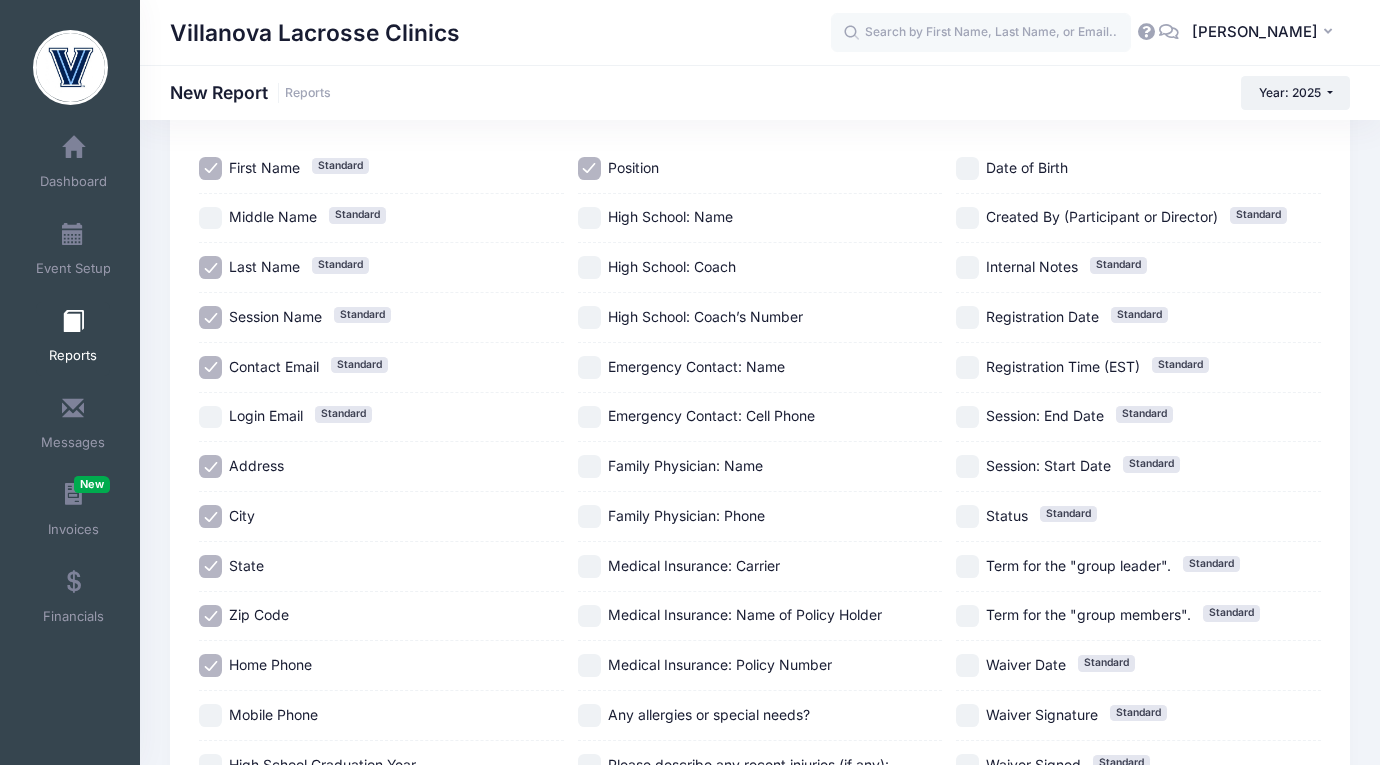 click on "High School: Name" at bounding box center (589, 218) 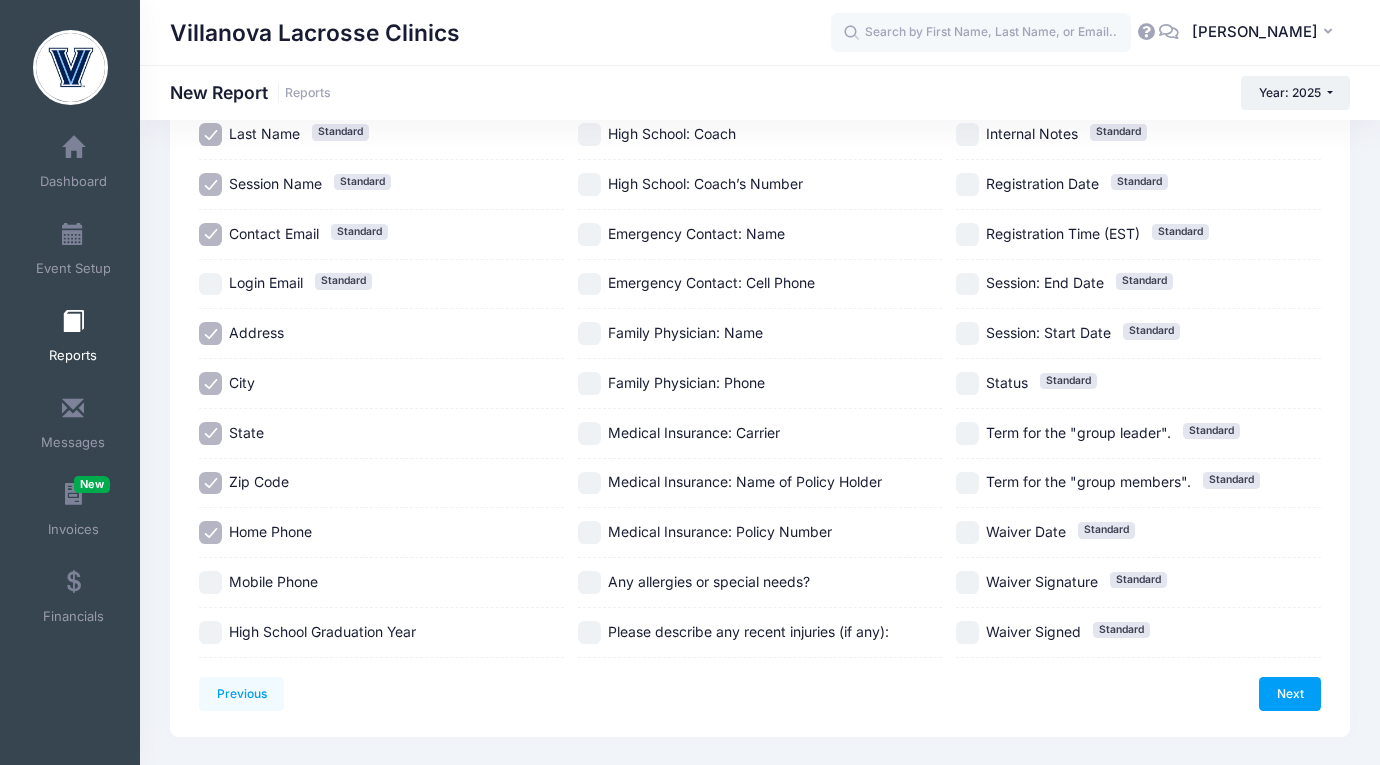 scroll, scrollTop: 315, scrollLeft: 0, axis: vertical 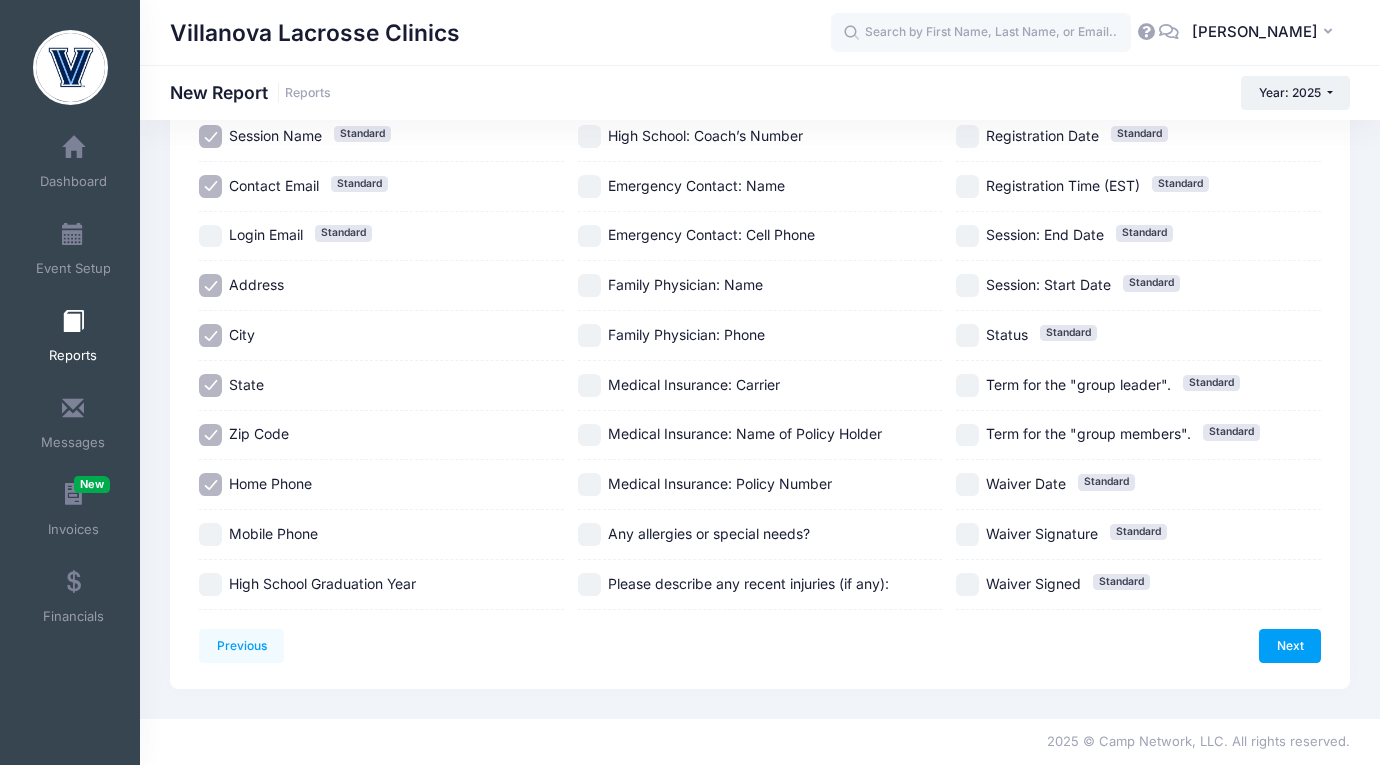 click on "Address" at bounding box center [210, 285] 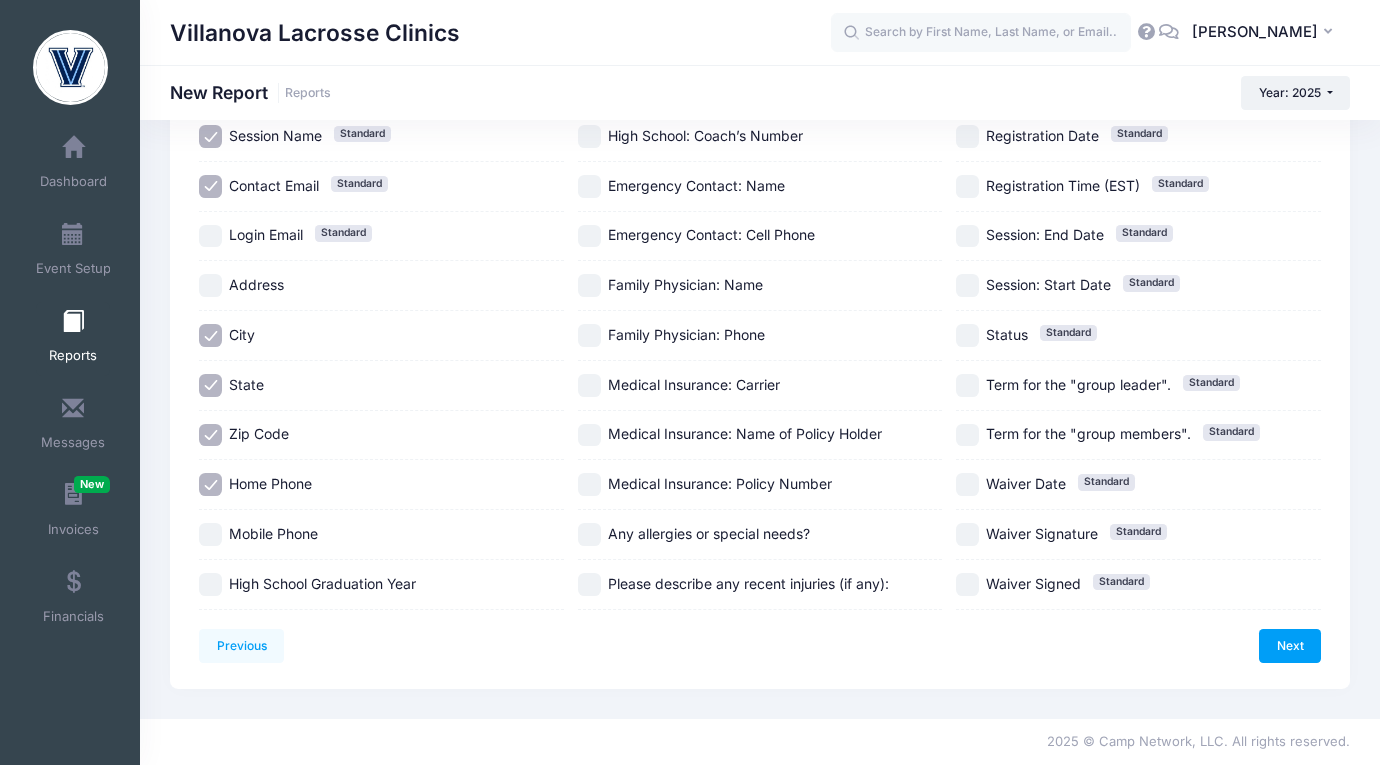 click on "State" at bounding box center (210, 385) 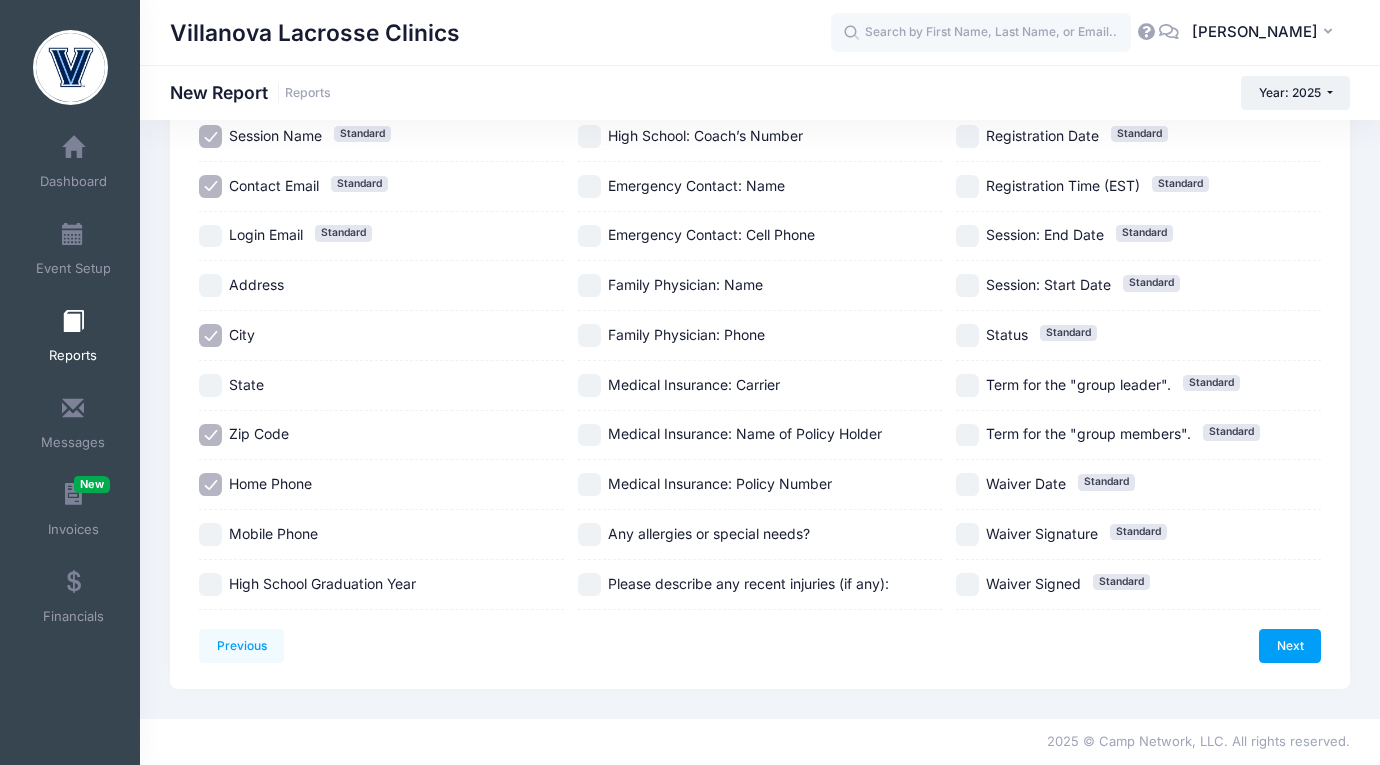 click on "City" at bounding box center (210, 335) 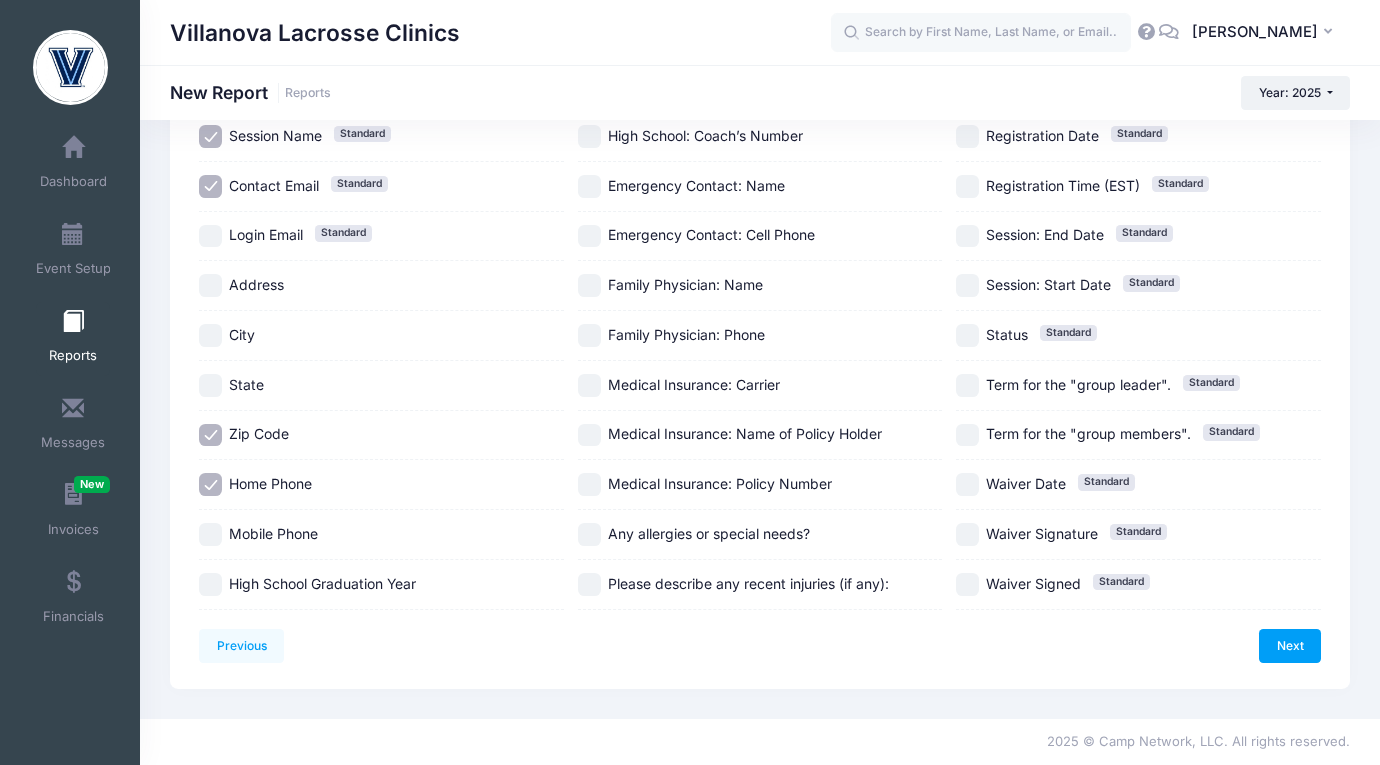 click on "State" at bounding box center [210, 385] 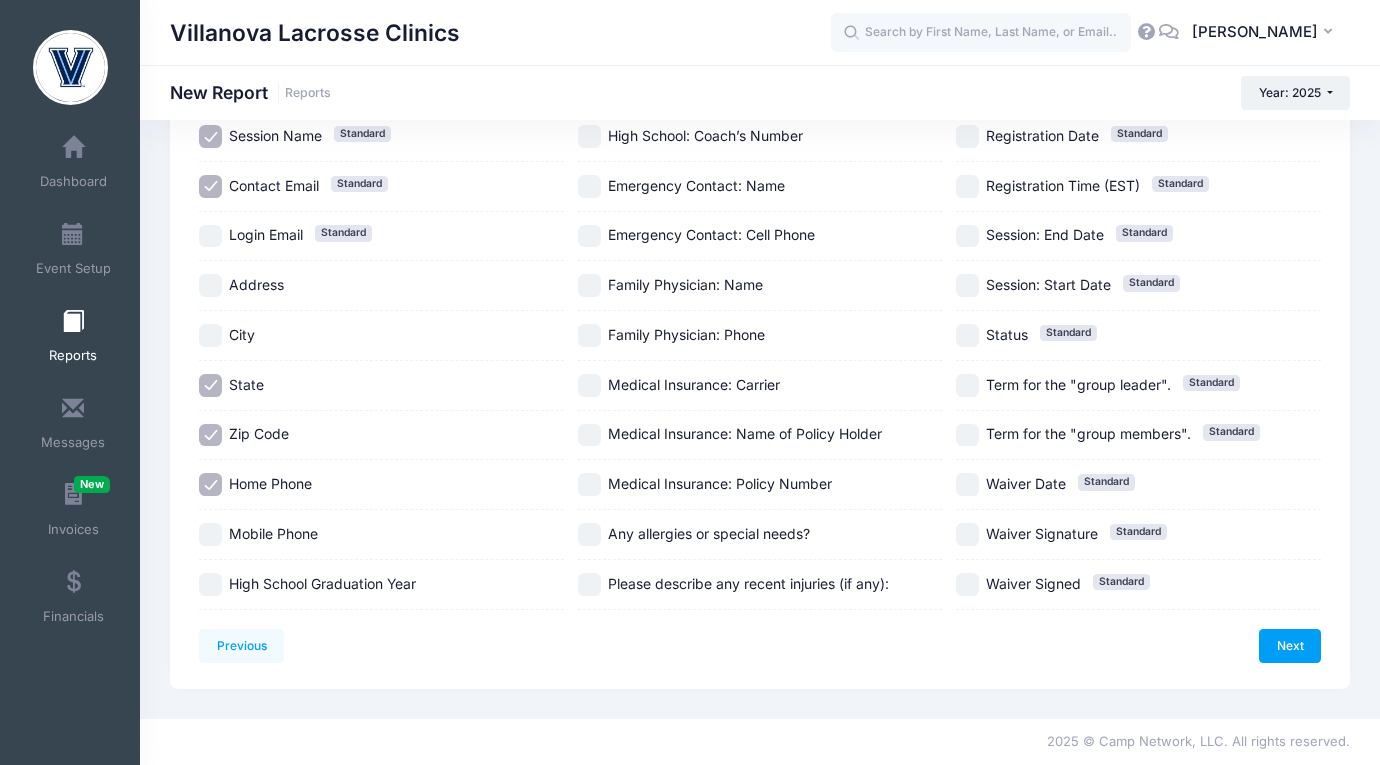click on "Zip Code" at bounding box center [210, 435] 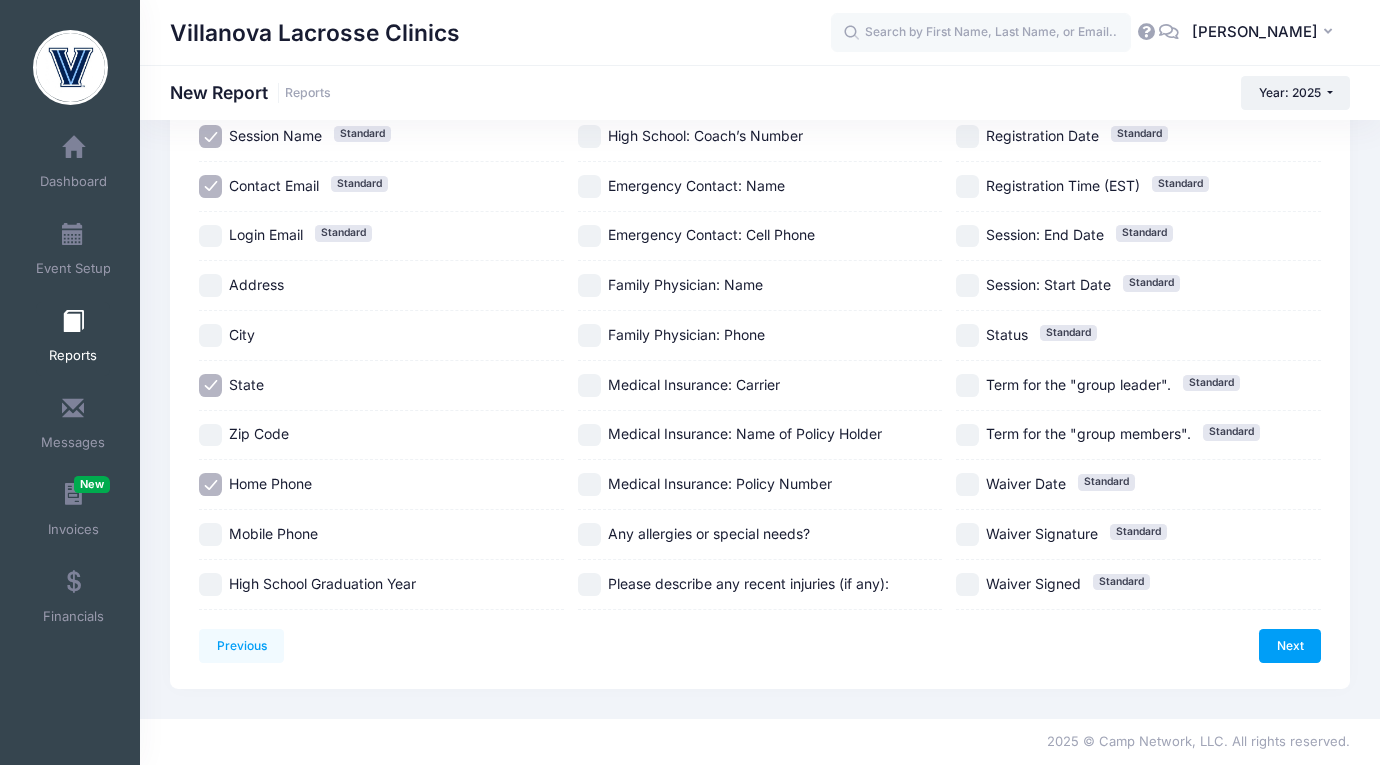 click on "Home Phone" at bounding box center (210, 484) 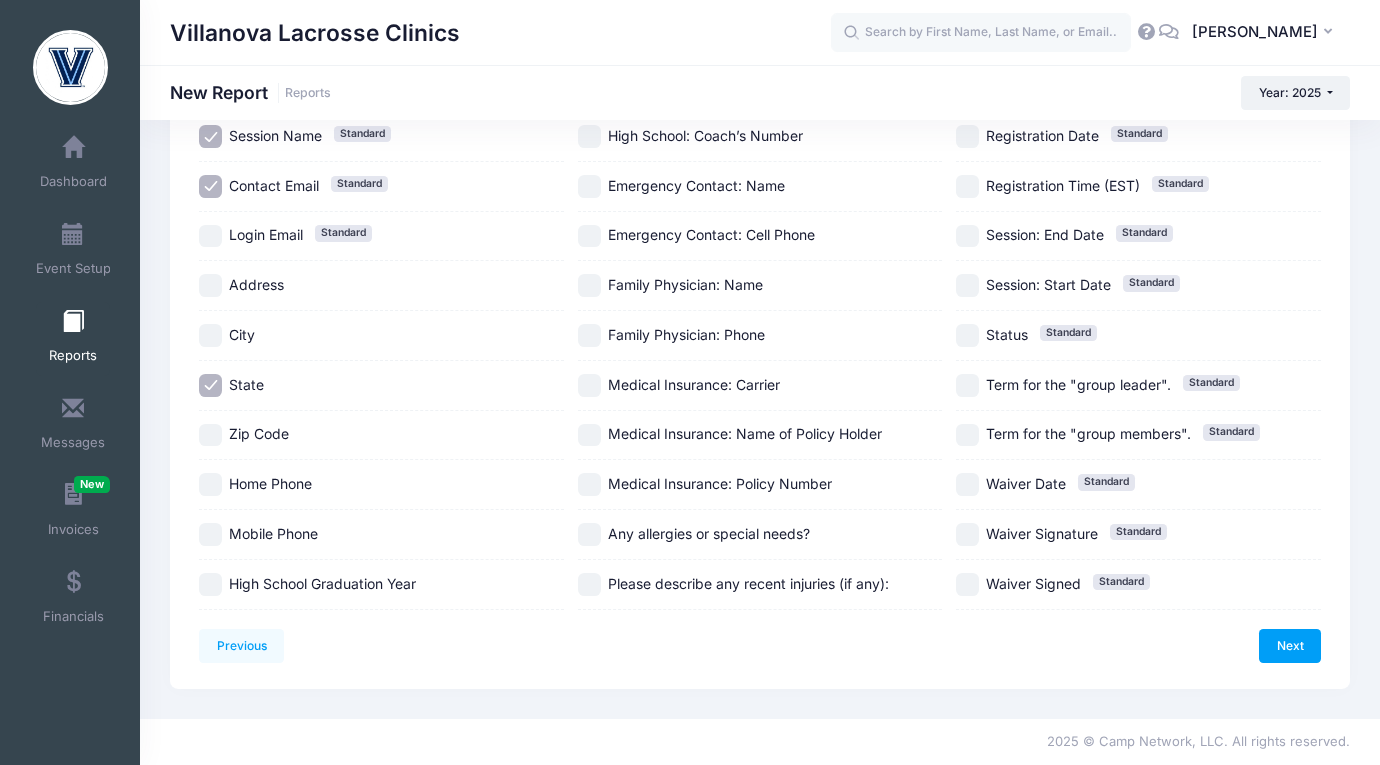 click on "Contact Email Standard" at bounding box center (210, 186) 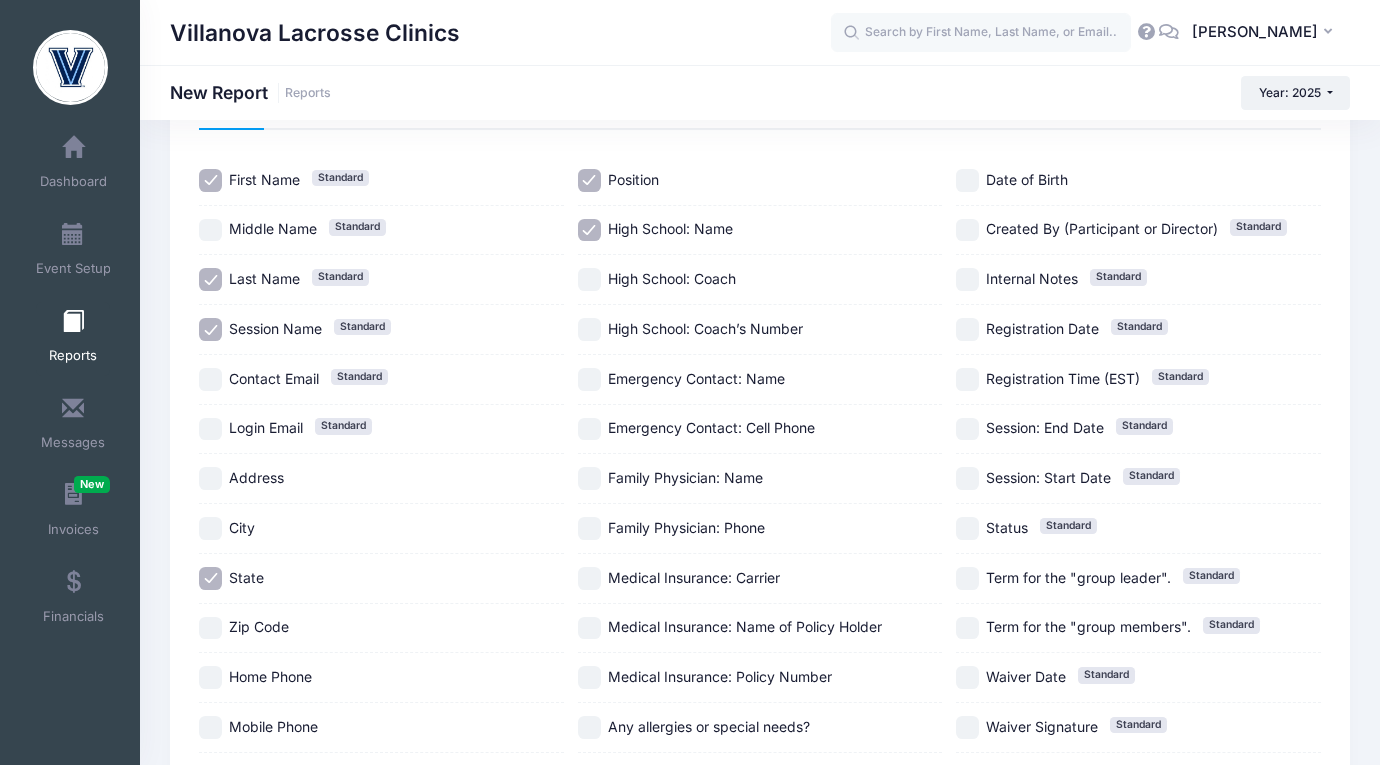 scroll, scrollTop: 120, scrollLeft: 0, axis: vertical 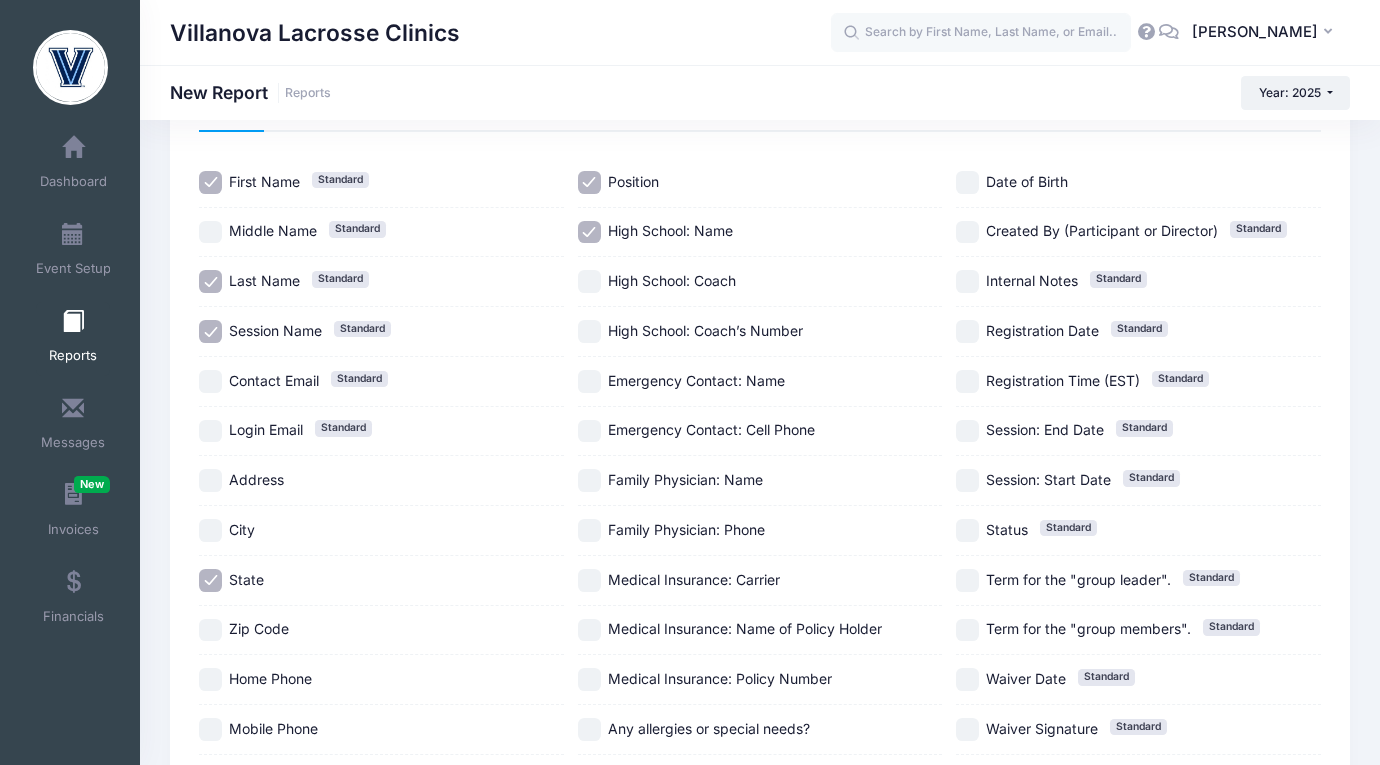 click on "Session Name Standard" at bounding box center (210, 331) 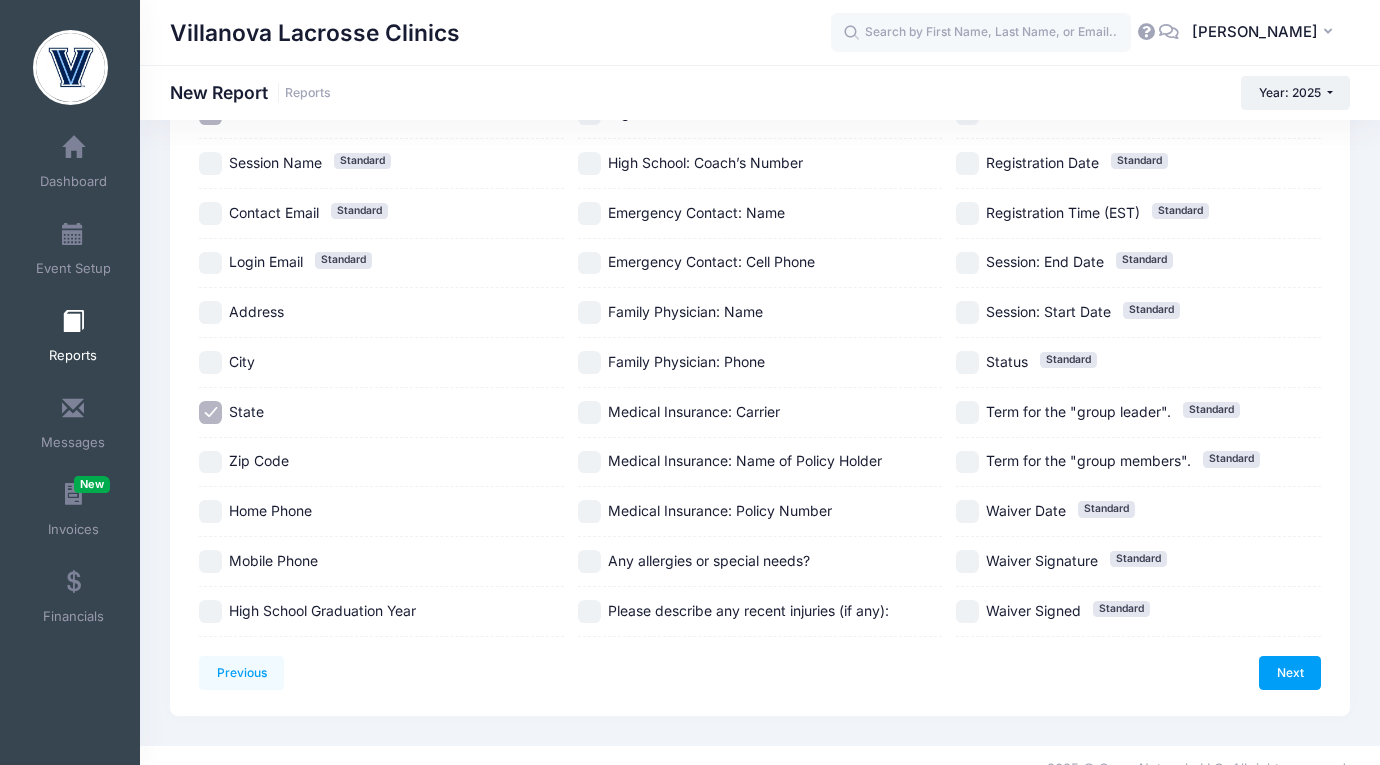 scroll, scrollTop: 315, scrollLeft: 0, axis: vertical 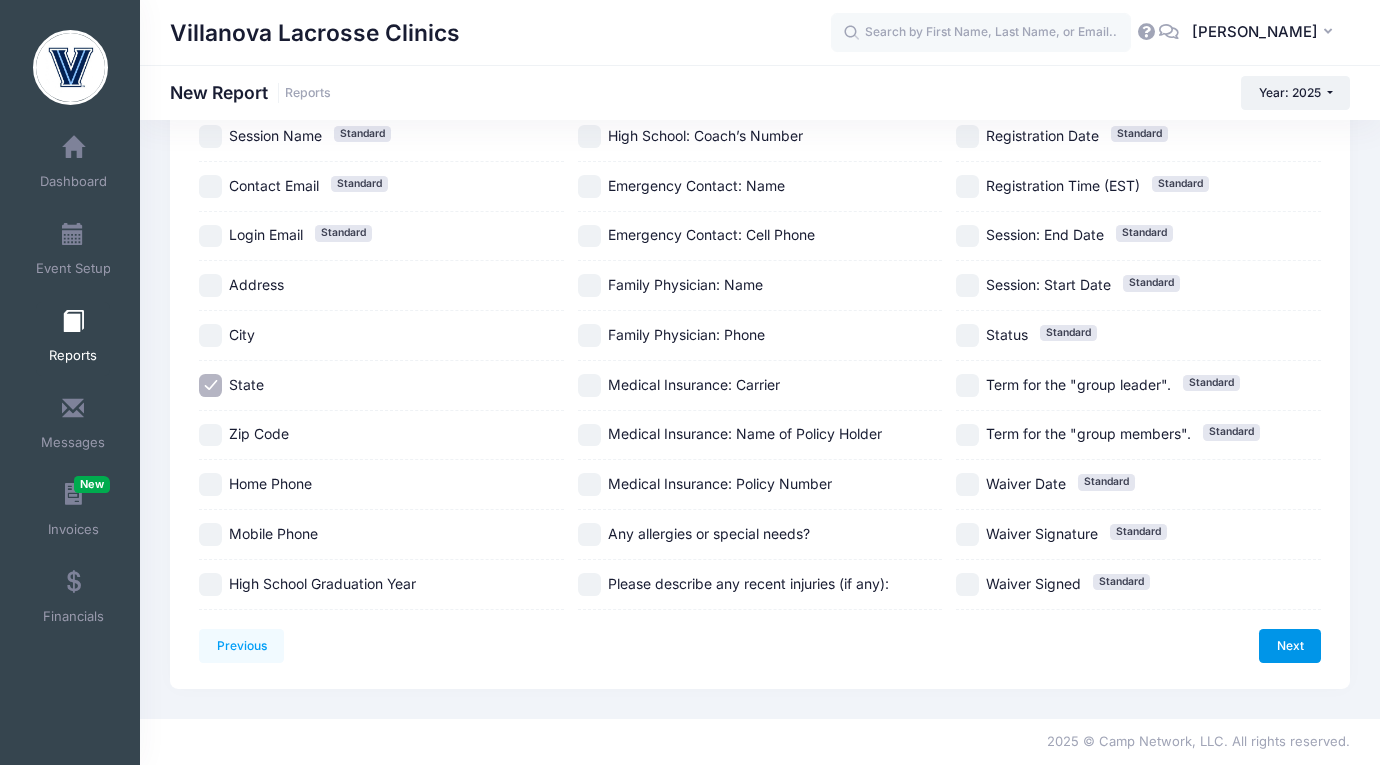 click on "Next" at bounding box center [1290, 646] 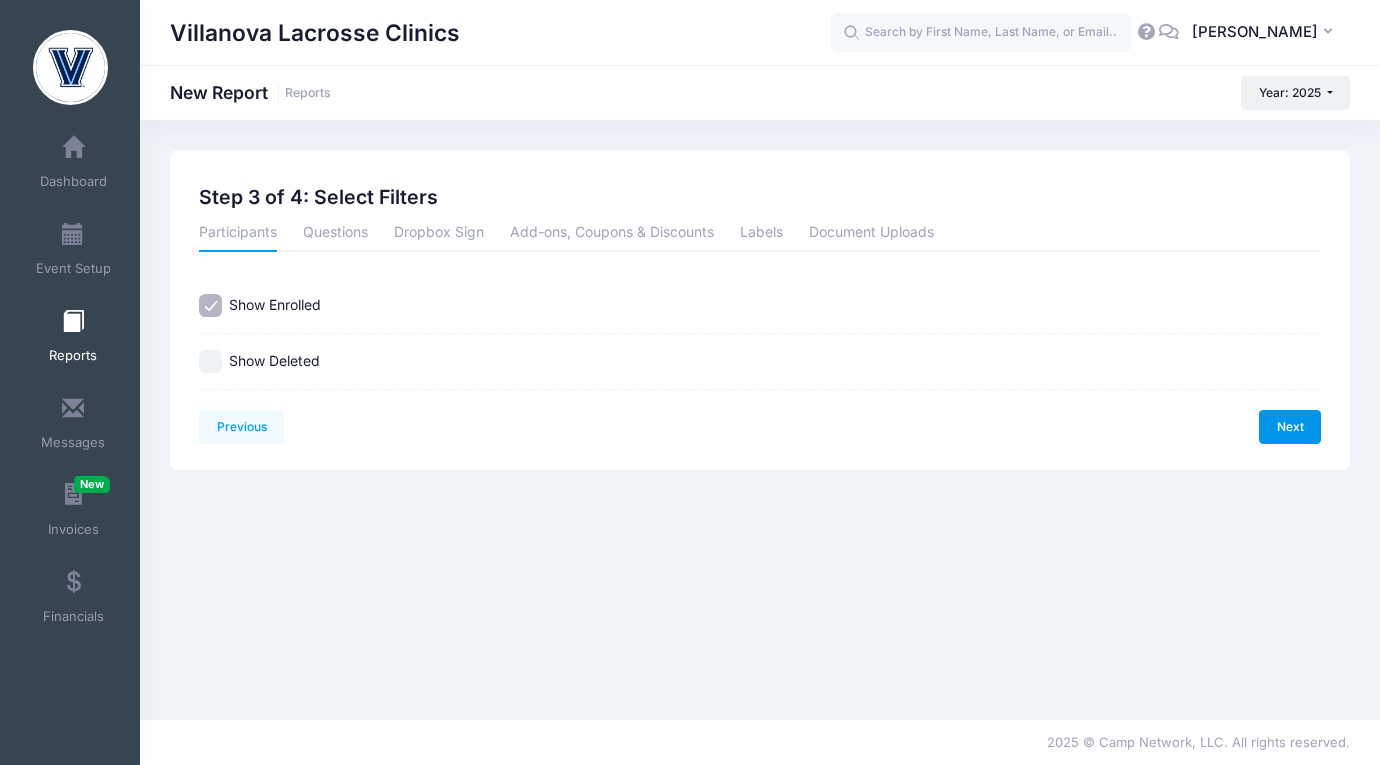 click on "Next" at bounding box center (1290, 427) 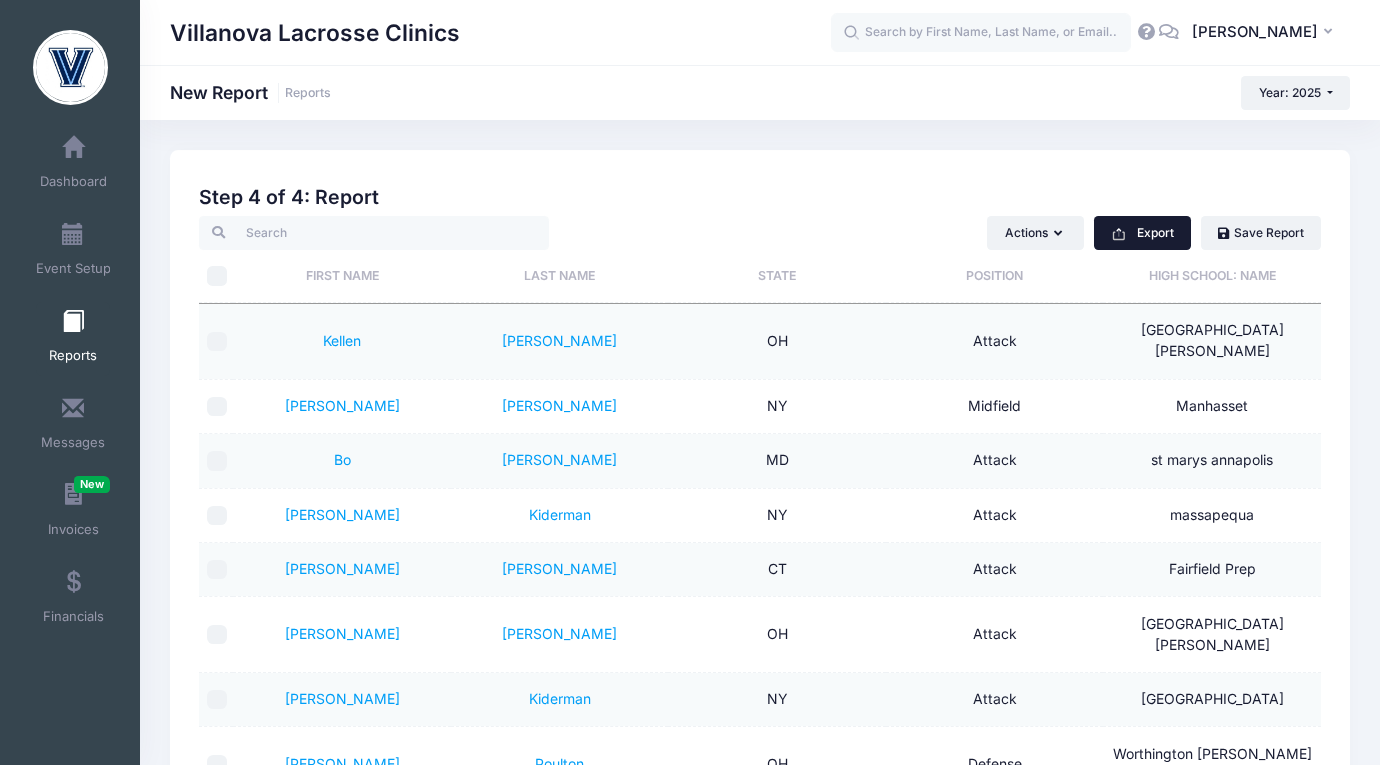 click on "Export" at bounding box center [1142, 233] 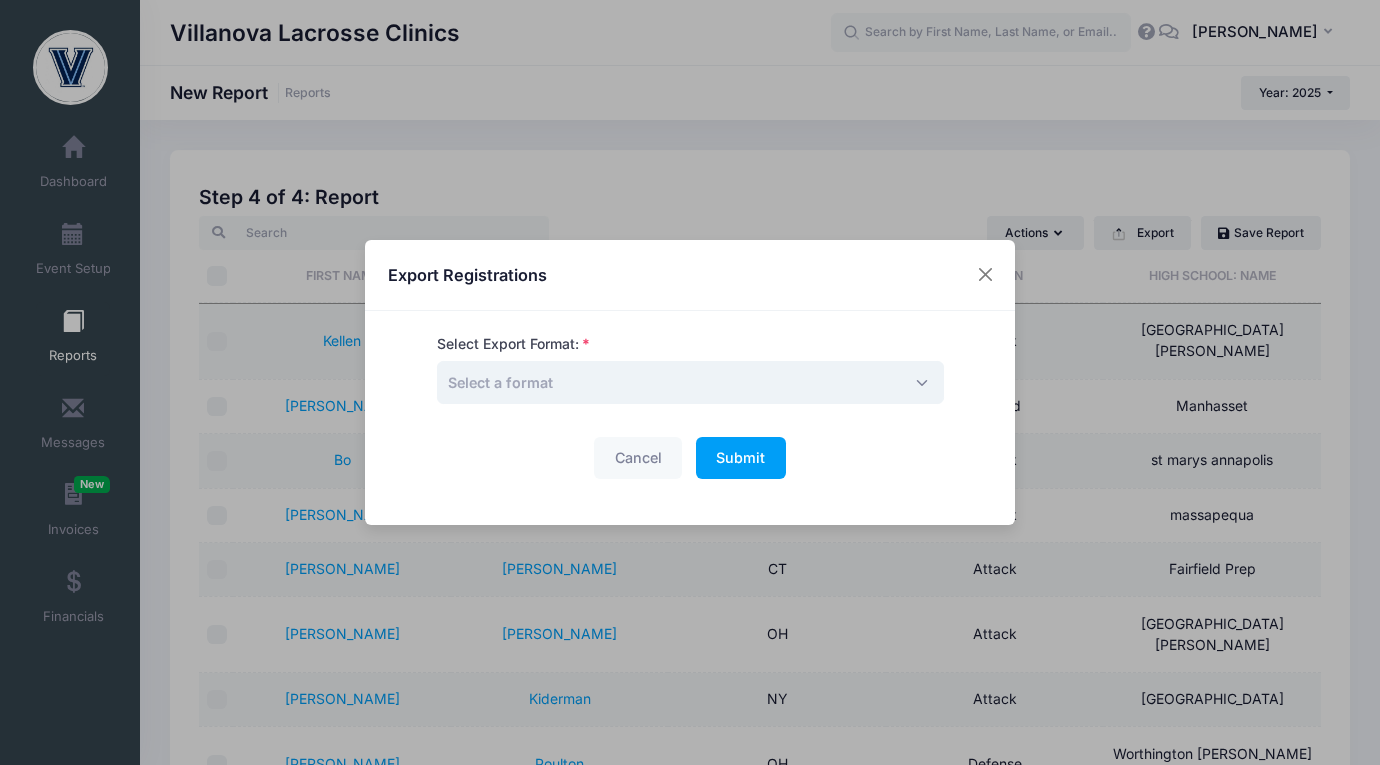 click on "Select a format" at bounding box center [690, 382] 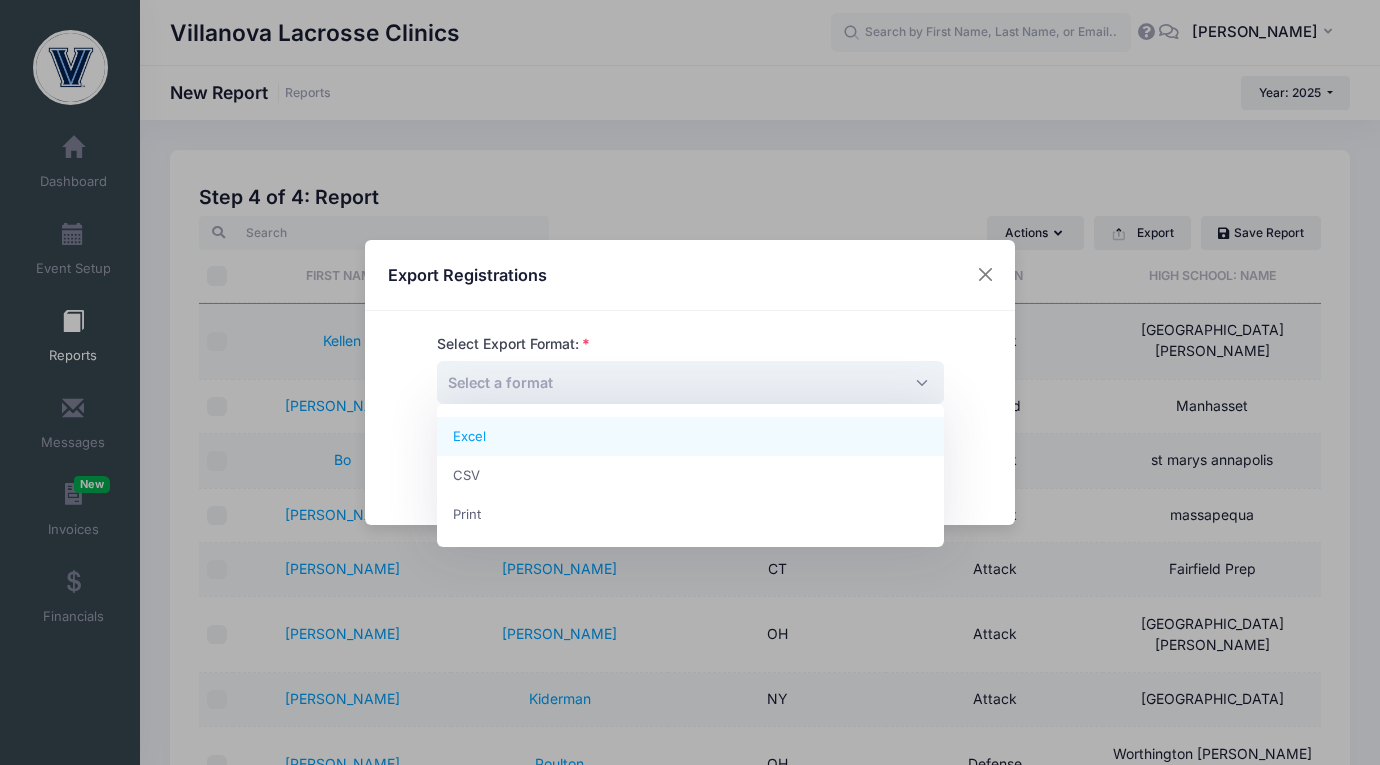 select on "excel" 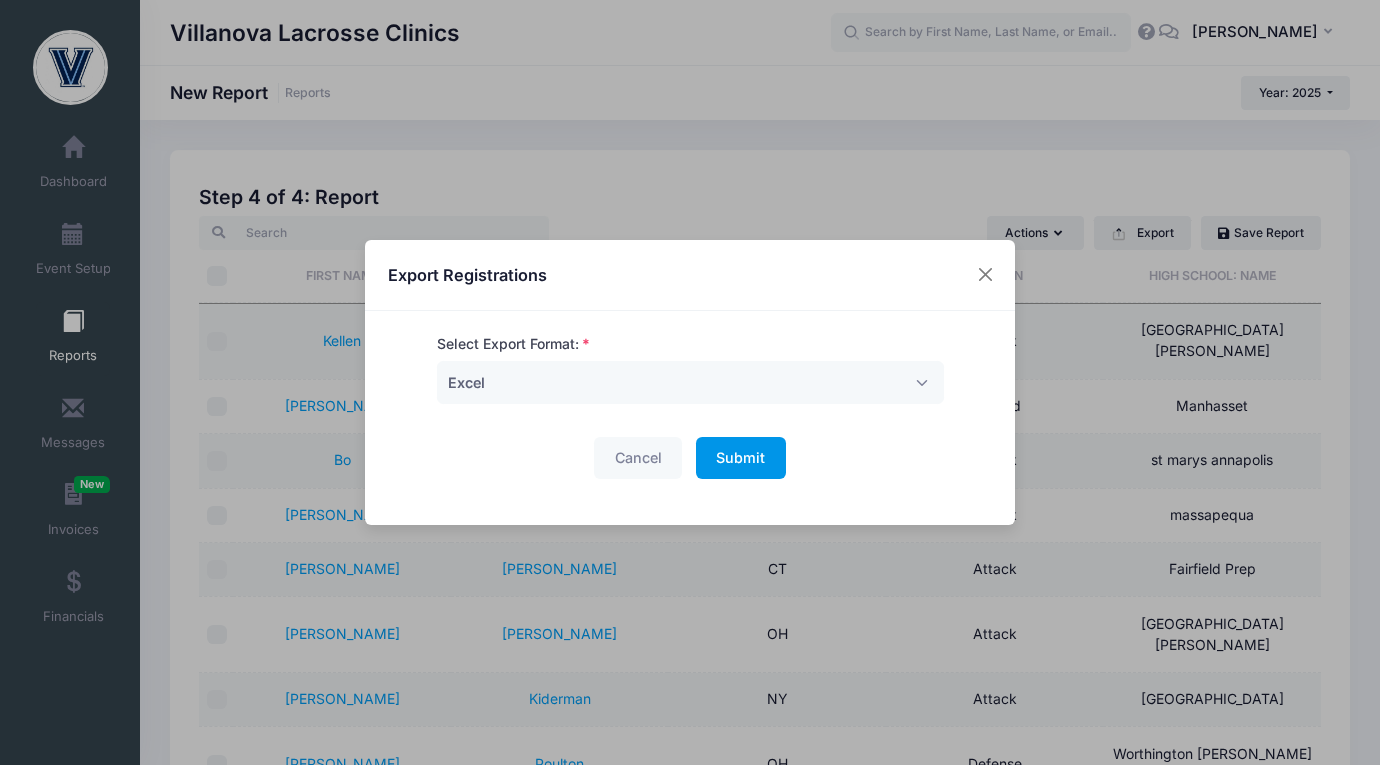 click on "Submit
Please wait..." at bounding box center [741, 458] 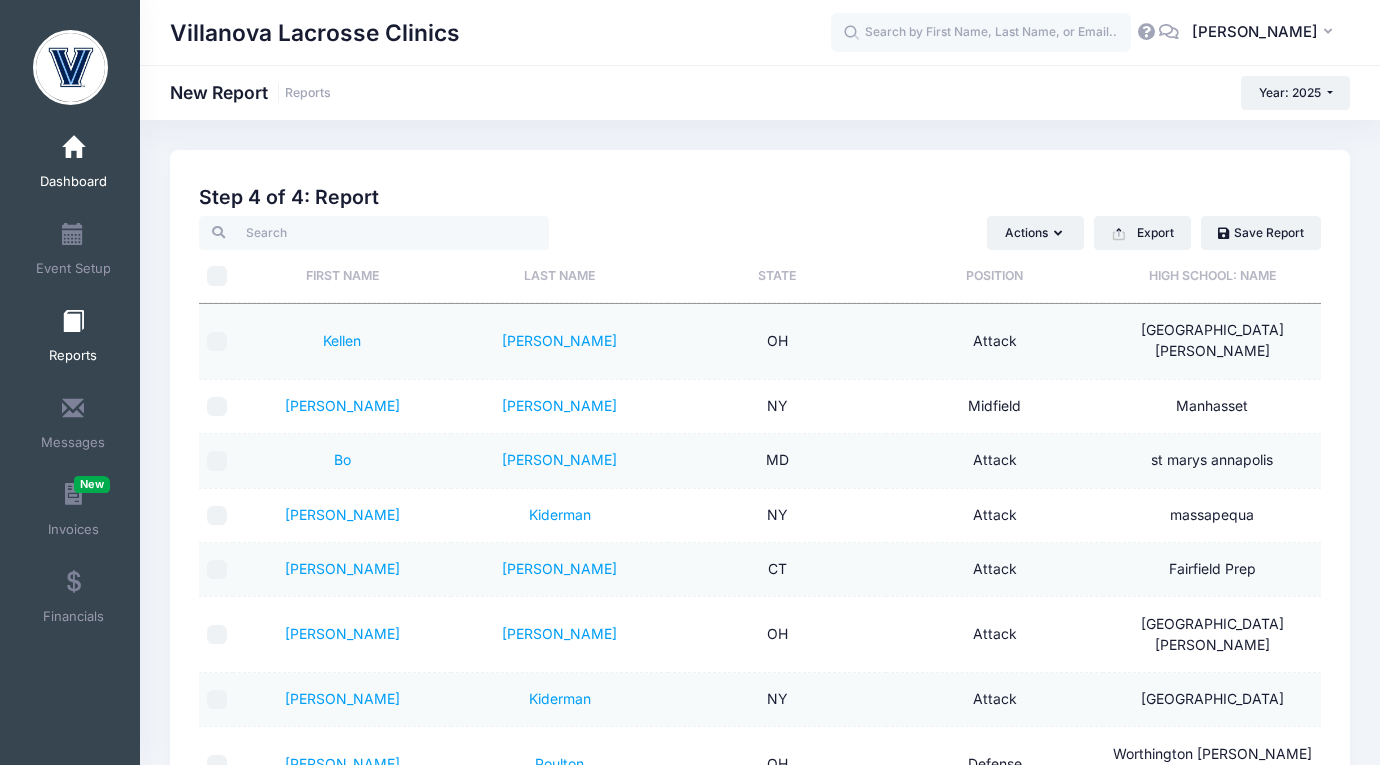 click on "Dashboard" at bounding box center [73, 165] 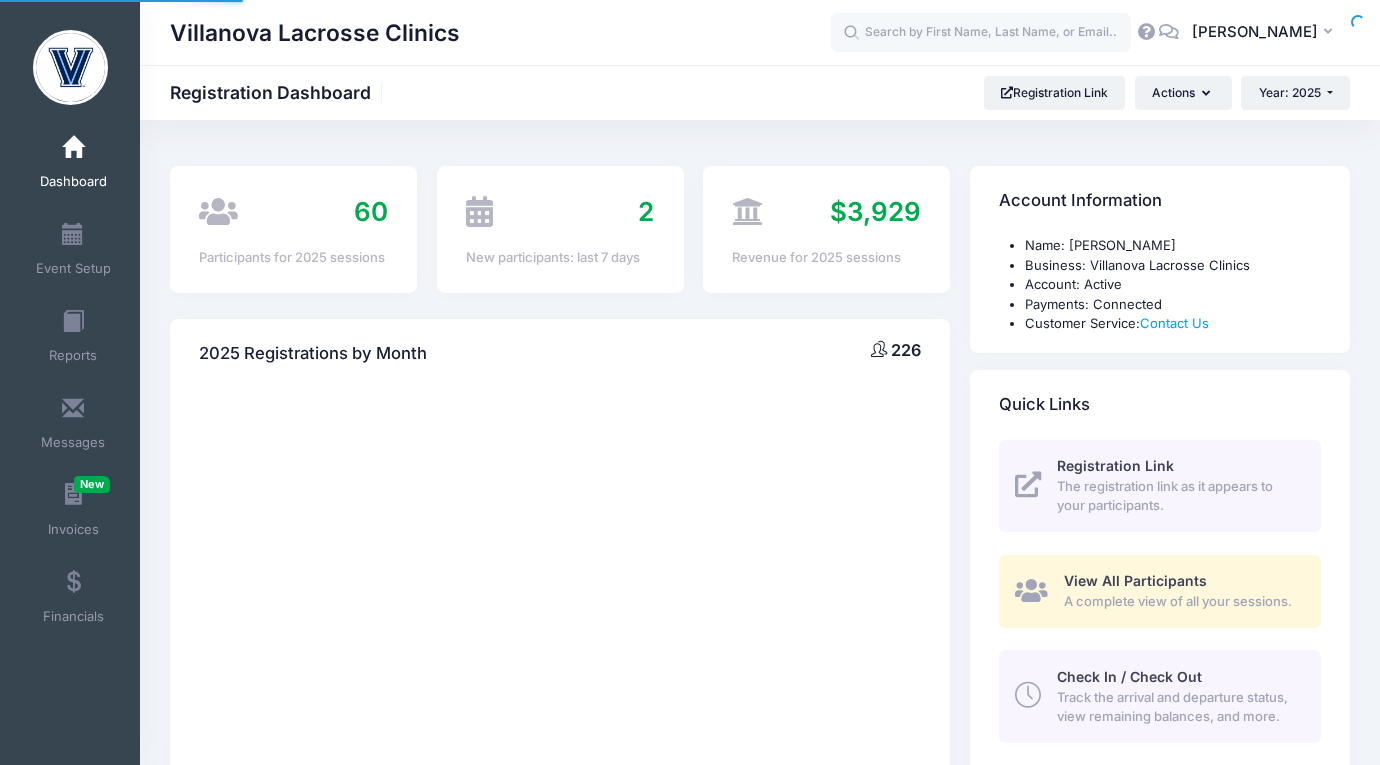 scroll, scrollTop: 0, scrollLeft: 0, axis: both 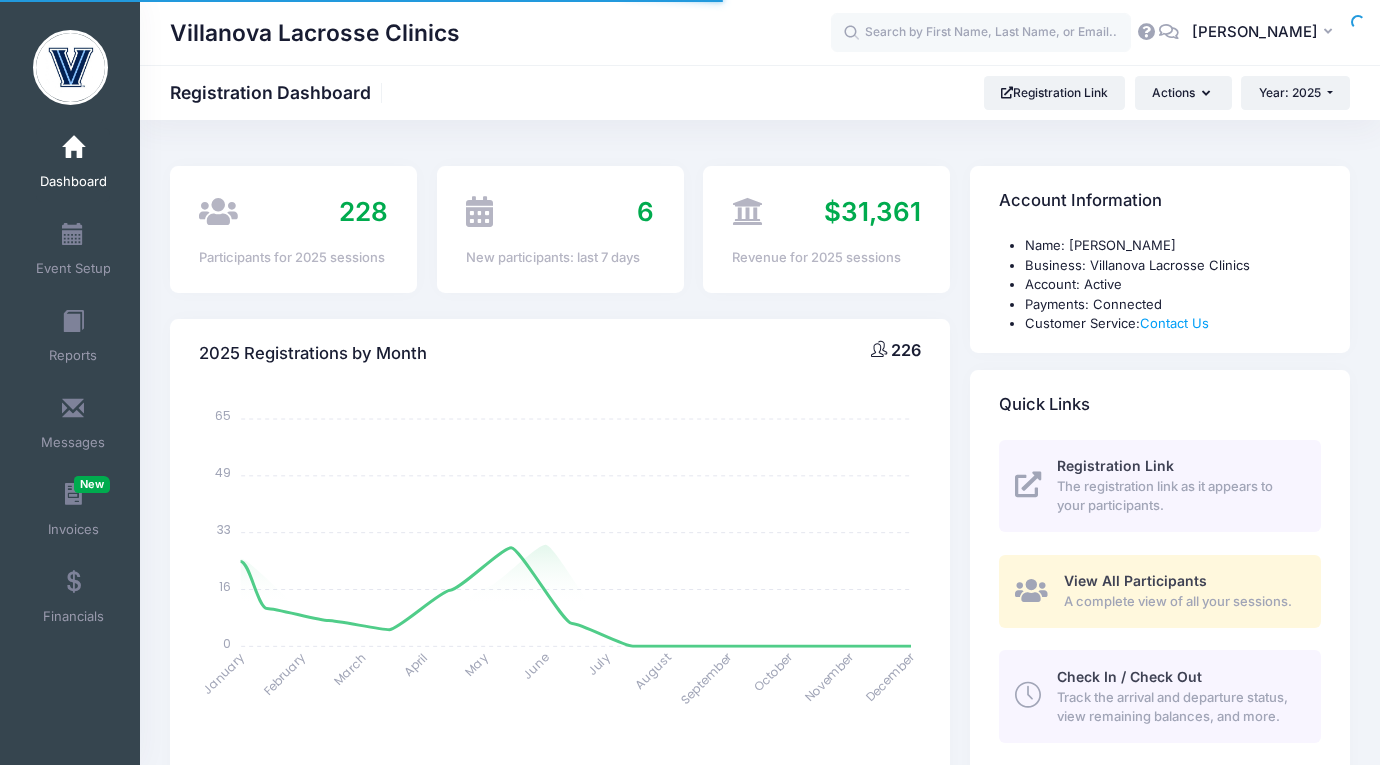 select 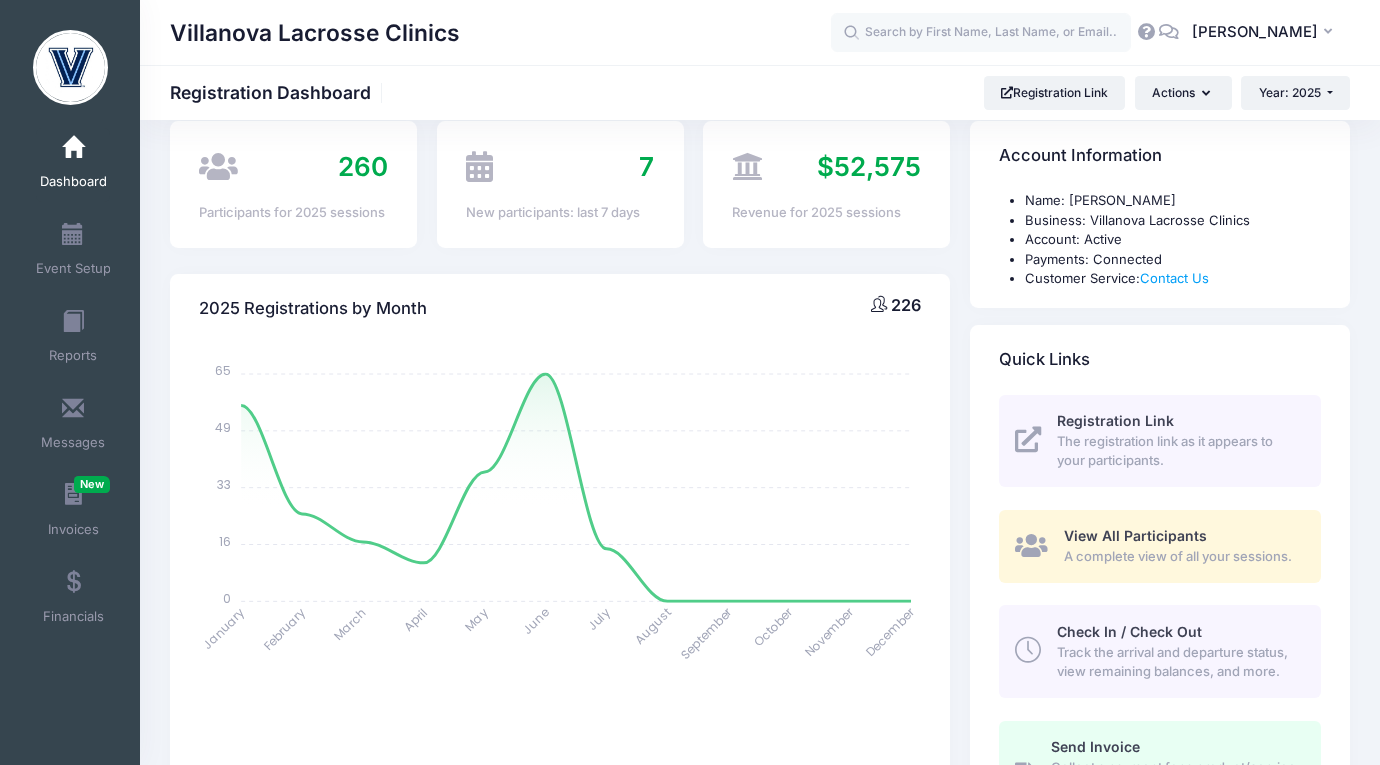scroll, scrollTop: 0, scrollLeft: 0, axis: both 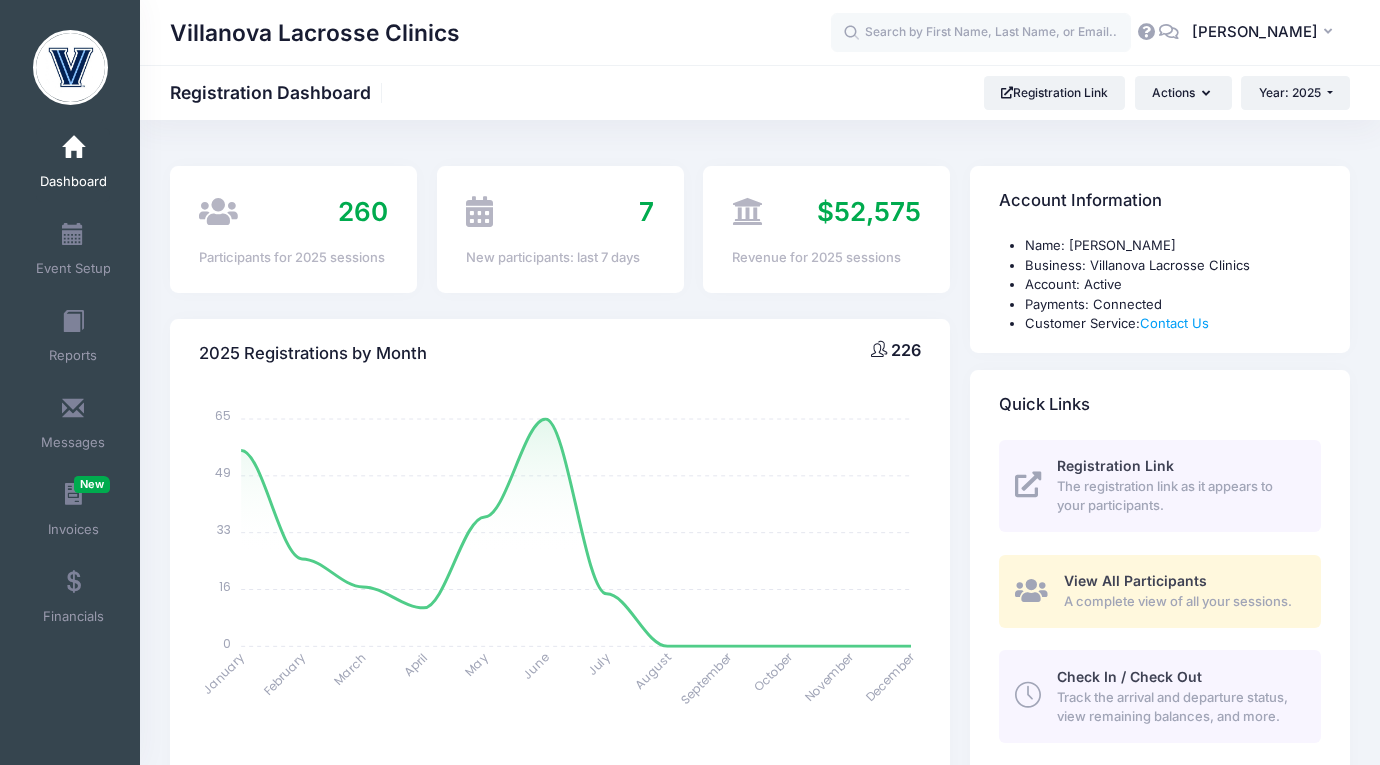 click at bounding box center (73, 148) 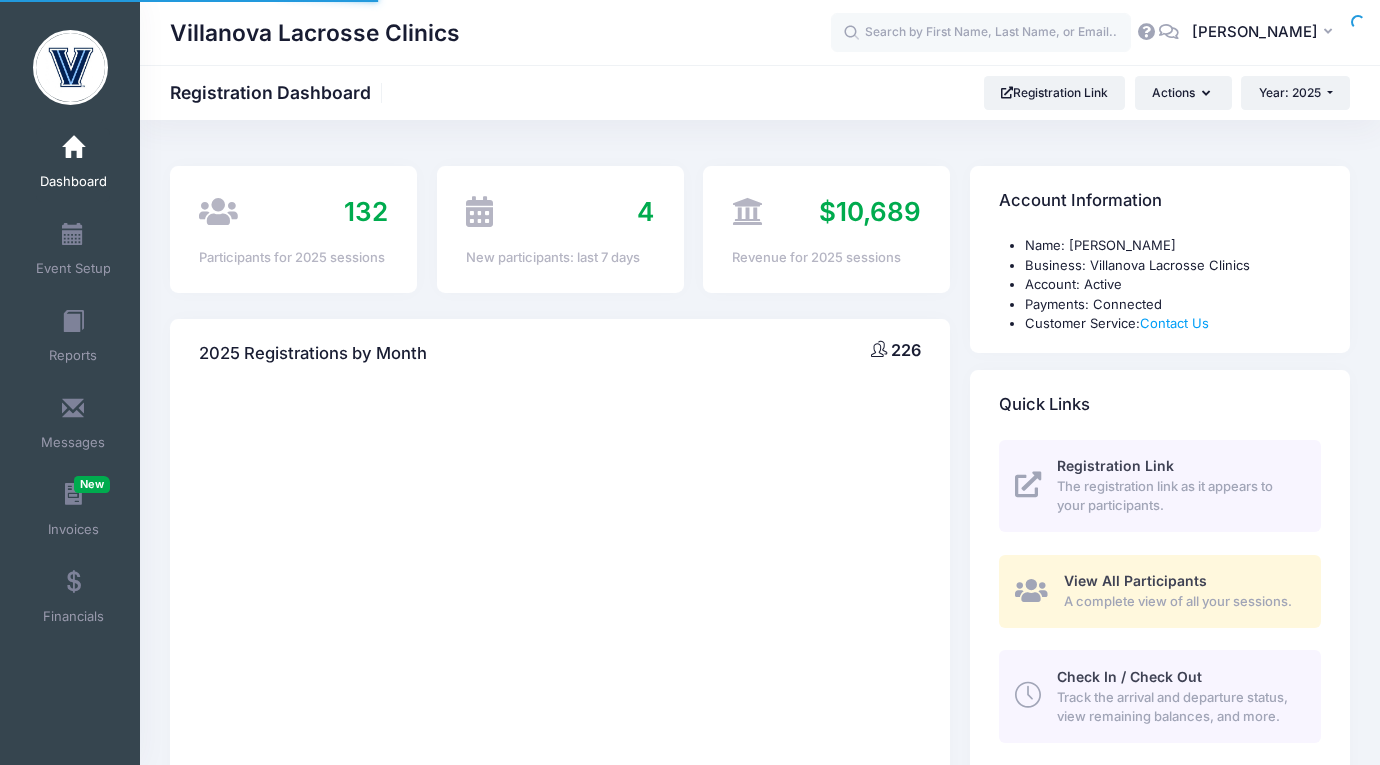 scroll, scrollTop: 0, scrollLeft: 0, axis: both 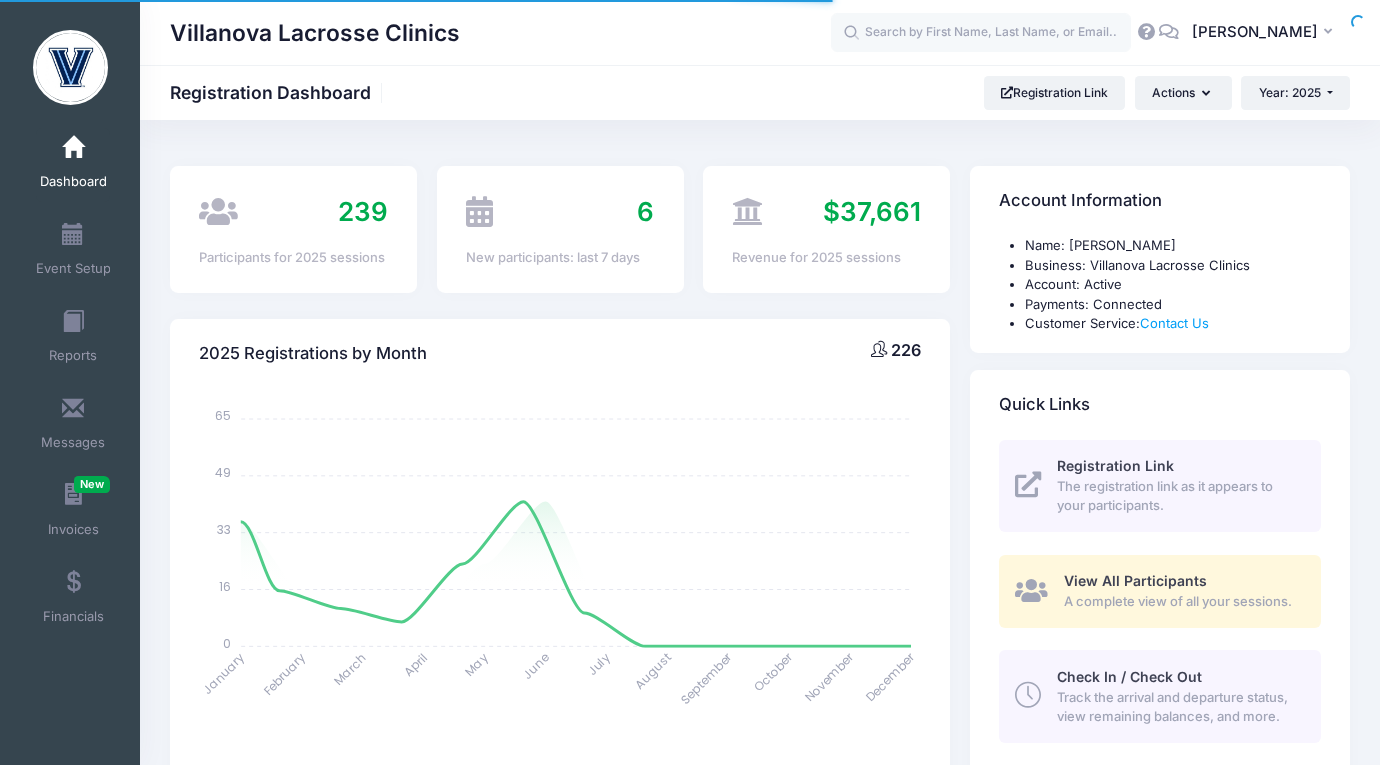 select 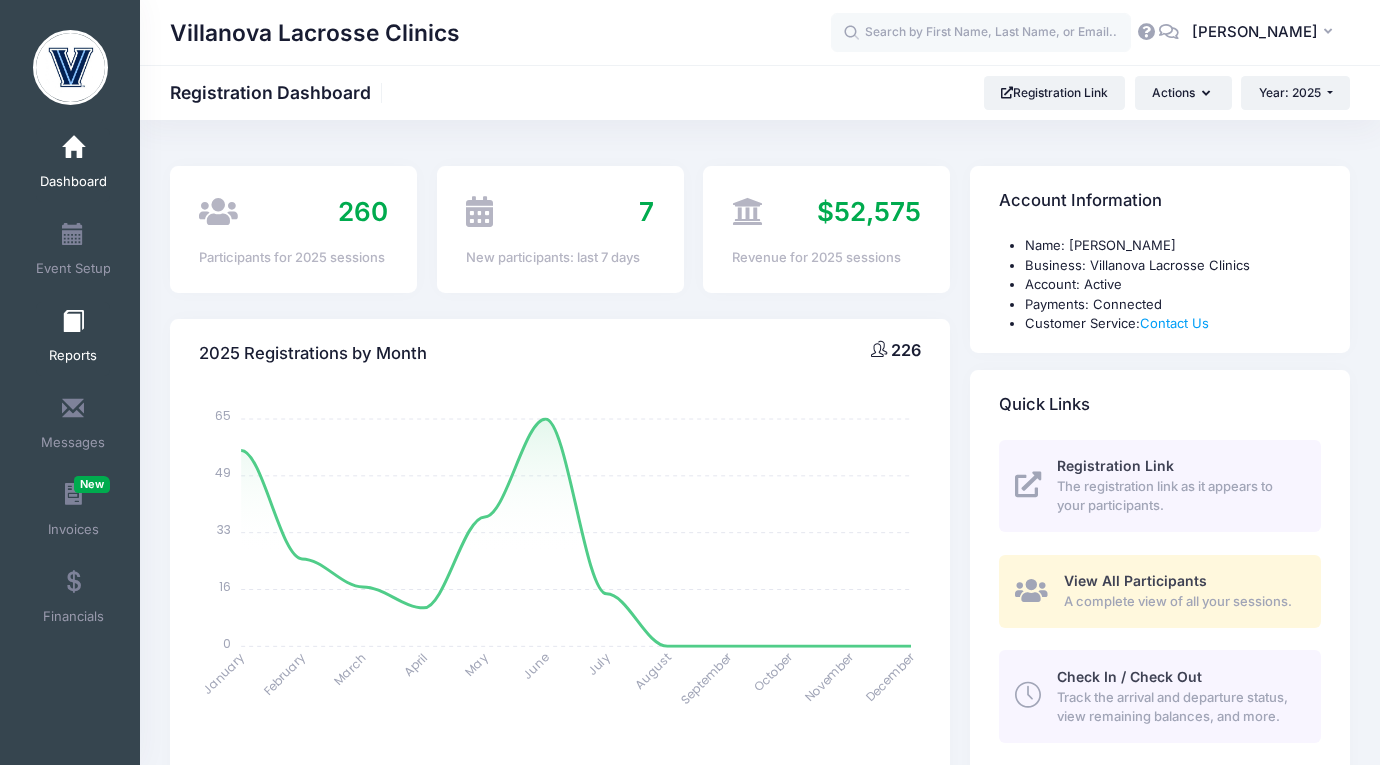click on "Reports" at bounding box center (73, 356) 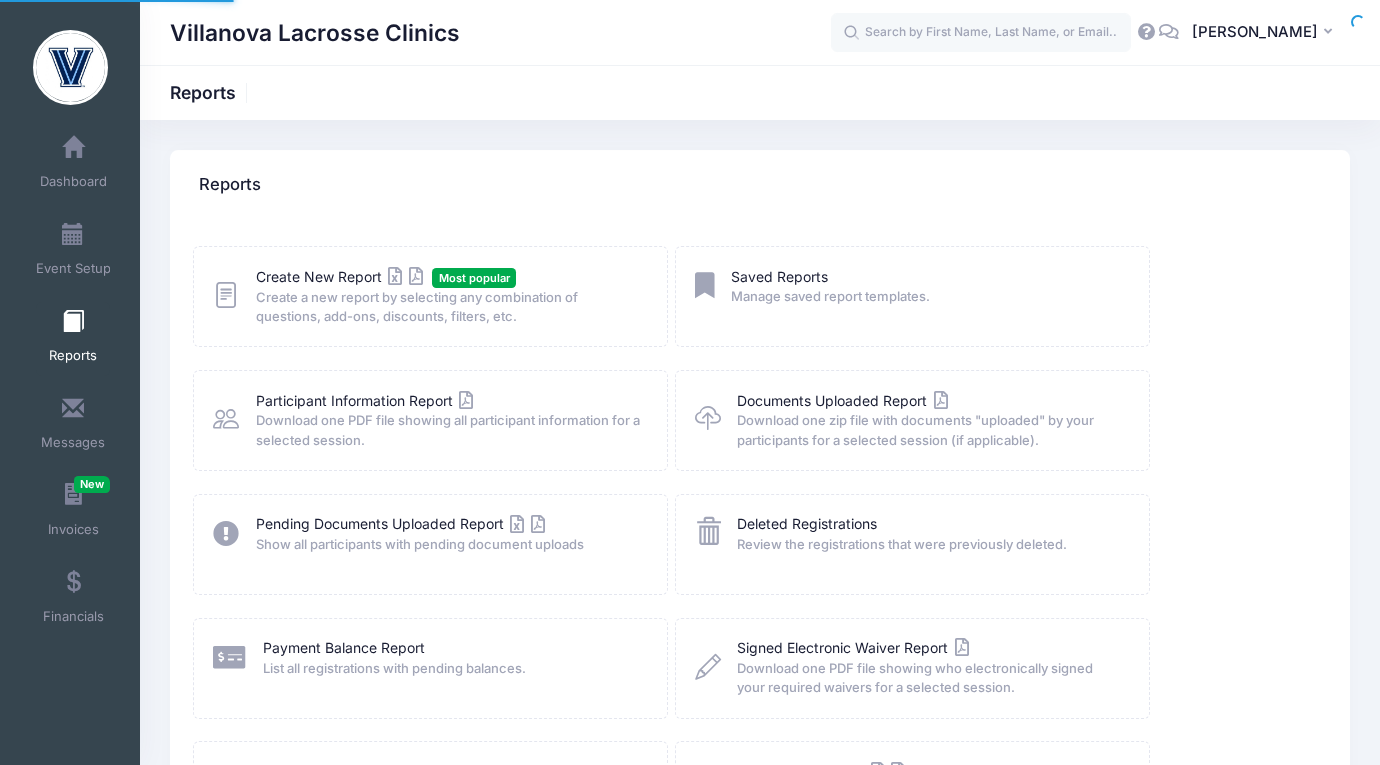 scroll, scrollTop: 0, scrollLeft: 0, axis: both 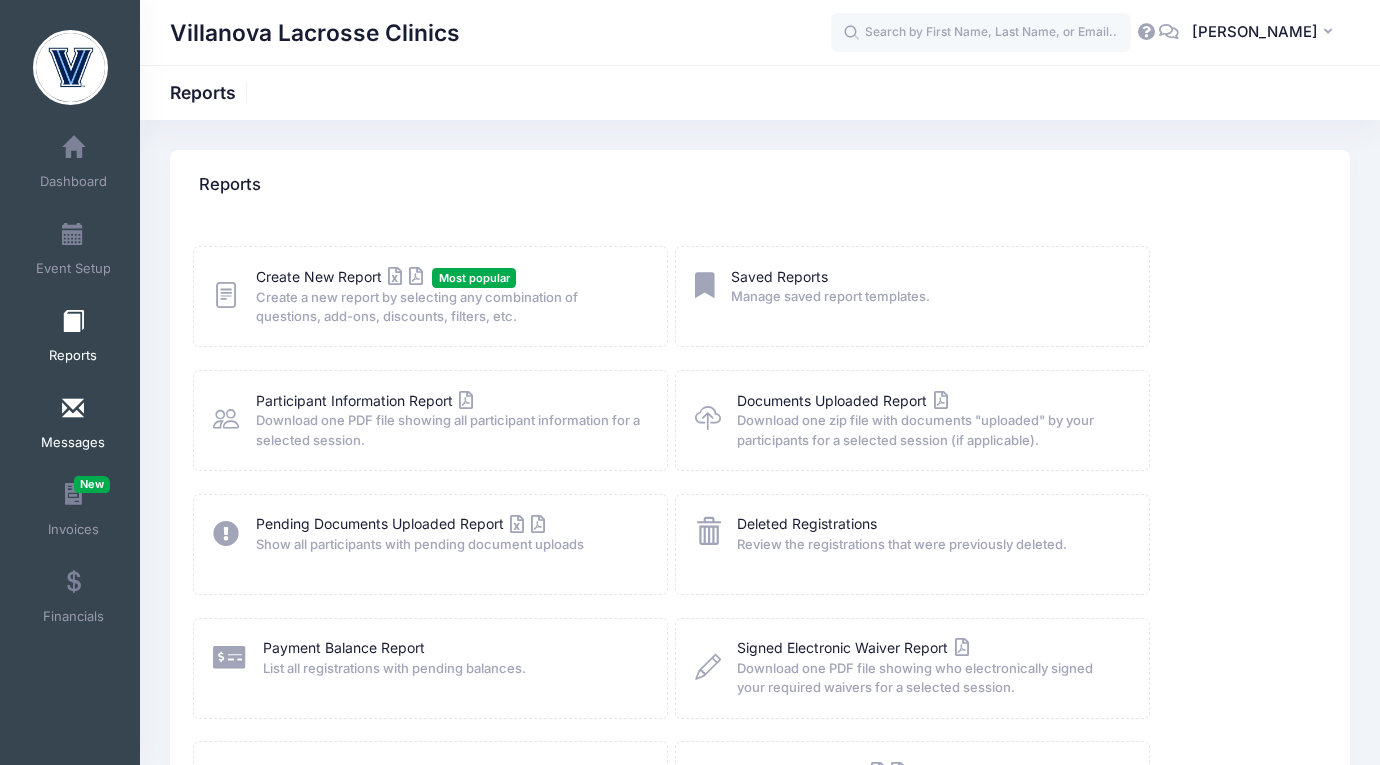 click on "Messages" at bounding box center [73, 426] 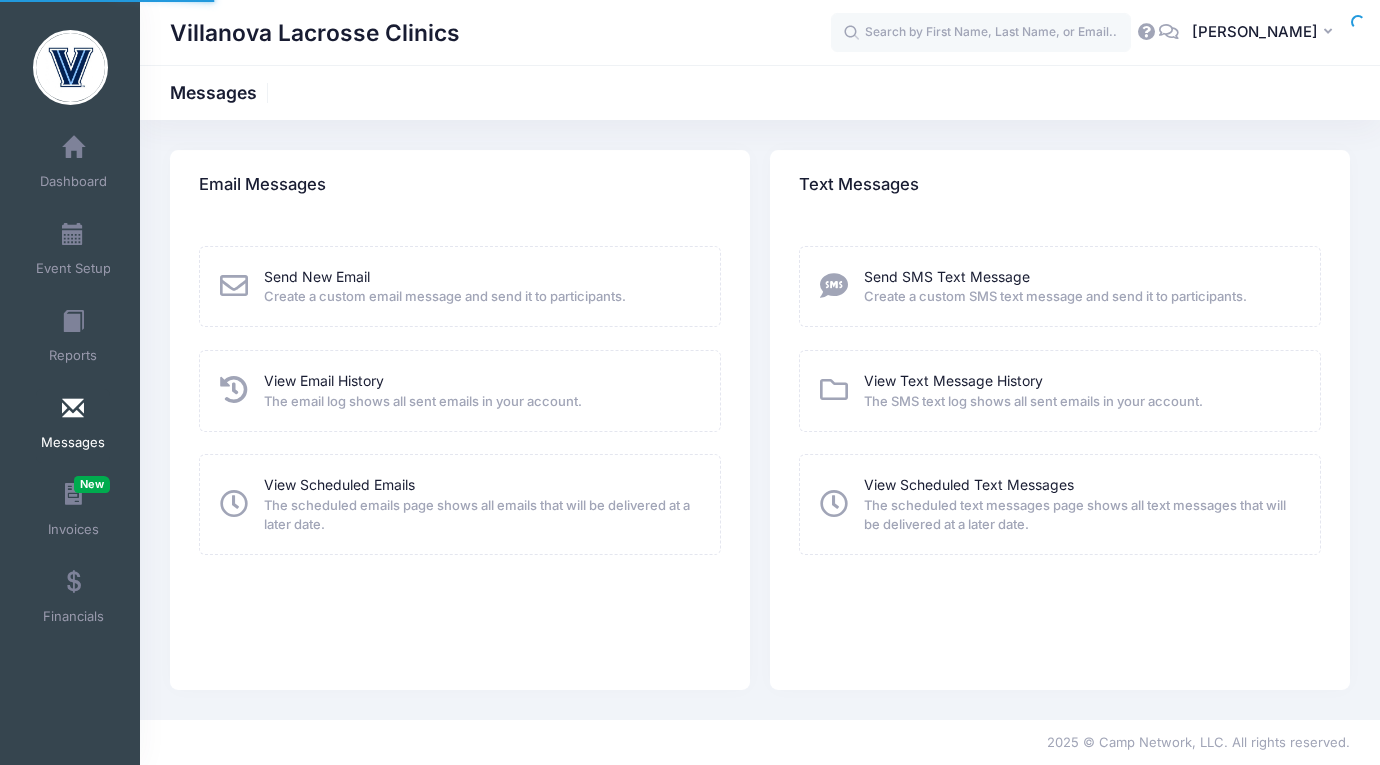 scroll, scrollTop: 0, scrollLeft: 0, axis: both 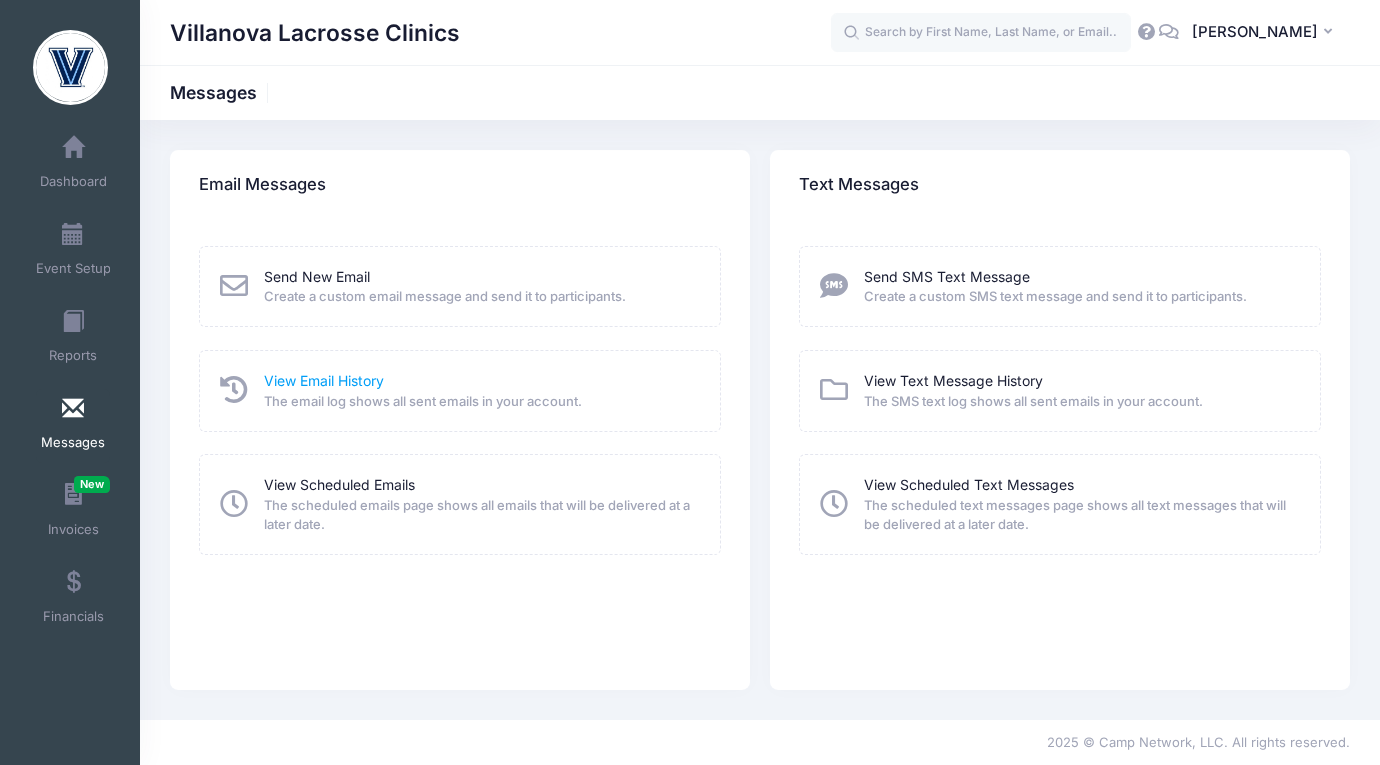 click on "View Email History" at bounding box center [324, 380] 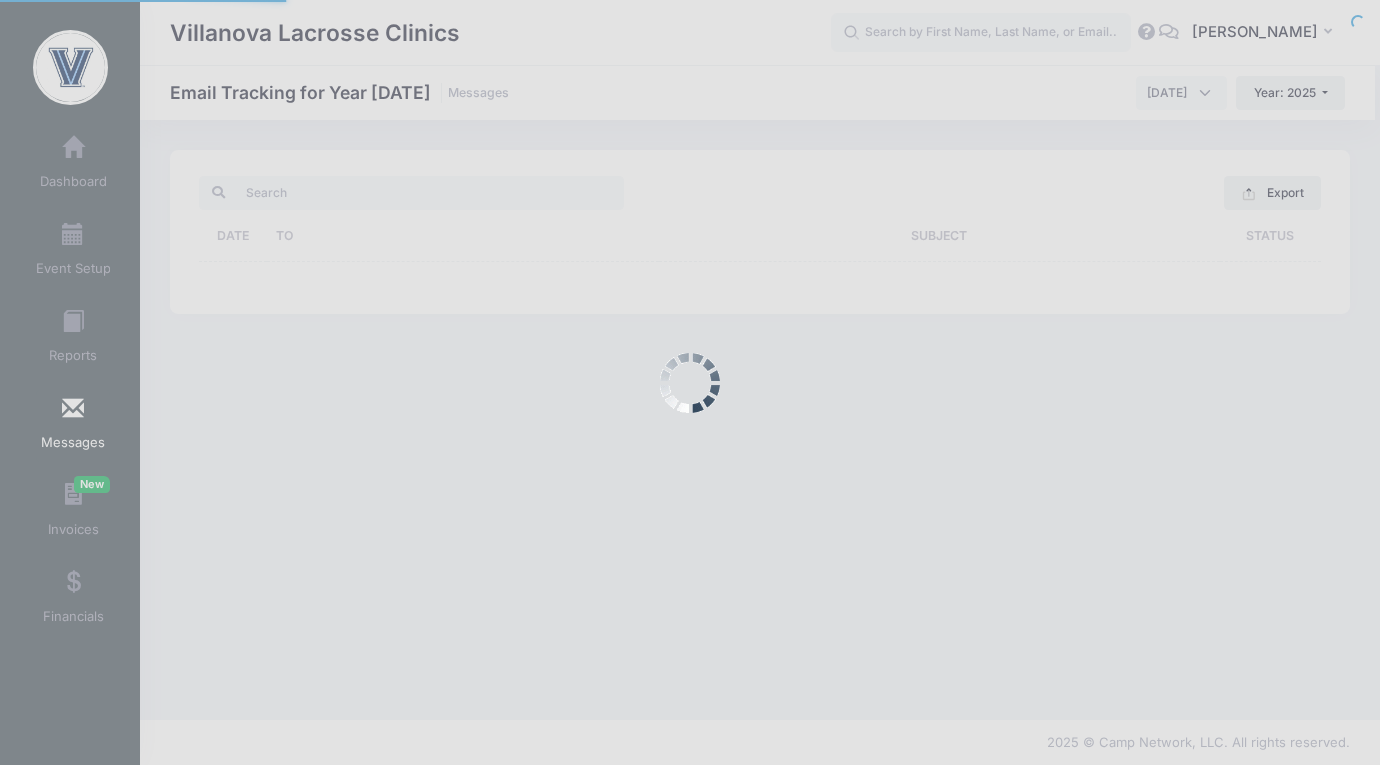 scroll, scrollTop: 0, scrollLeft: 0, axis: both 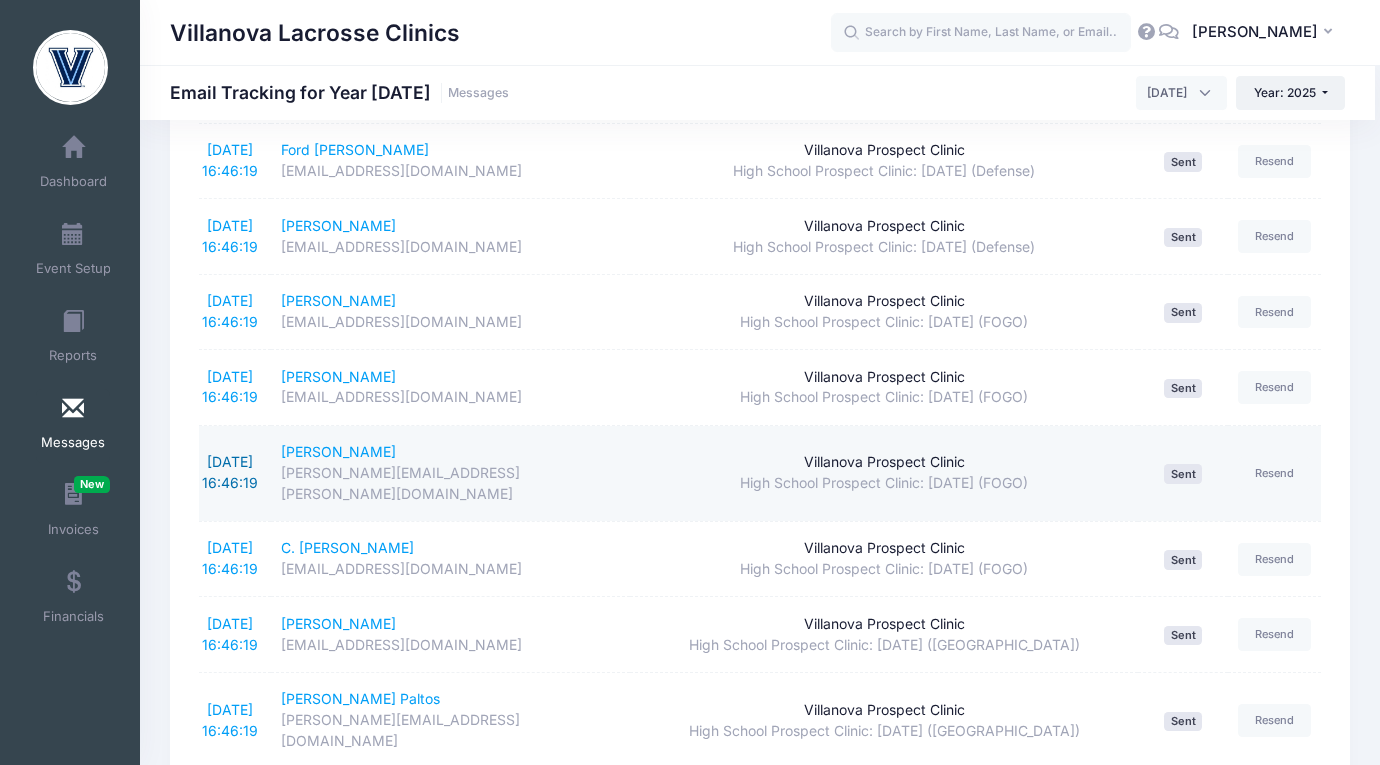 click on "7/6/2025 16:46:19" at bounding box center (230, 472) 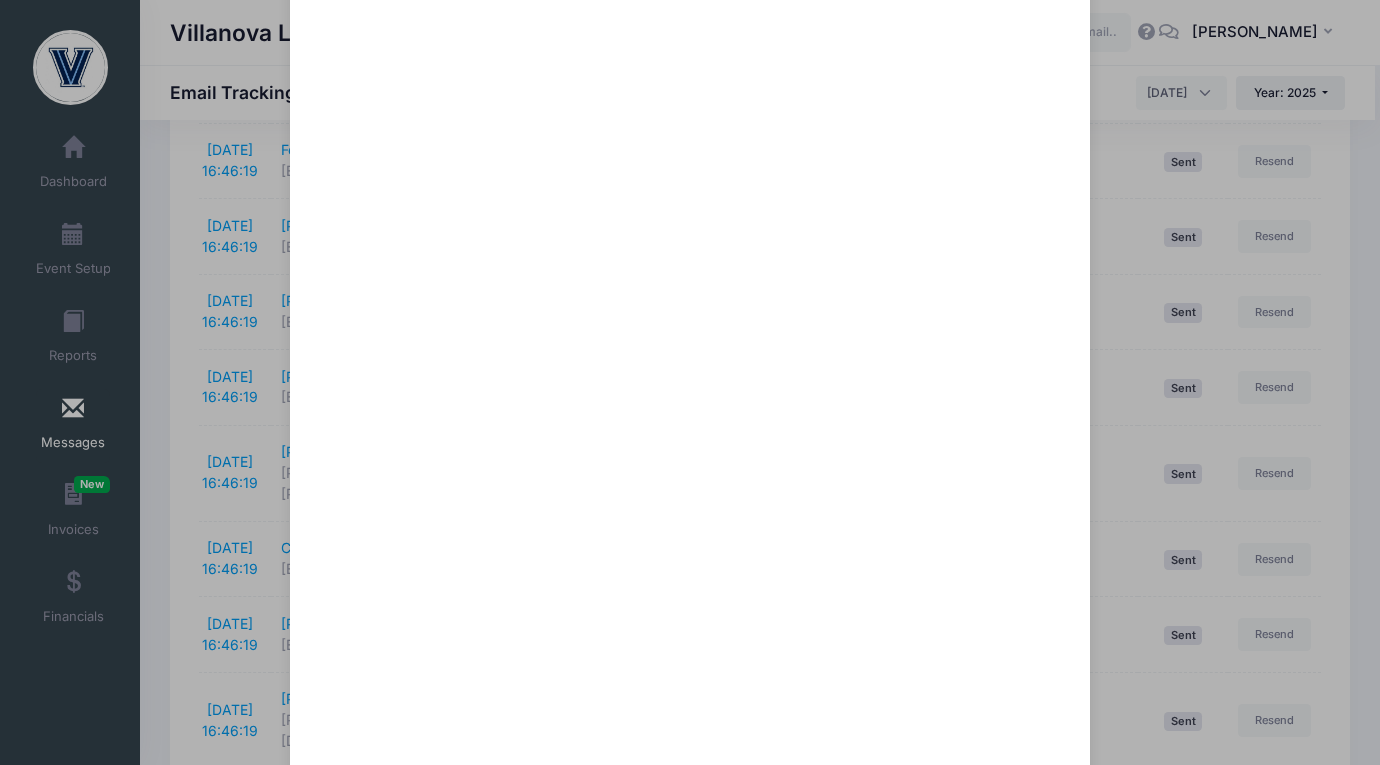 scroll, scrollTop: 605, scrollLeft: 0, axis: vertical 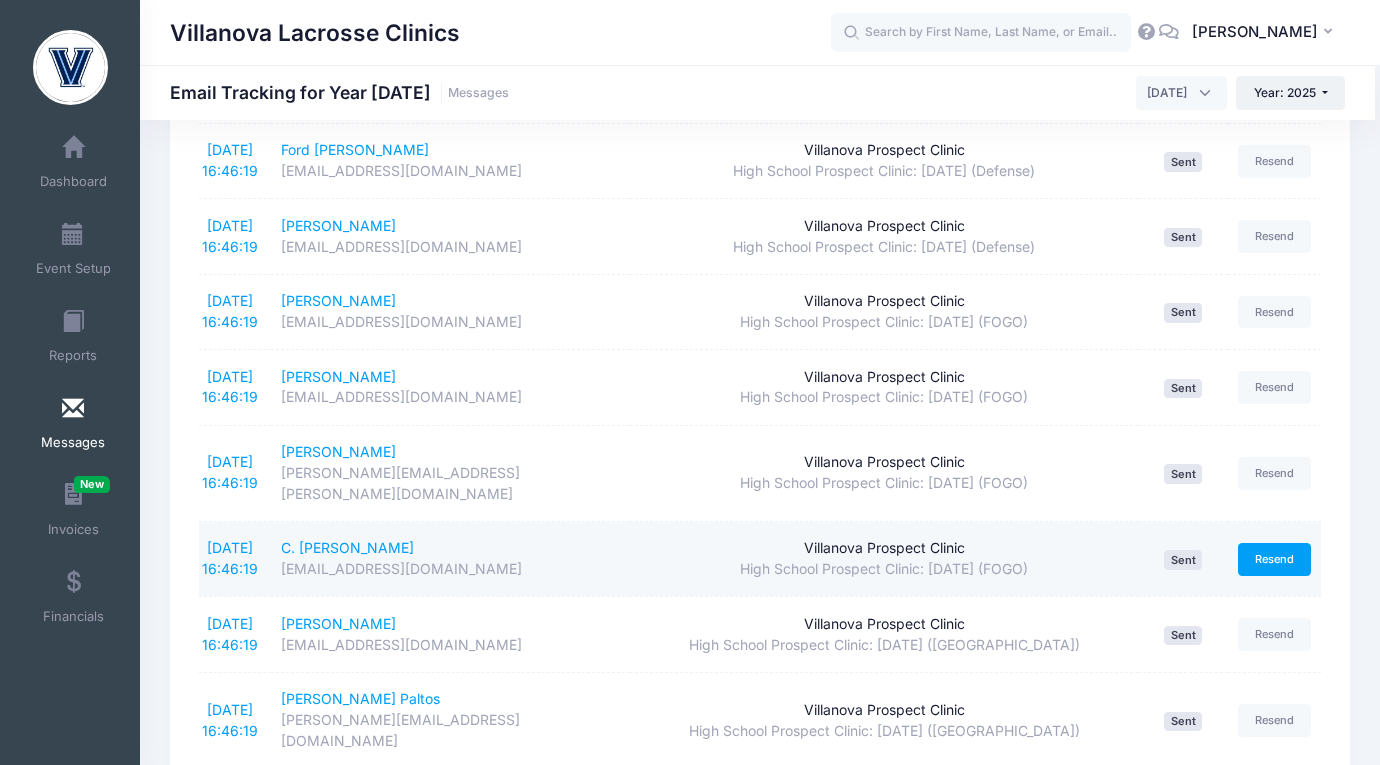 click on "Resend" at bounding box center (1275, 559) 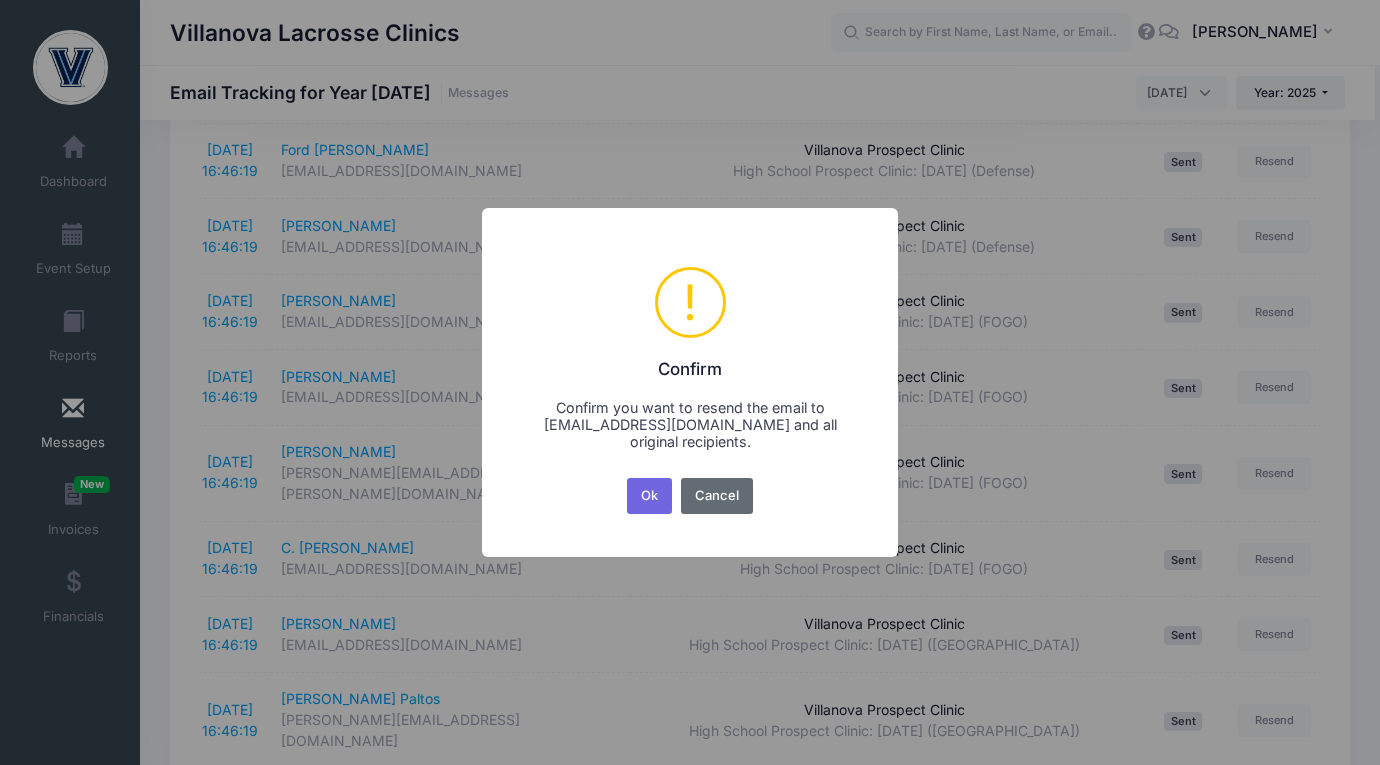 click on "Cancel" at bounding box center [717, 496] 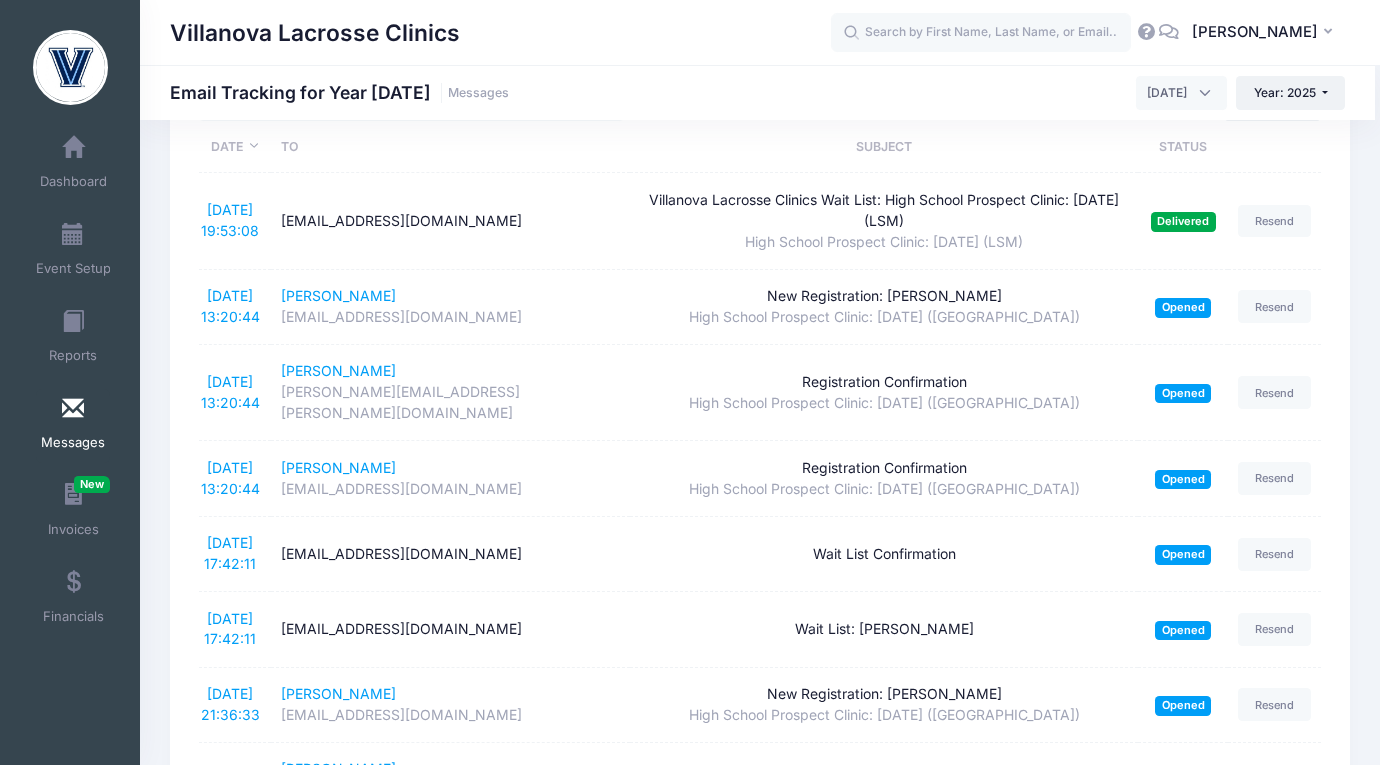 scroll, scrollTop: 0, scrollLeft: 0, axis: both 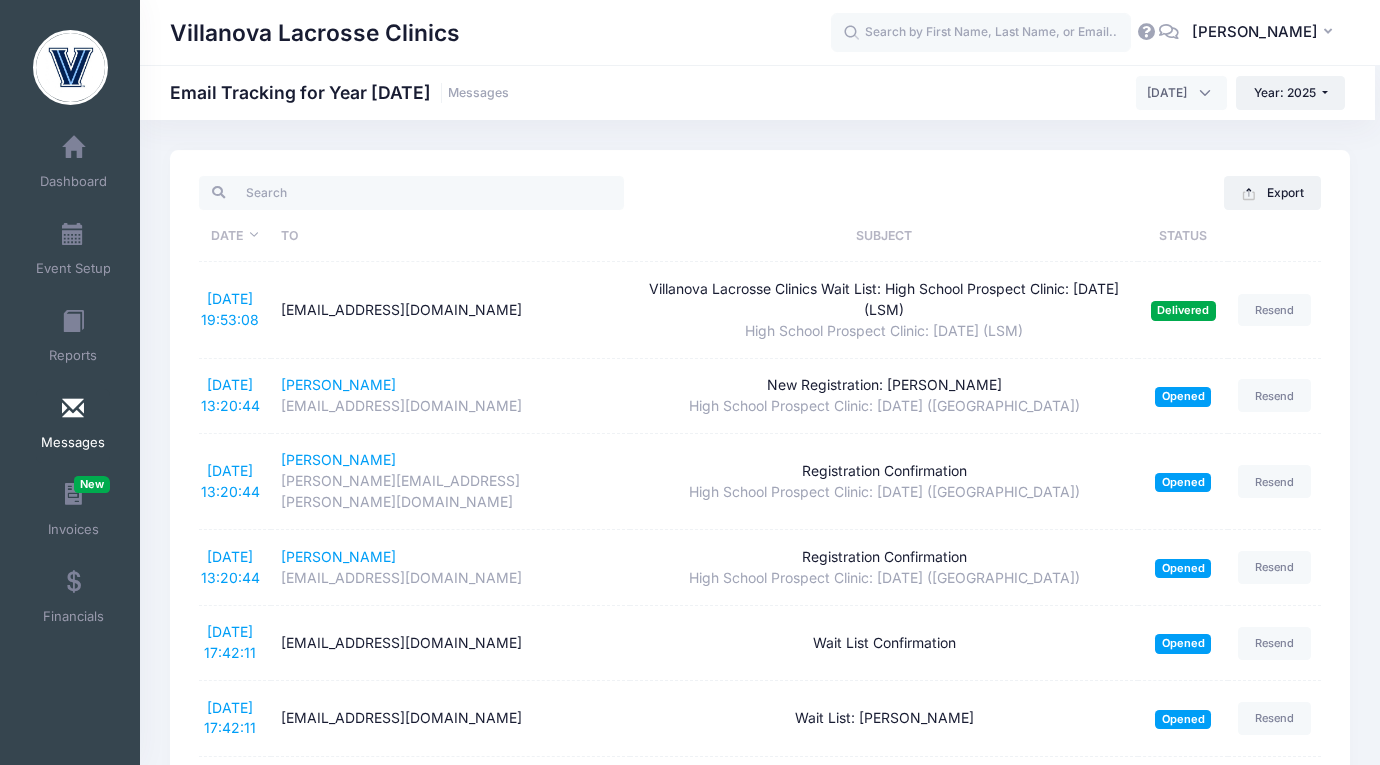 click at bounding box center (73, 409) 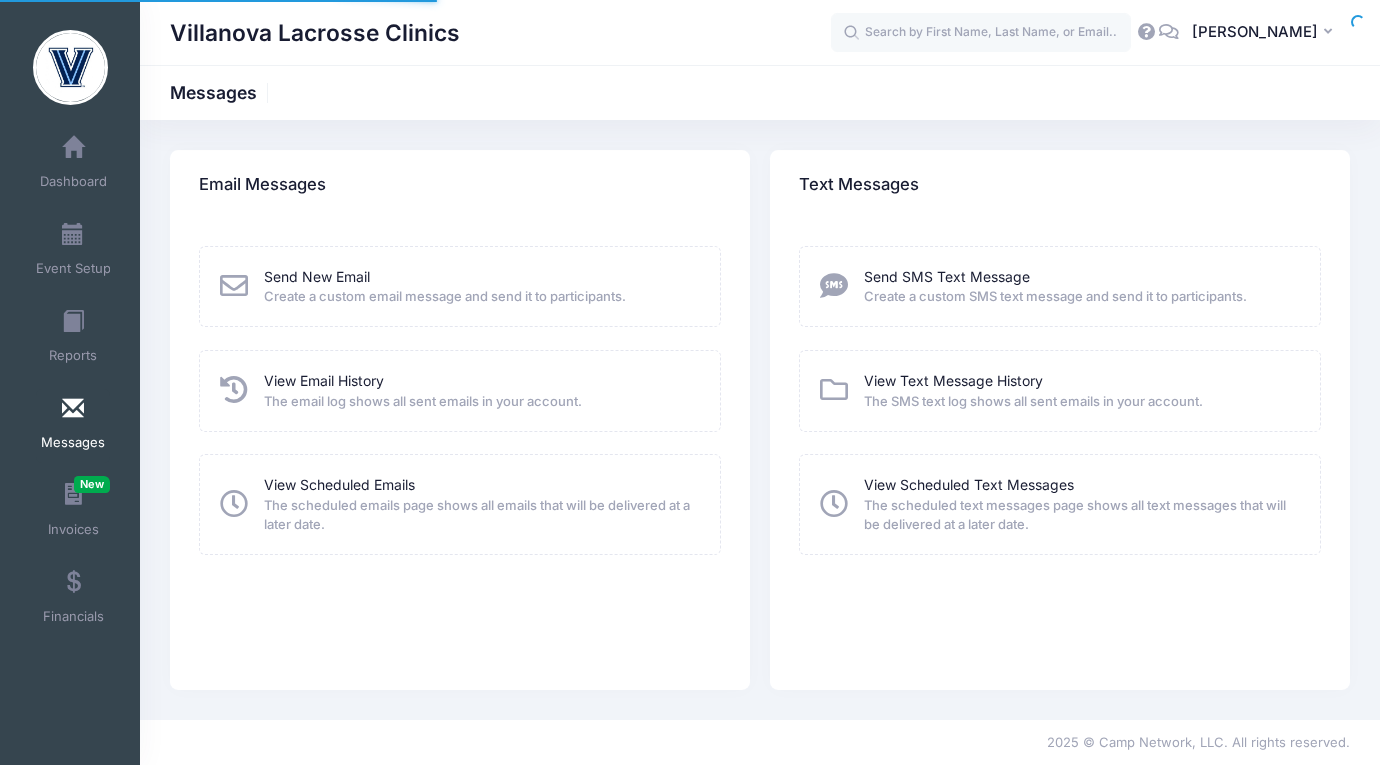 scroll, scrollTop: 0, scrollLeft: 0, axis: both 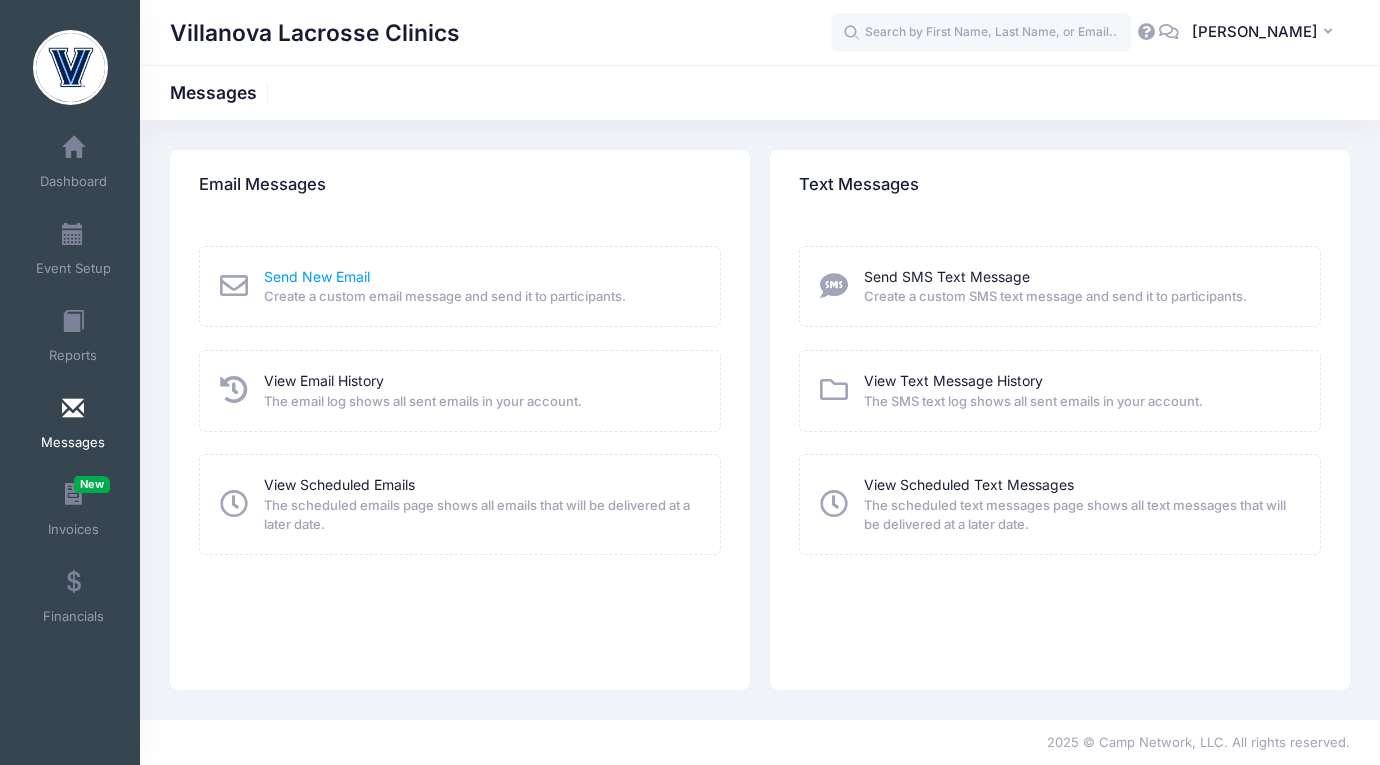 click on "Send New Email" at bounding box center [317, 276] 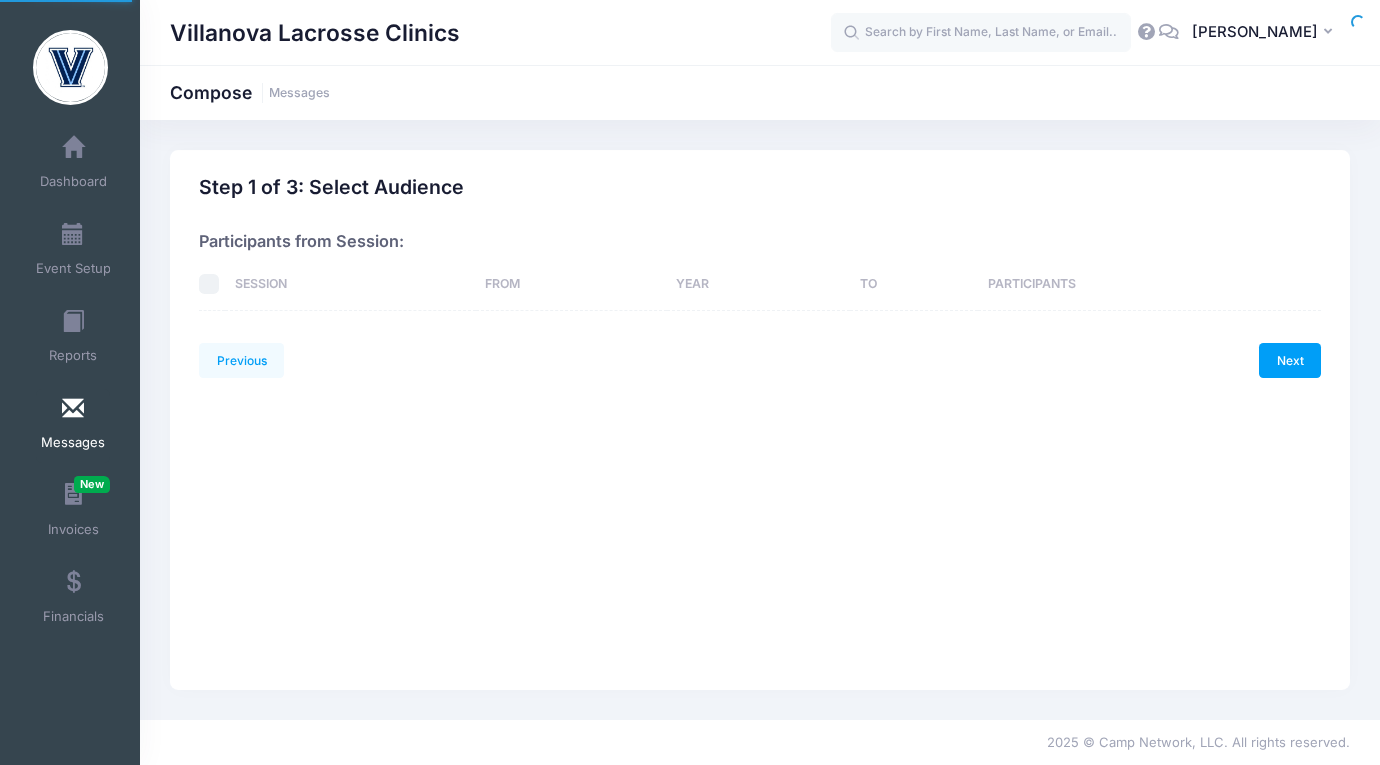 scroll, scrollTop: 0, scrollLeft: 0, axis: both 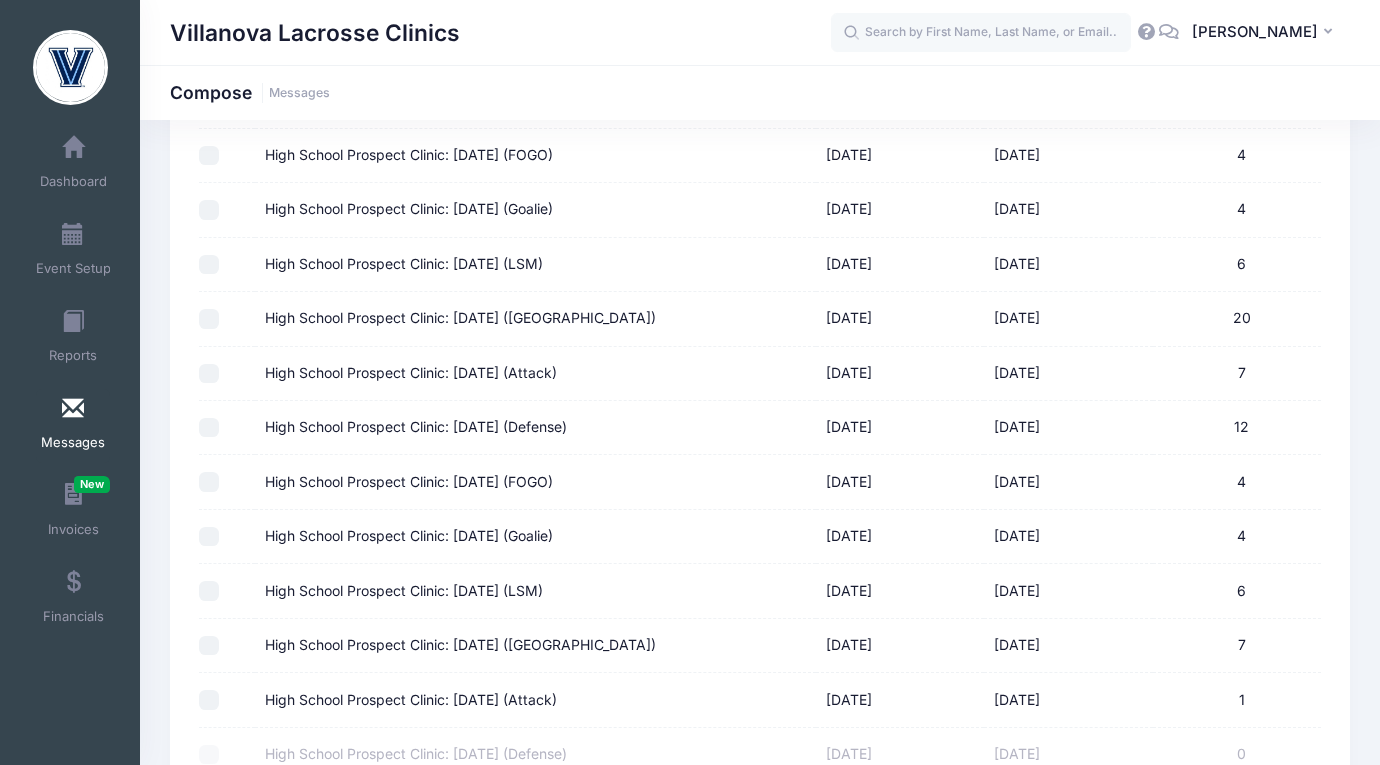 click on "High School Prospect Clinic: July 14th (Attack)" at bounding box center [209, 374] 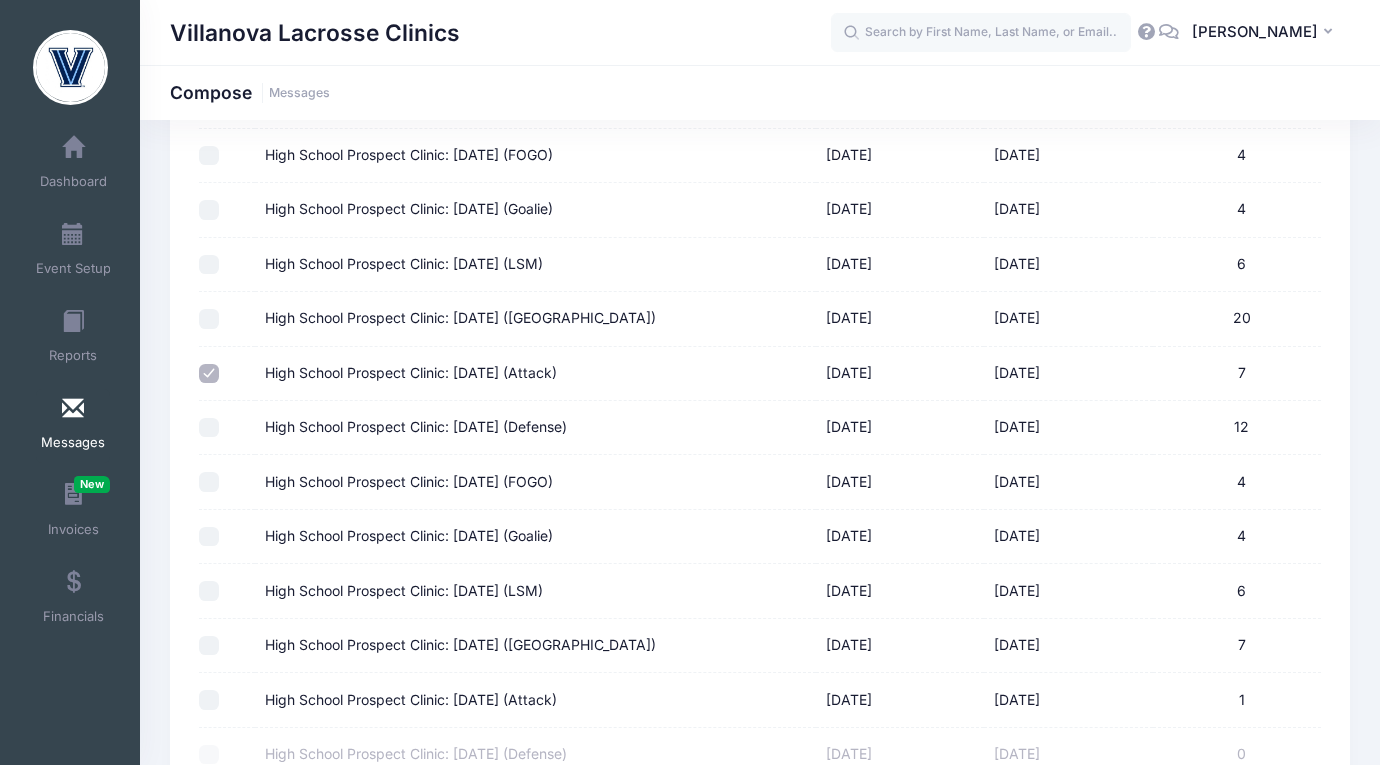 click on "High School Prospect Clinic: July 14th (Defense)" at bounding box center (209, 428) 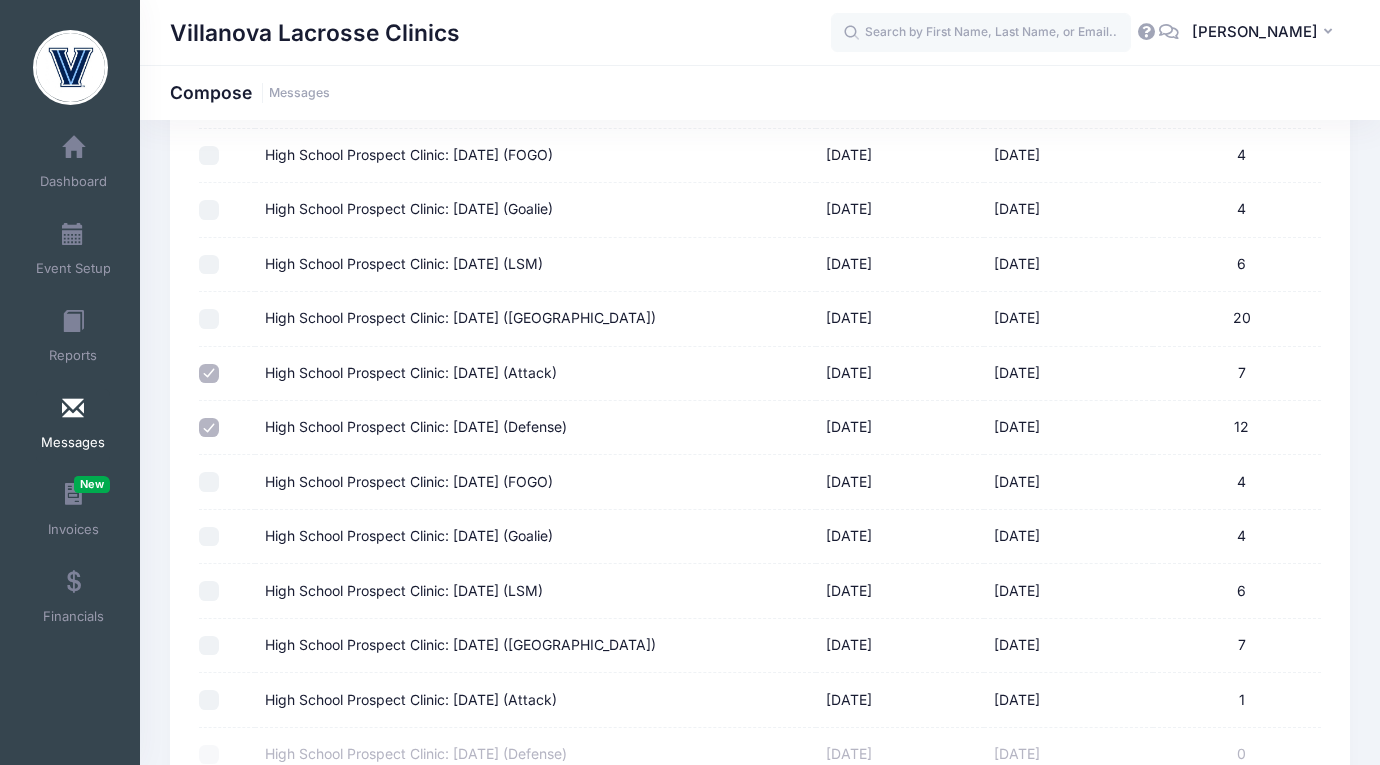 click at bounding box center [227, 482] 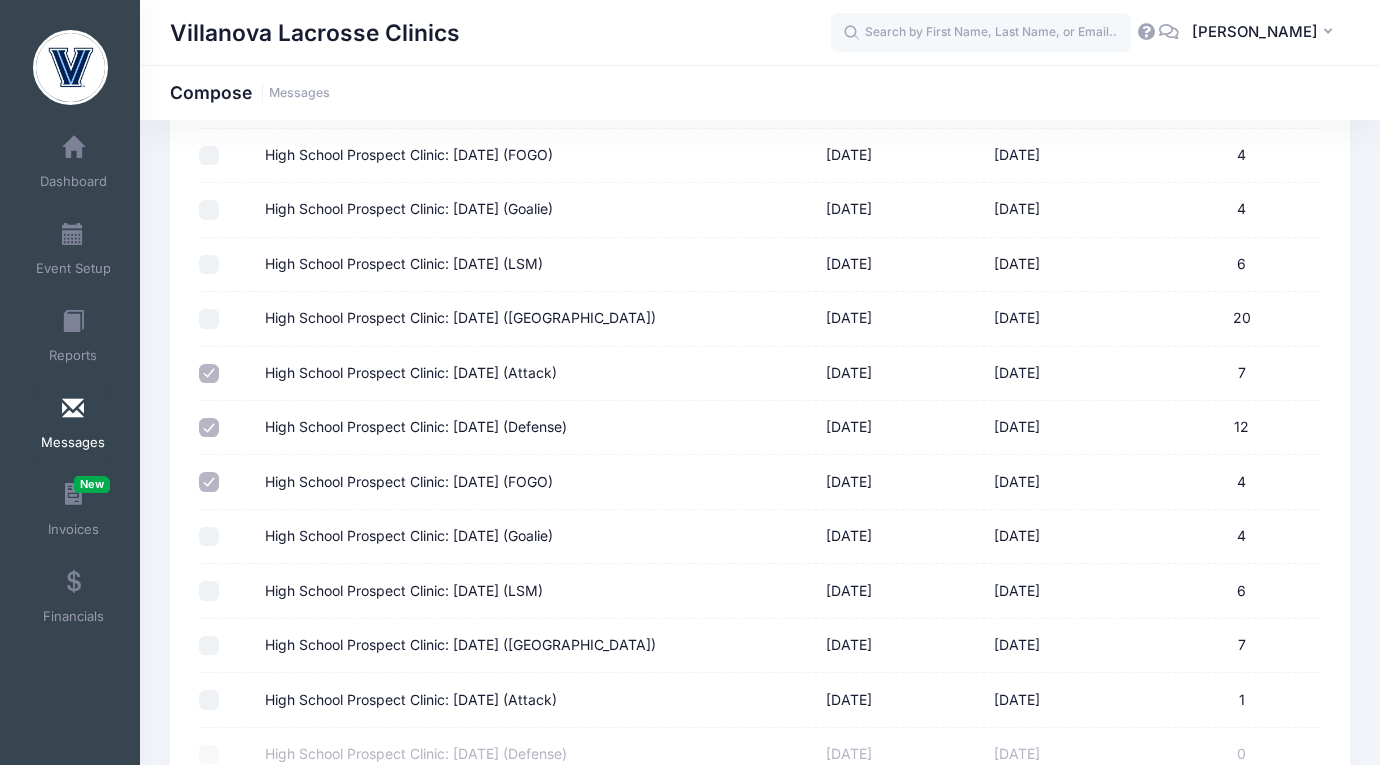 click on "High School Prospect Clinic: July 14th (Goalie)" at bounding box center [209, 537] 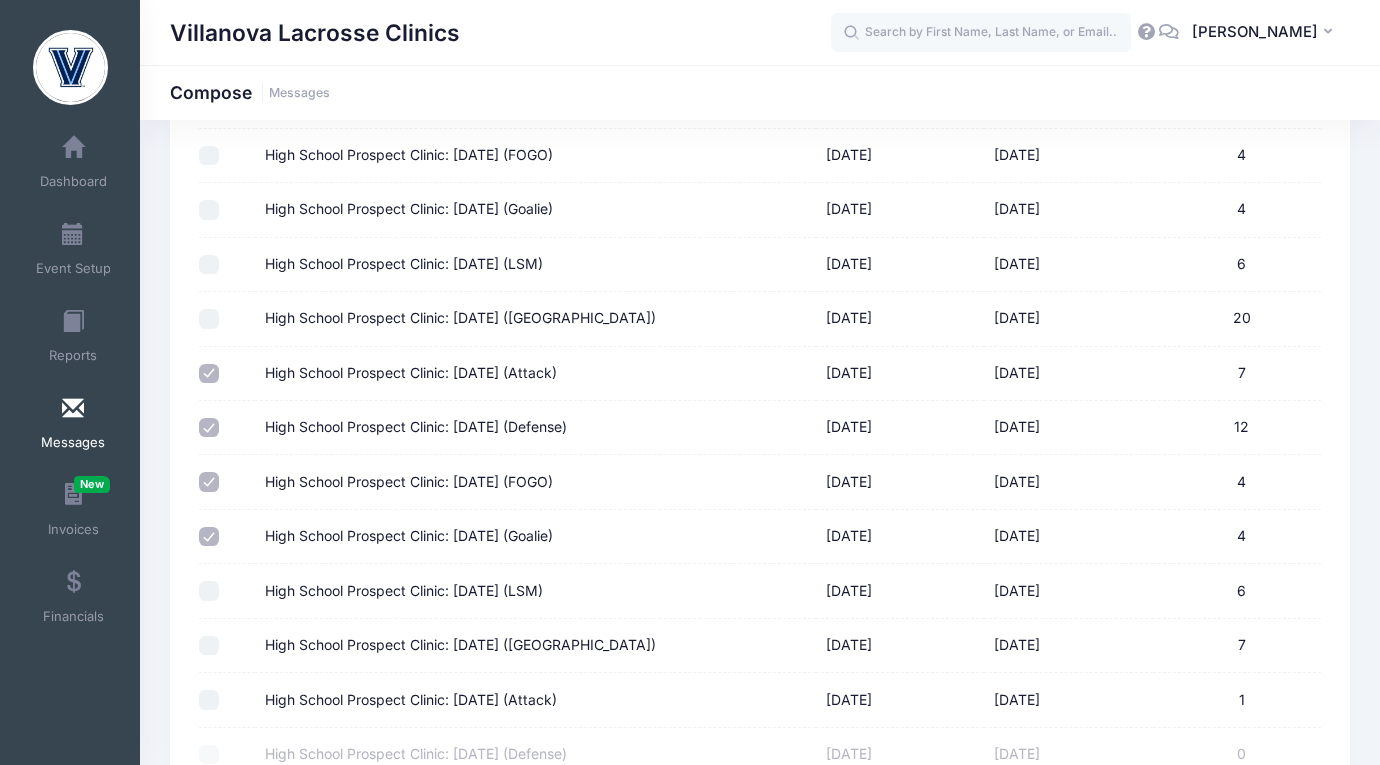 click at bounding box center (227, 591) 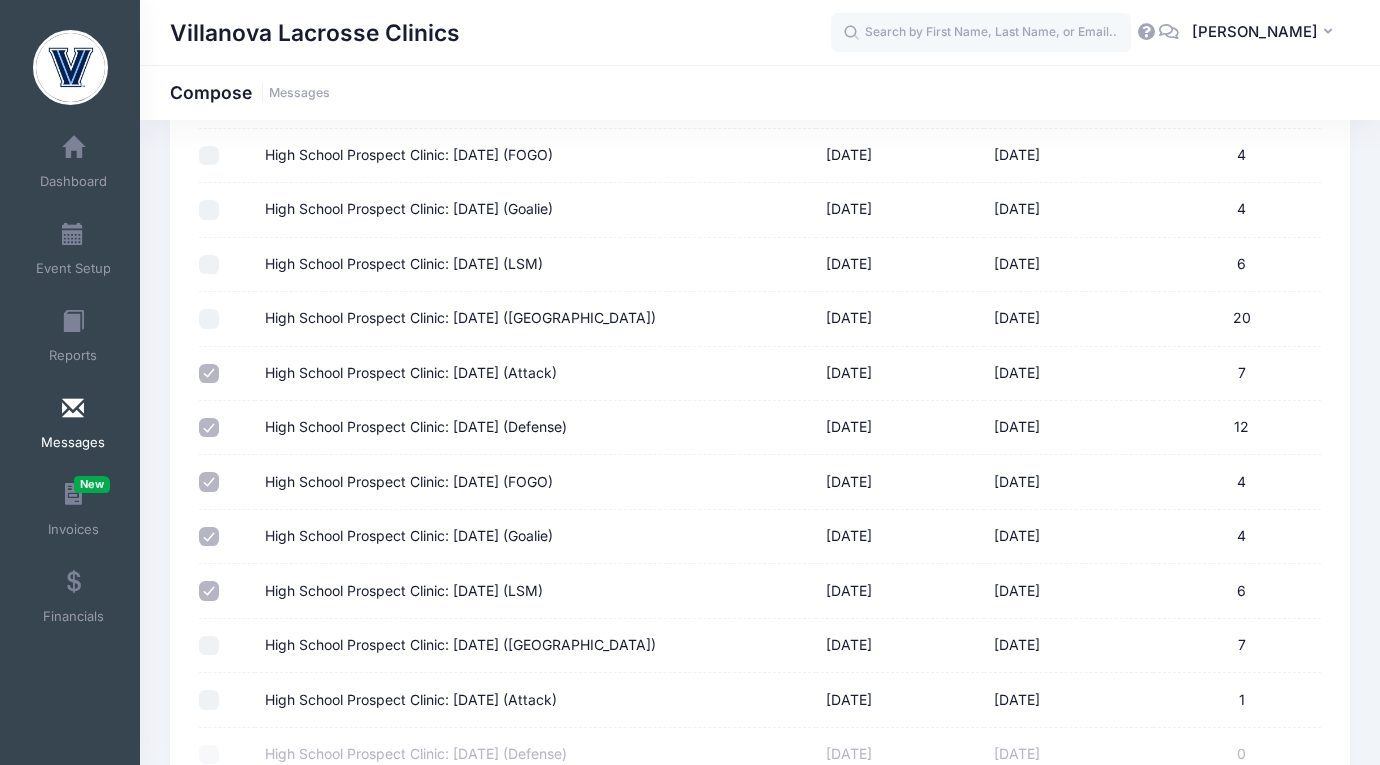 click at bounding box center (227, 646) 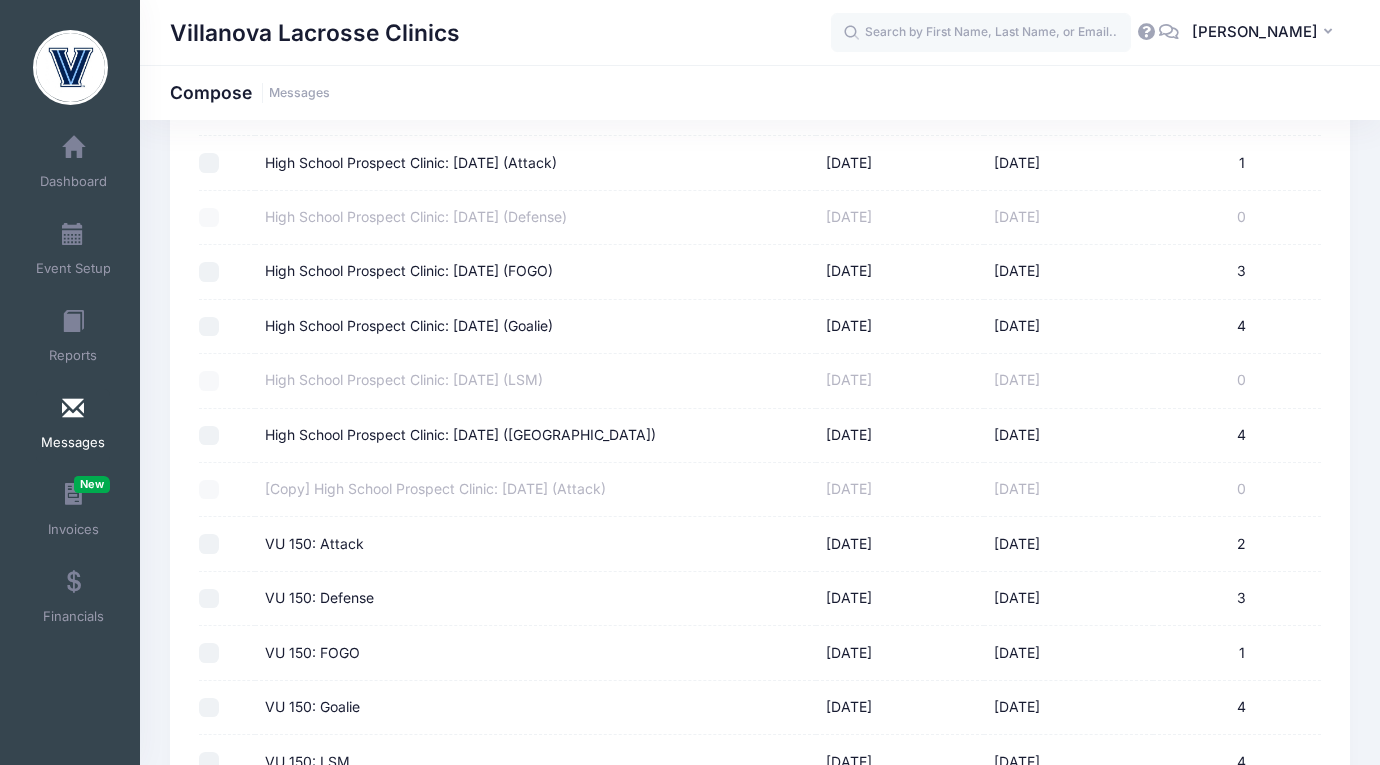 scroll, scrollTop: 2102, scrollLeft: 0, axis: vertical 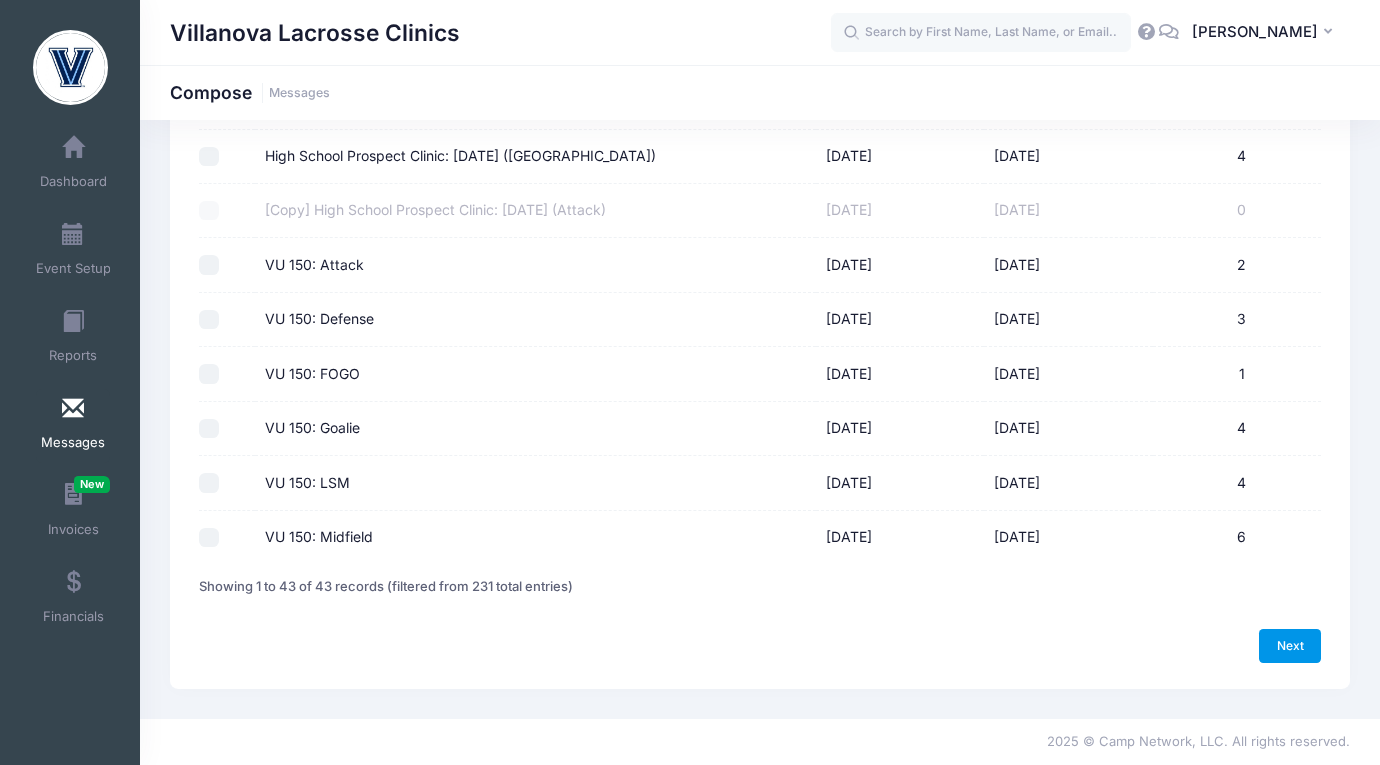 click on "Next" at bounding box center (1290, 646) 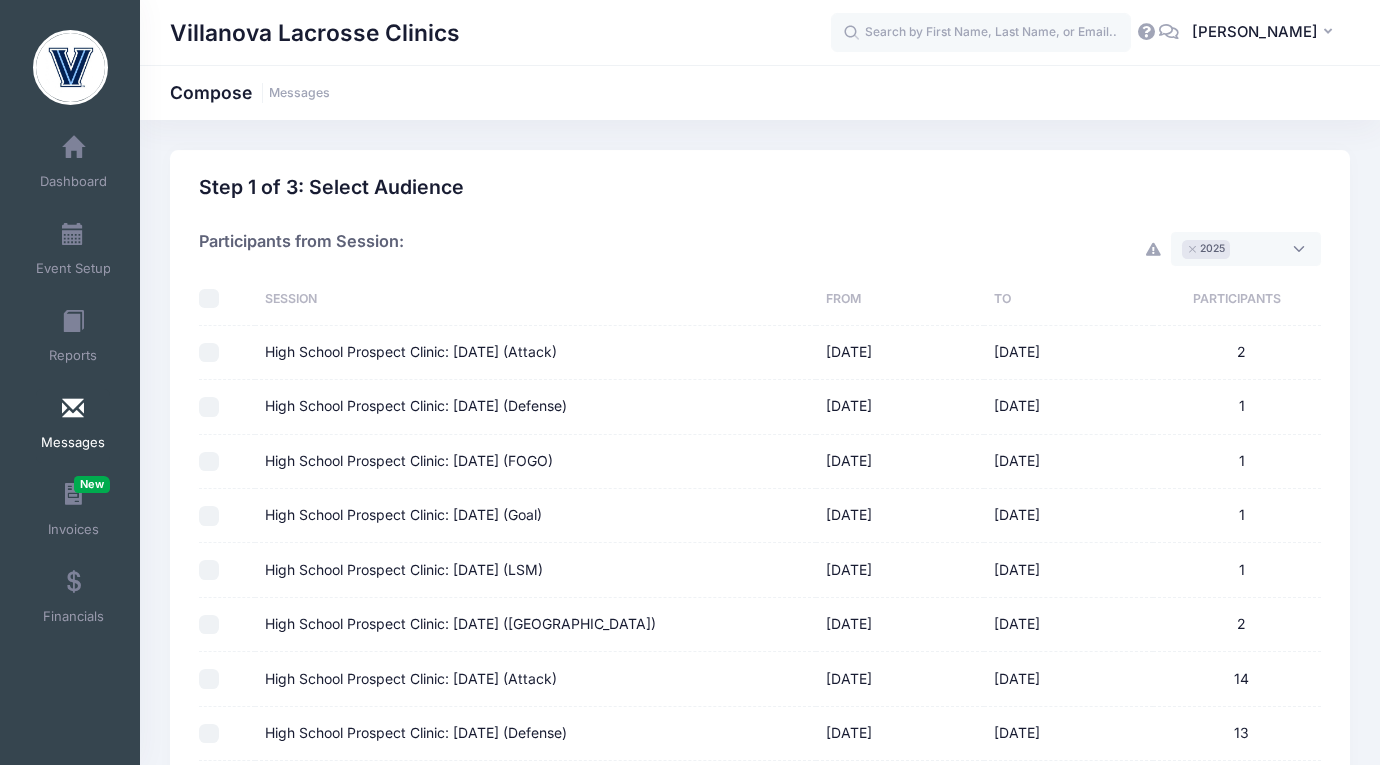 select on "50" 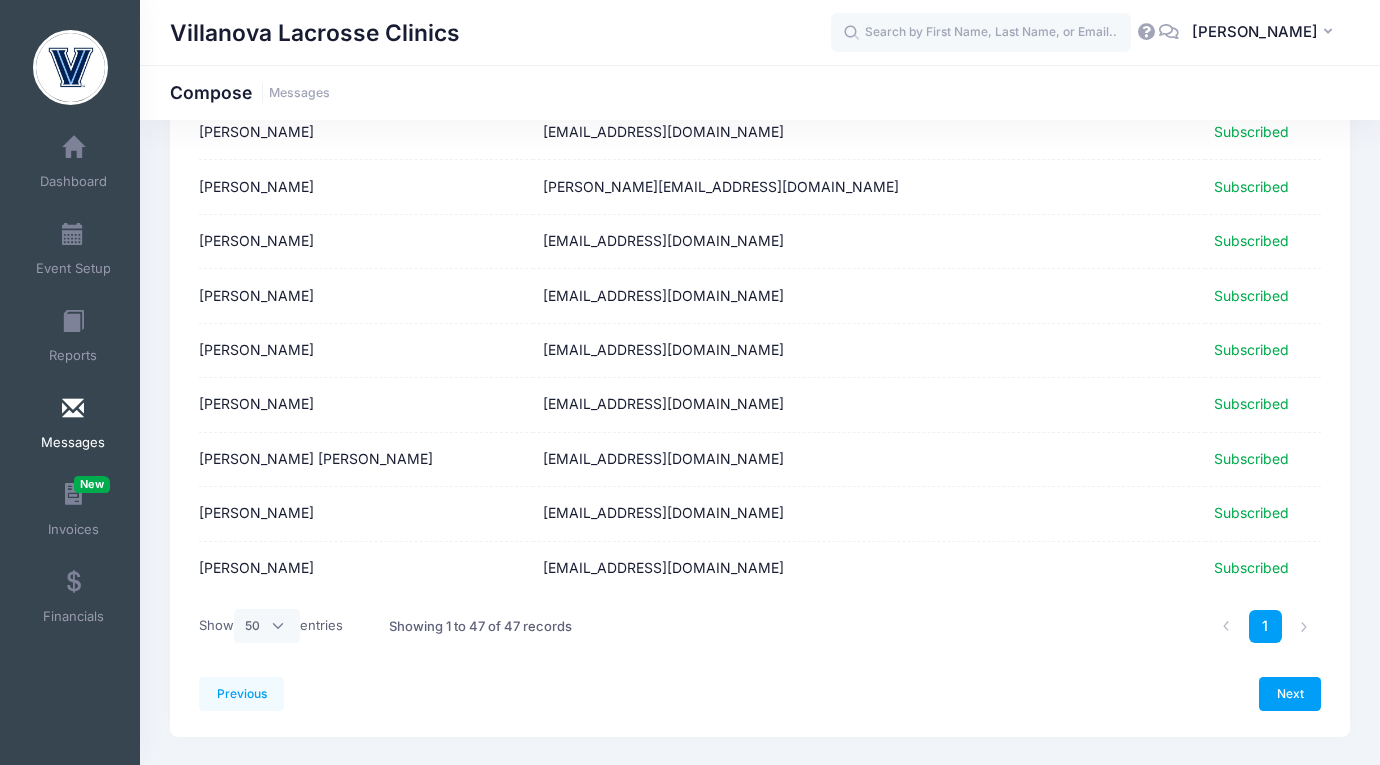 scroll, scrollTop: 2268, scrollLeft: 0, axis: vertical 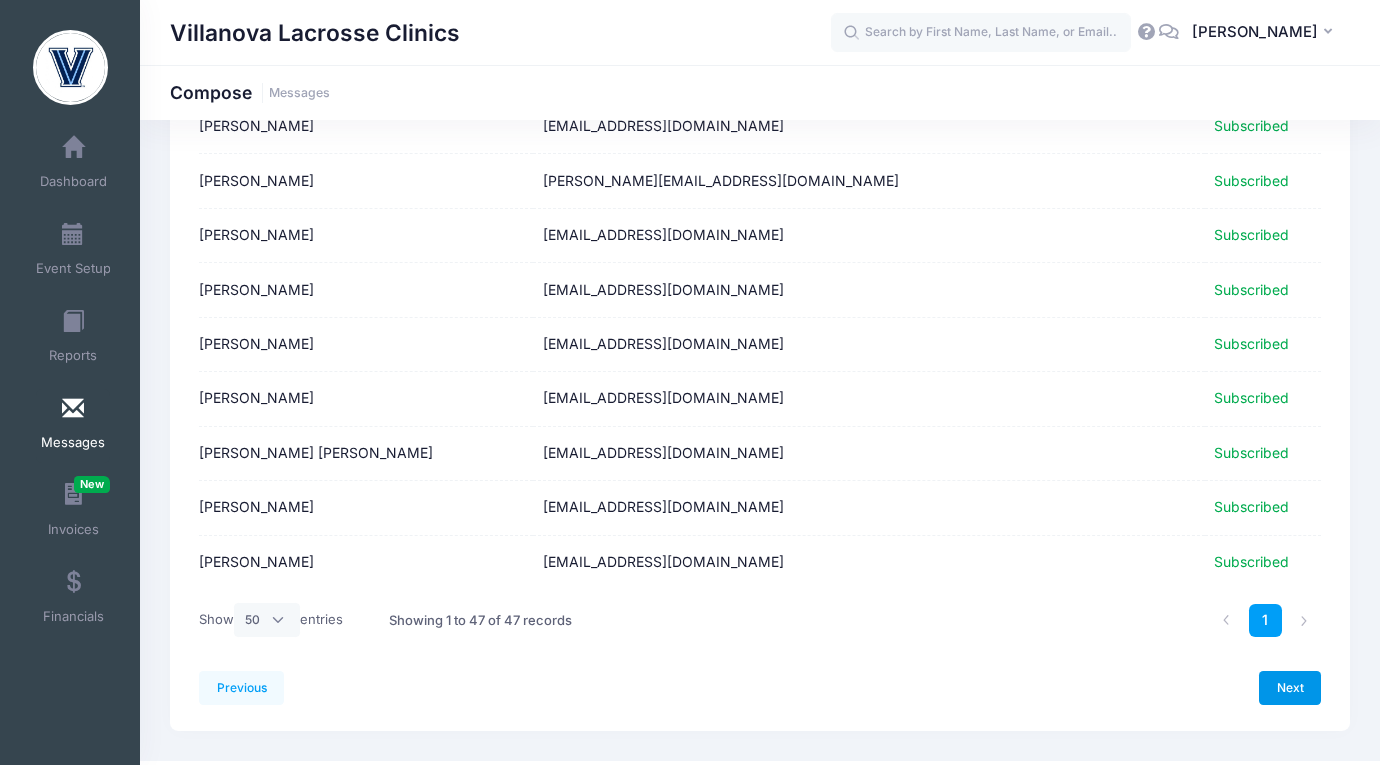 click on "Next" at bounding box center (1290, 688) 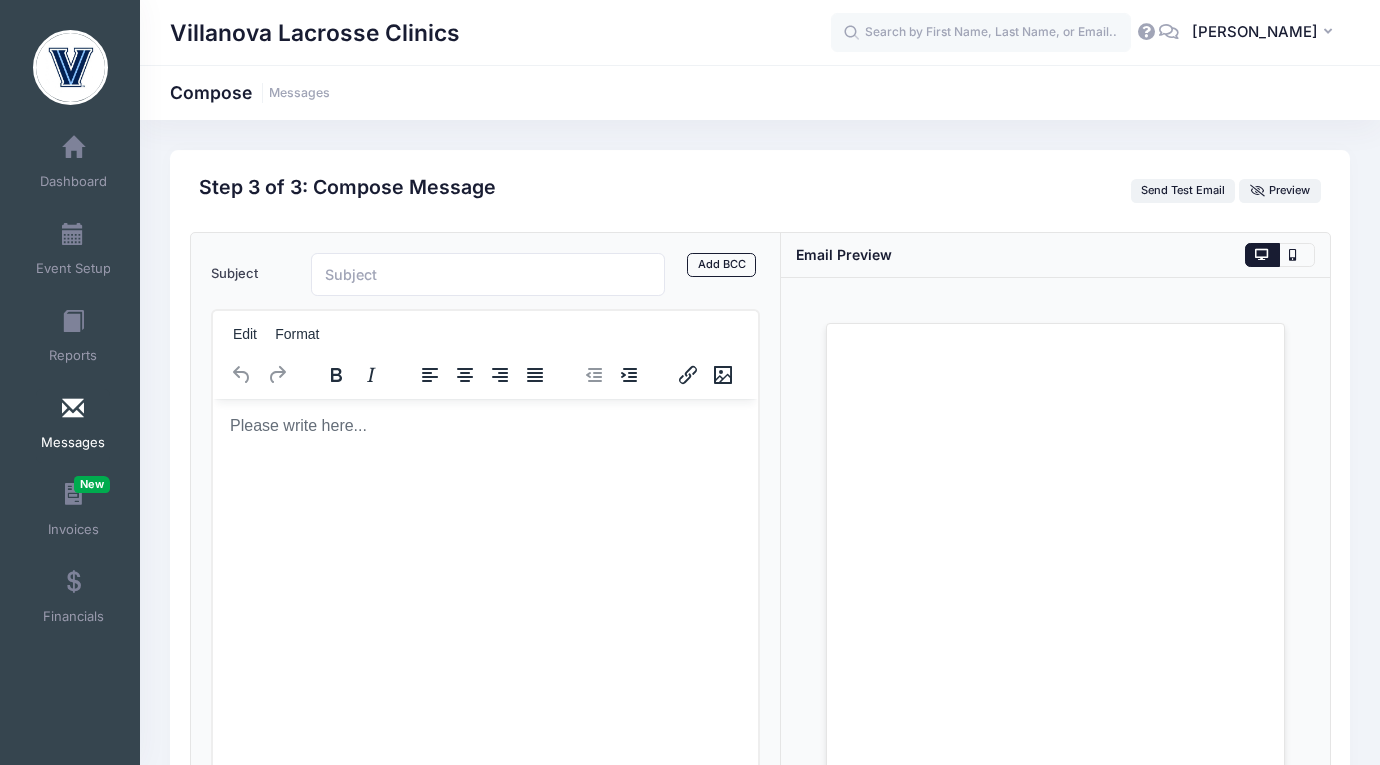 scroll, scrollTop: 0, scrollLeft: 0, axis: both 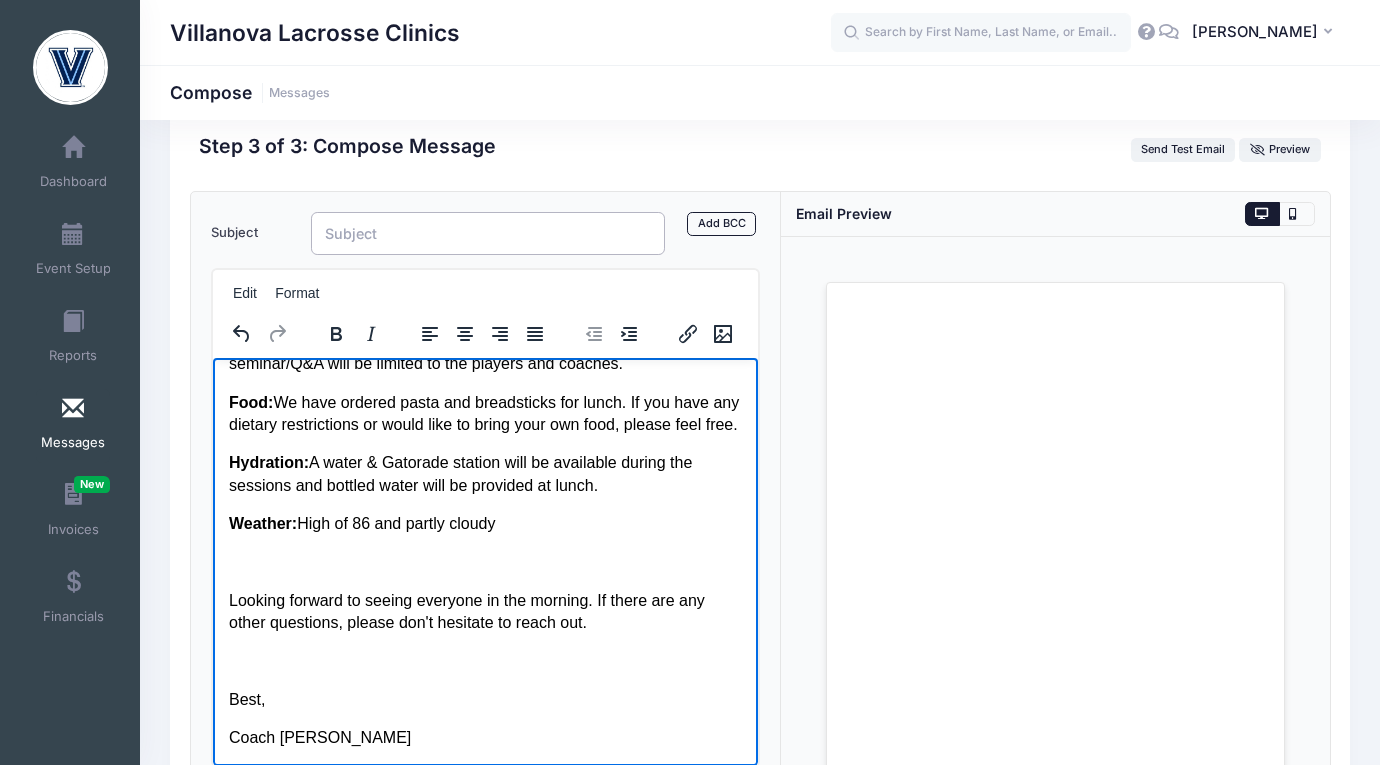 click on "Subject" at bounding box center (488, 233) 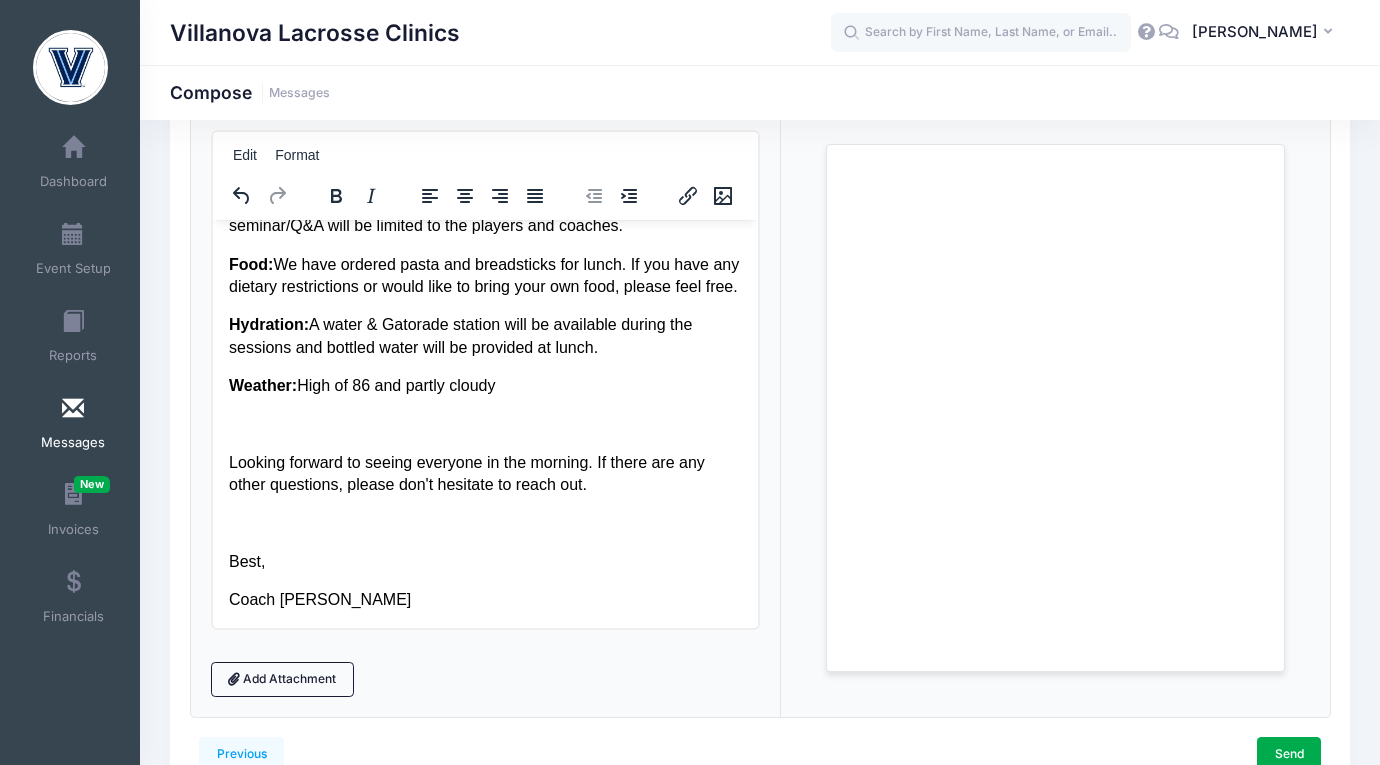 scroll, scrollTop: 287, scrollLeft: 0, axis: vertical 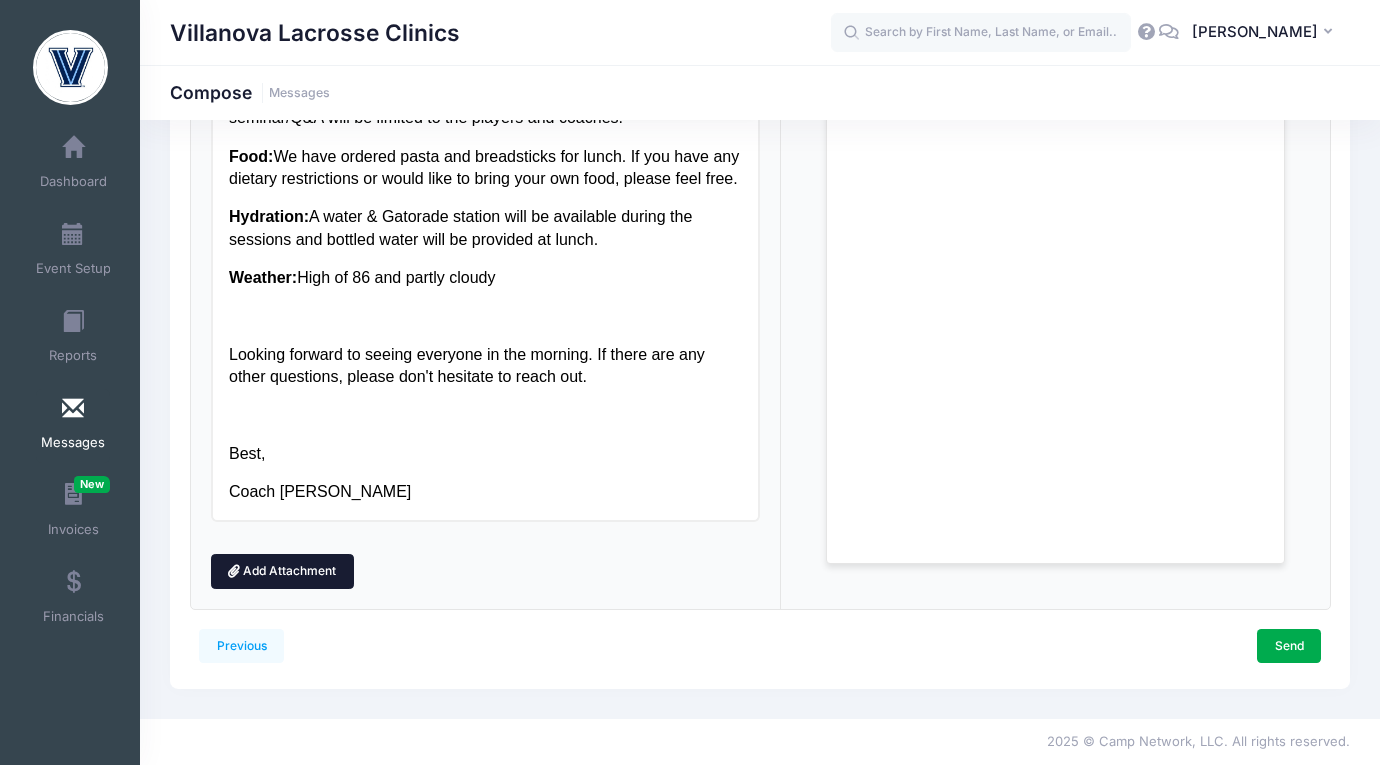 type on "Villanova Prosepect Clinic" 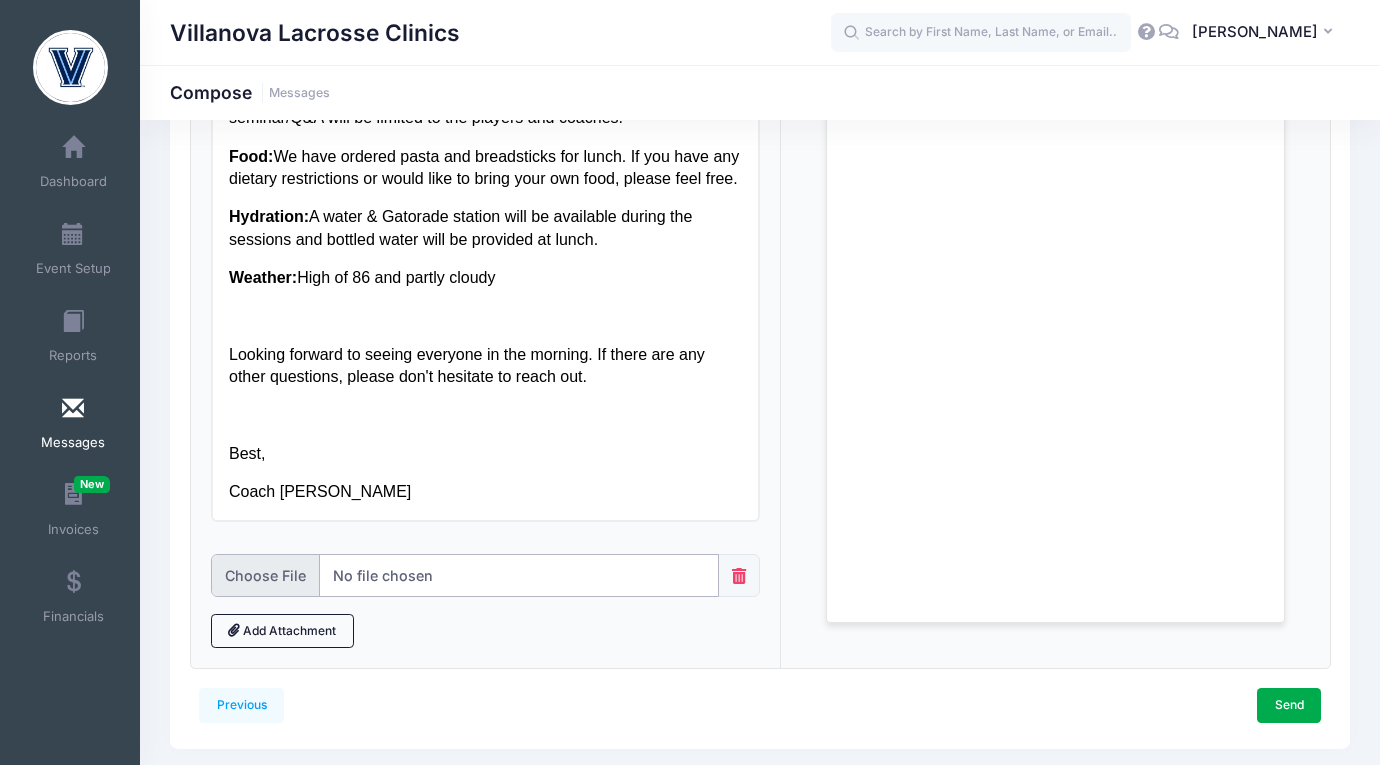 click at bounding box center (465, 575) 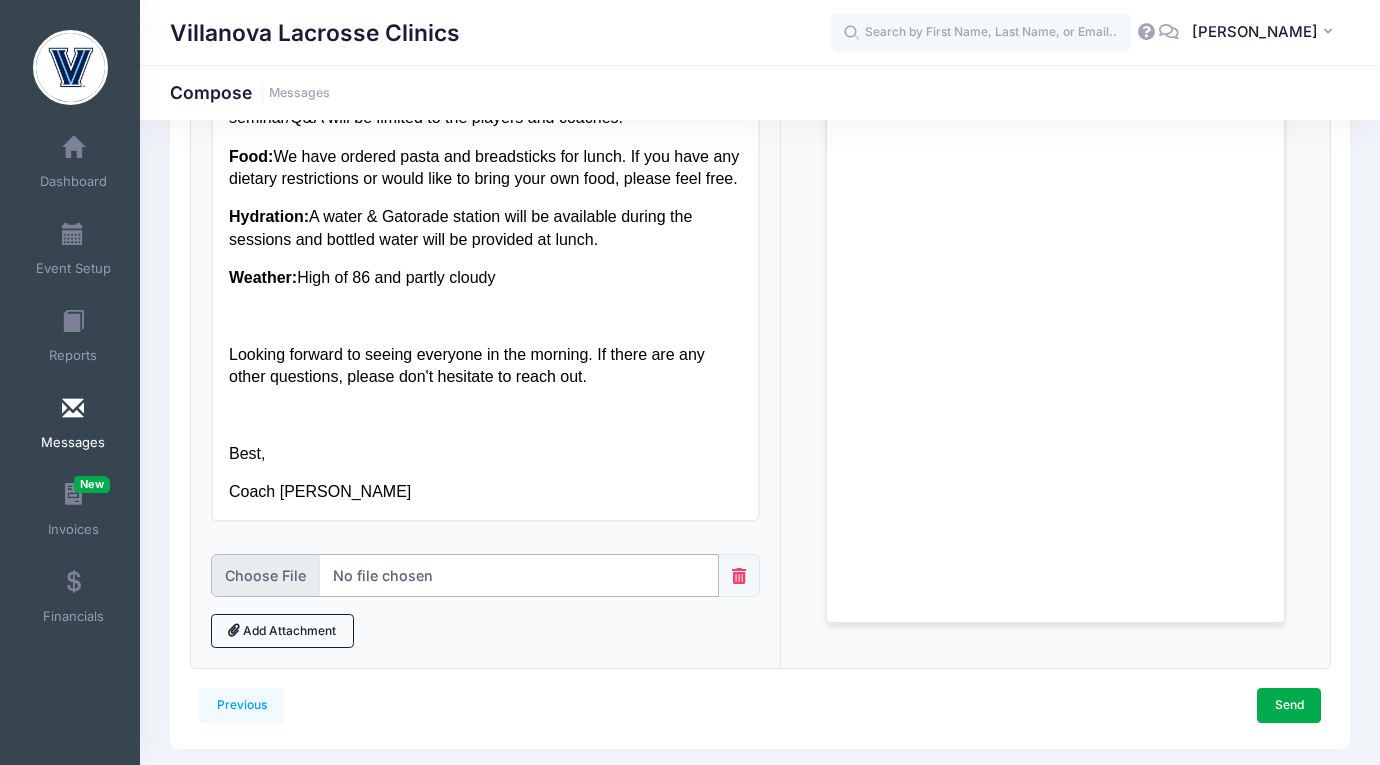 type on "C:\fakepath\parental_waiver_and_consent_form_.pdf" 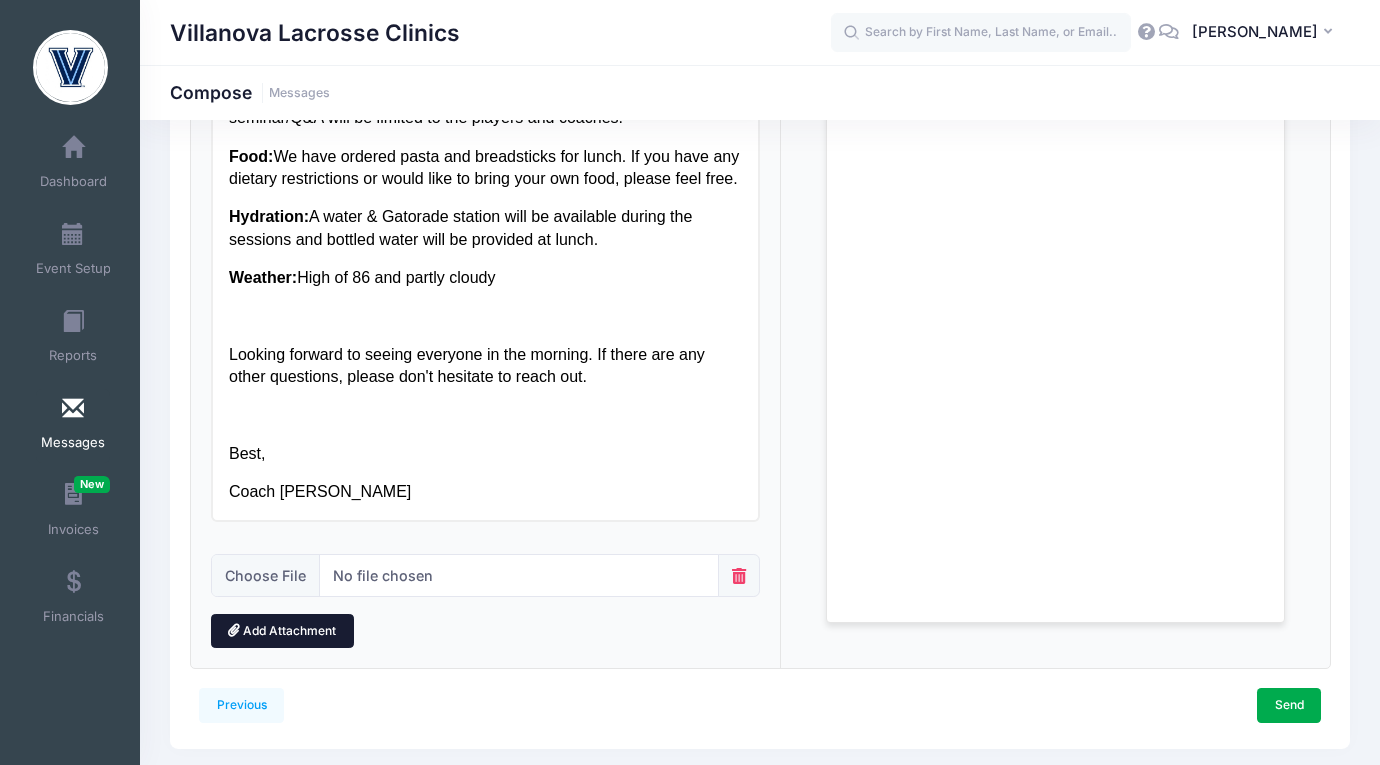 click on "Add Attachment" at bounding box center (282, 631) 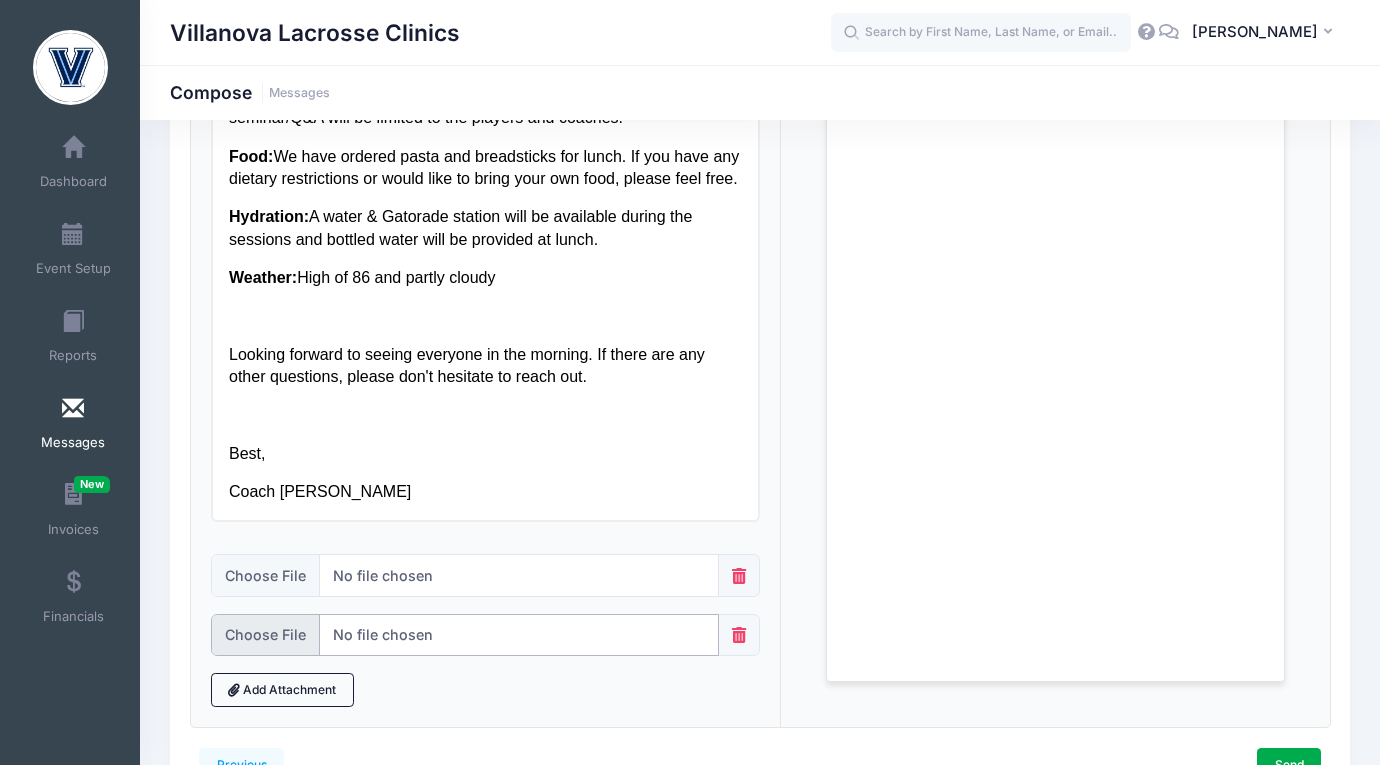 click at bounding box center (465, 635) 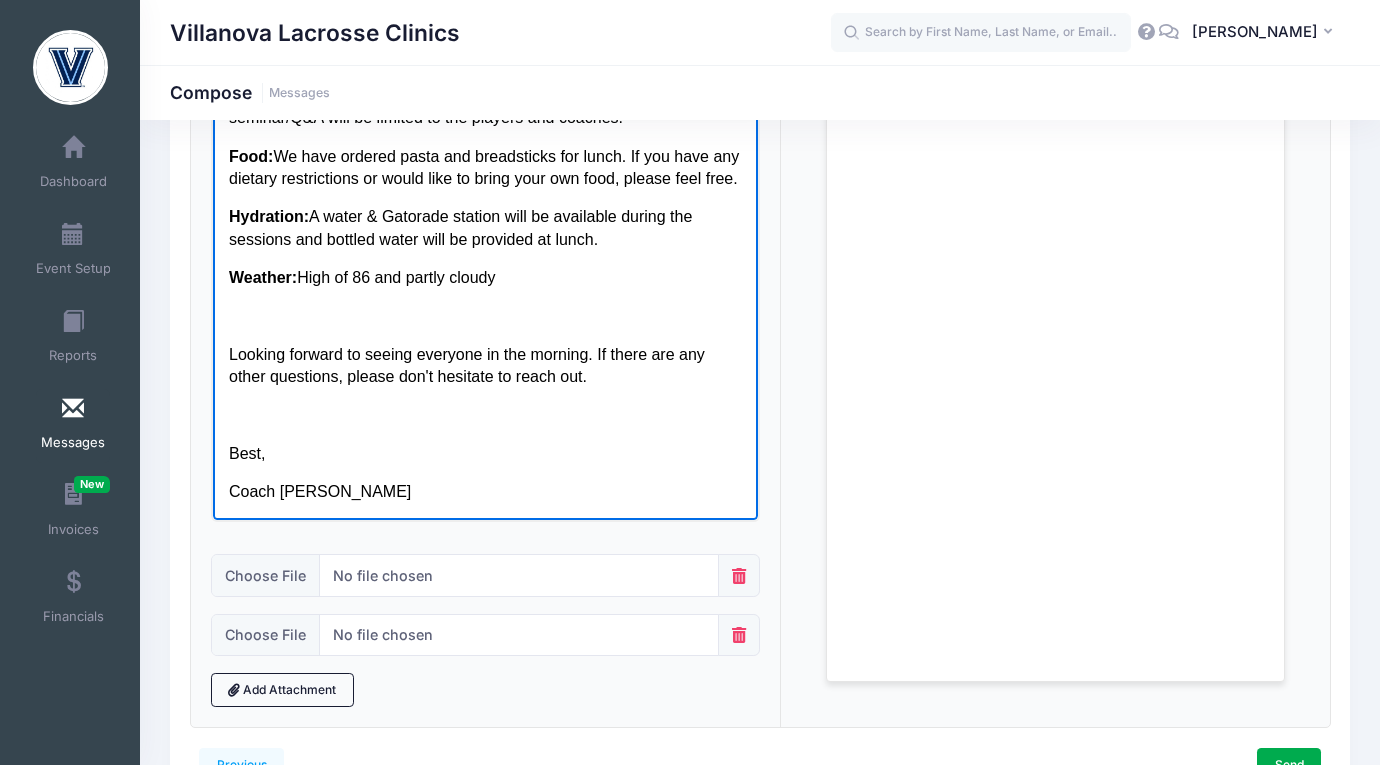 click on "Weather:  High of 86 and partly cloudy" at bounding box center [484, 277] 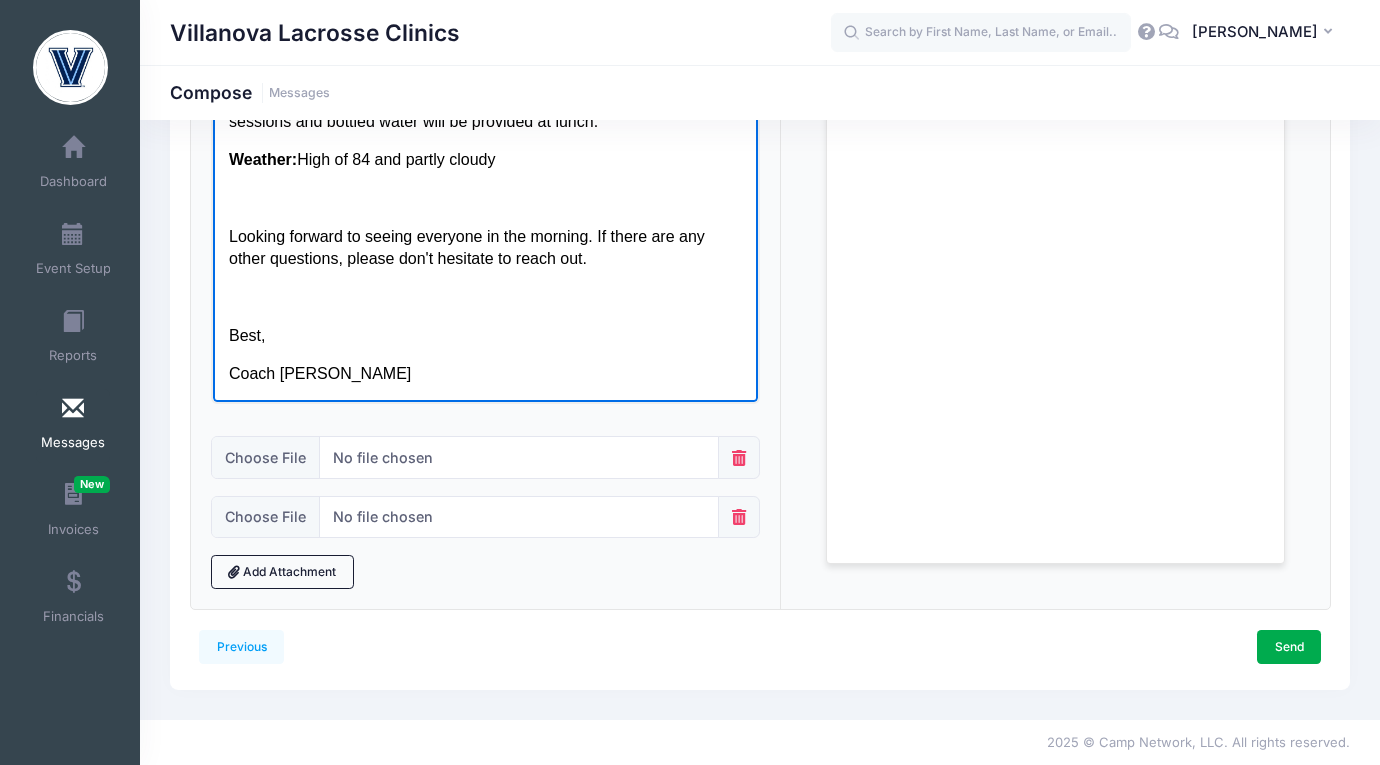 scroll, scrollTop: 405, scrollLeft: 0, axis: vertical 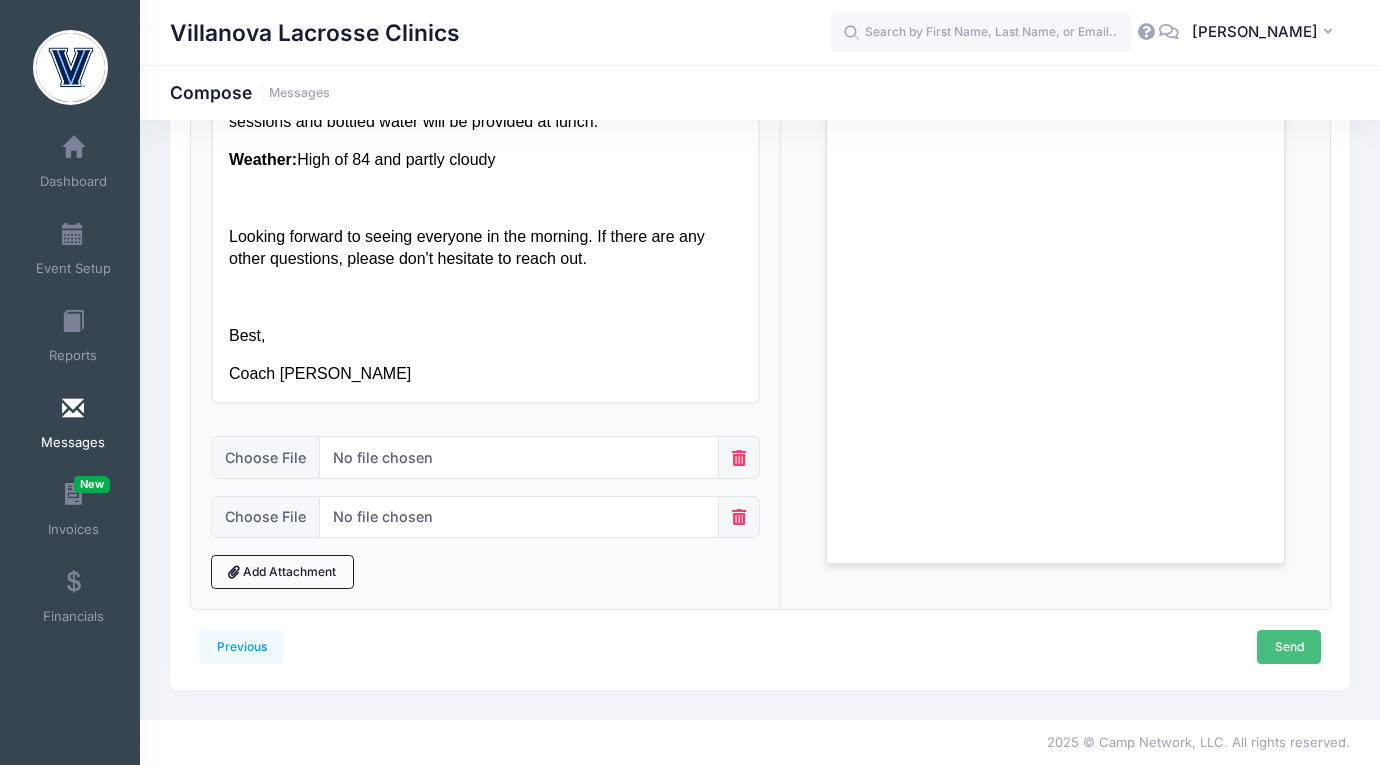 click on "Send" at bounding box center (1289, 647) 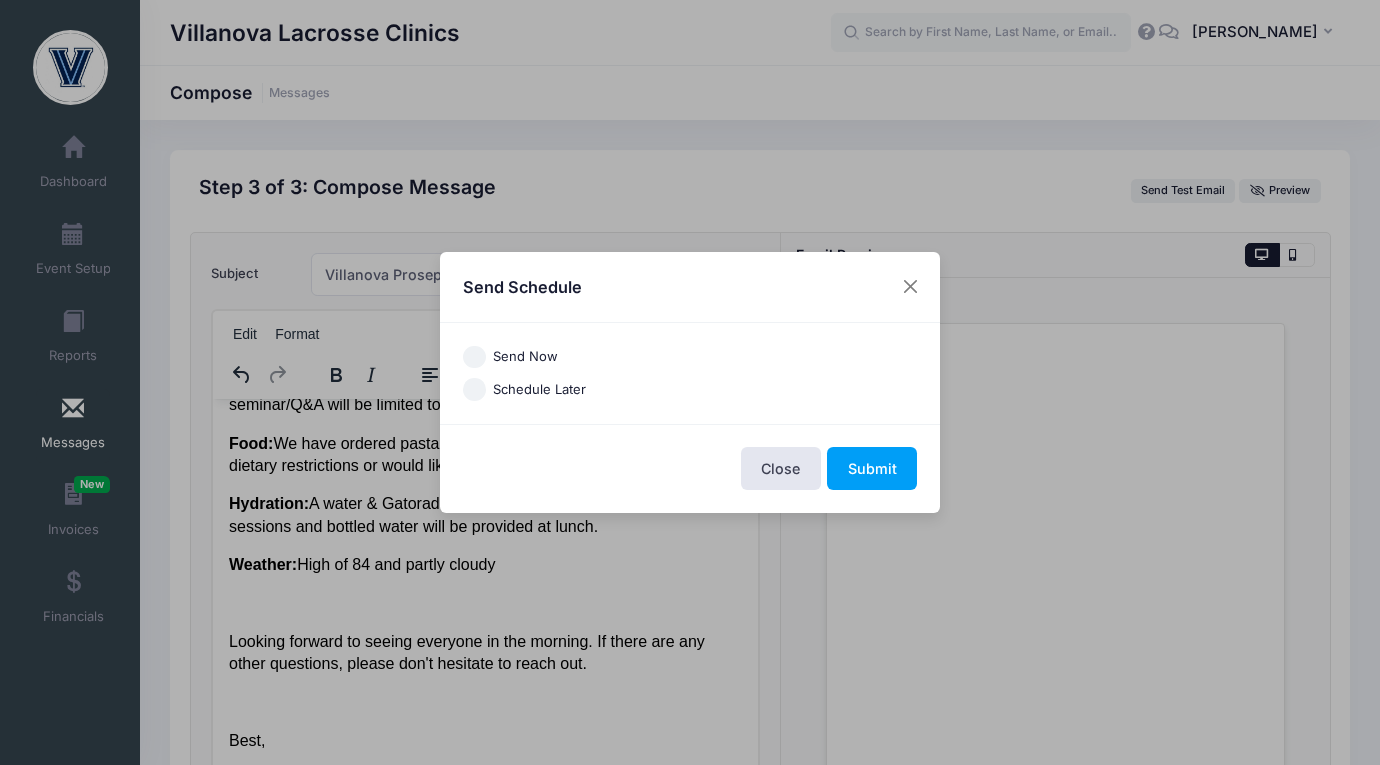 click on "Send Now" at bounding box center [474, 357] 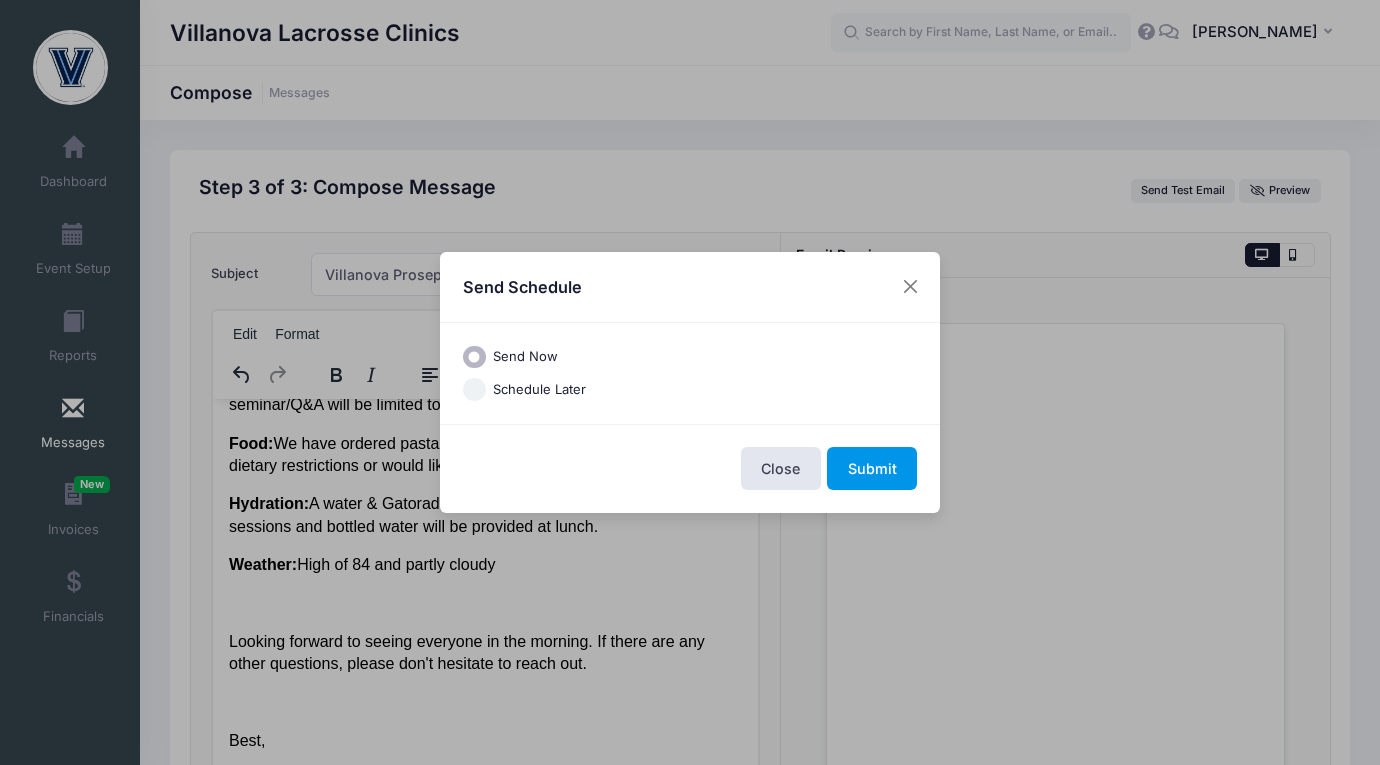 click on "Submit" at bounding box center (872, 468) 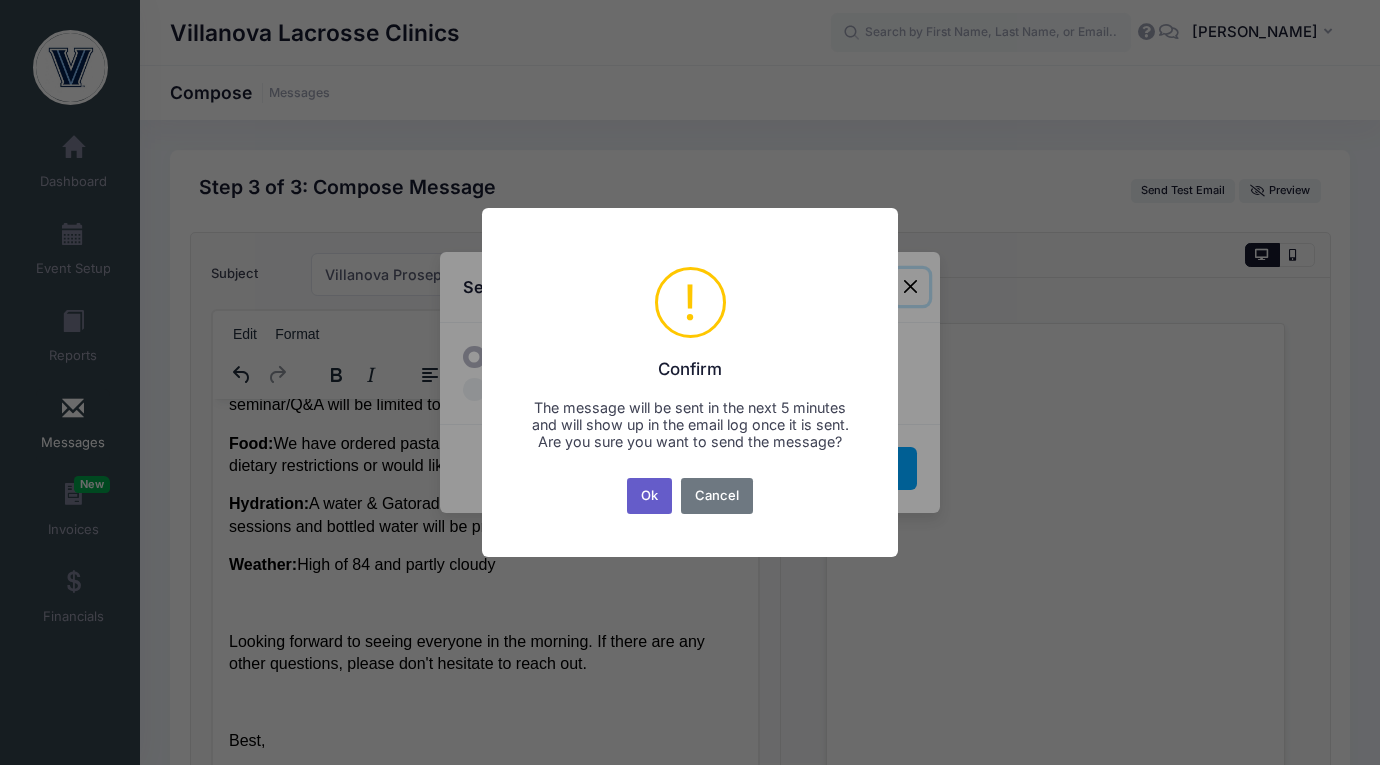 click on "Ok" at bounding box center [650, 496] 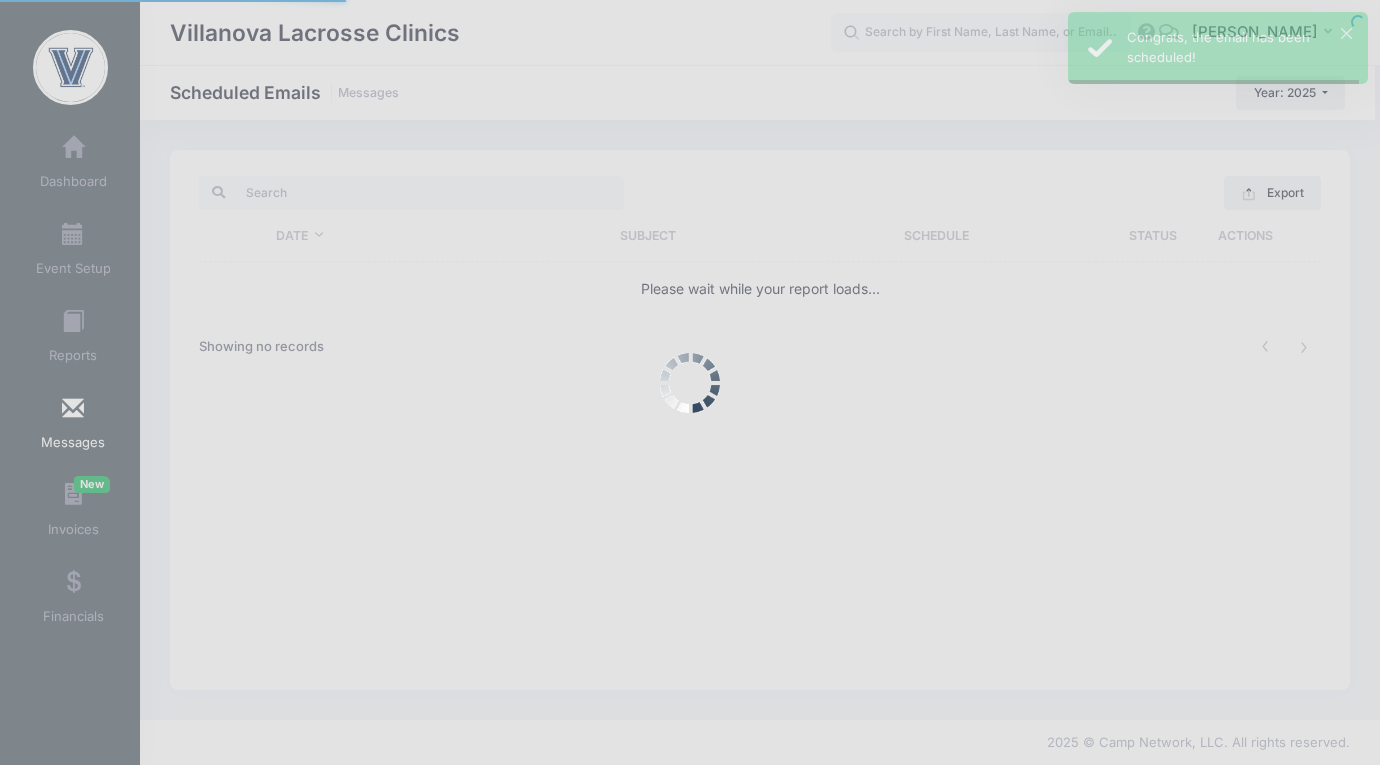 scroll, scrollTop: 0, scrollLeft: 0, axis: both 